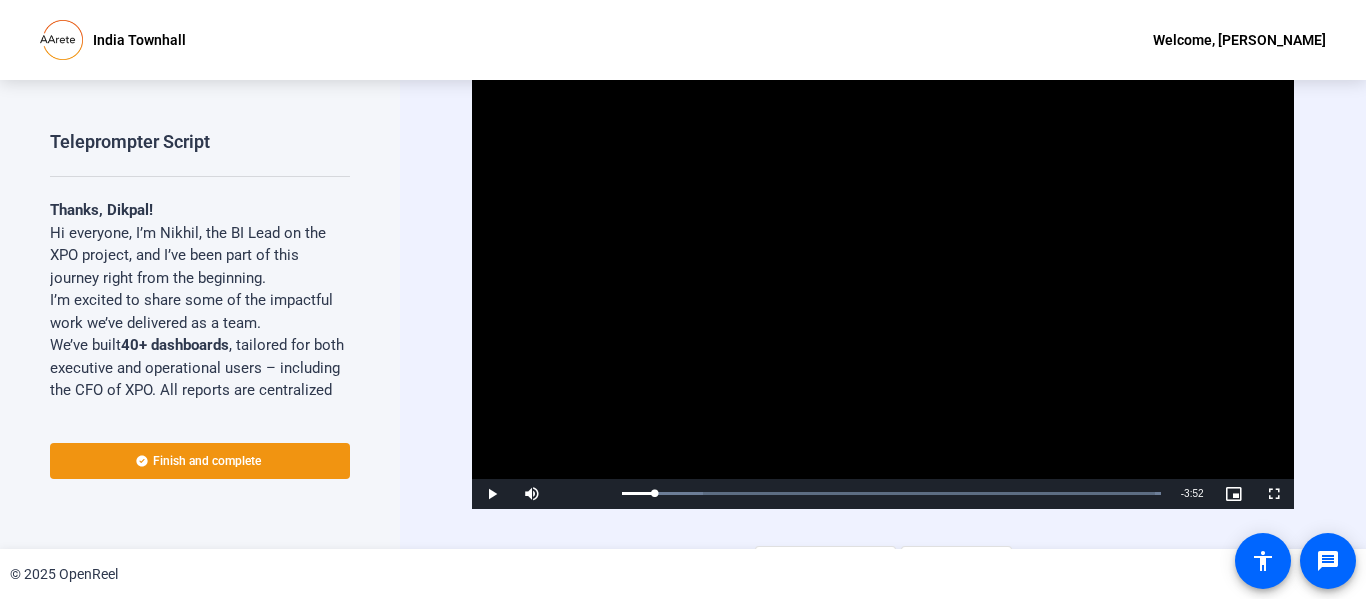 scroll, scrollTop: 0, scrollLeft: 0, axis: both 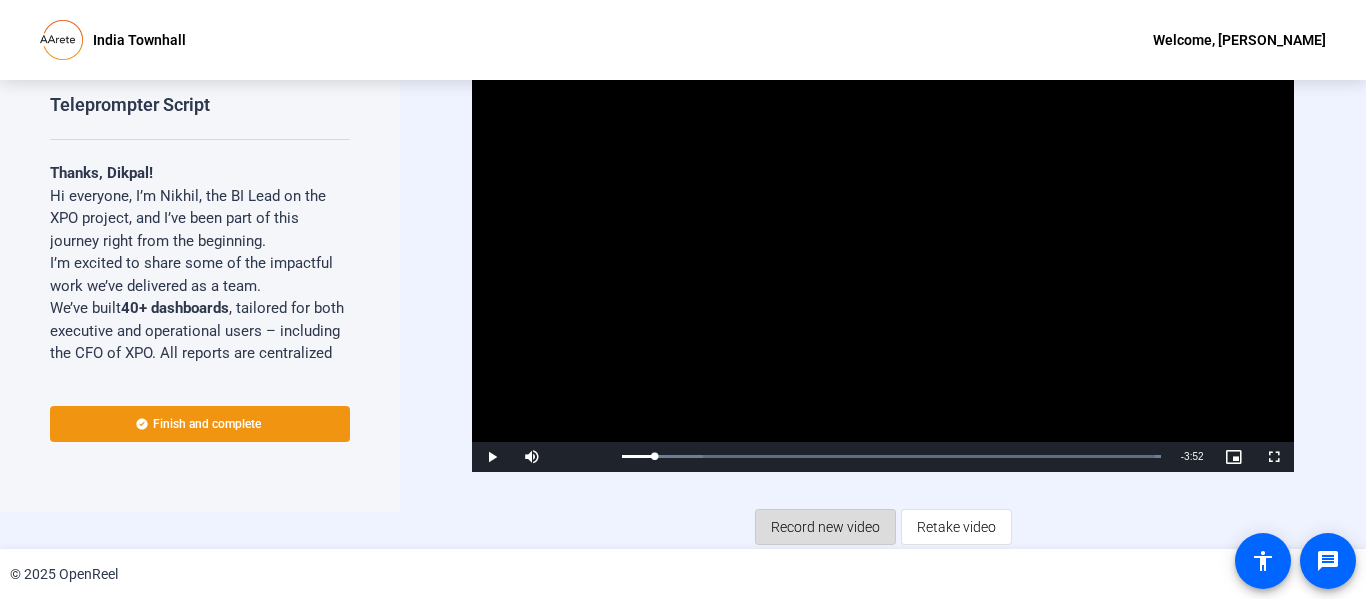 click on "Record new video" 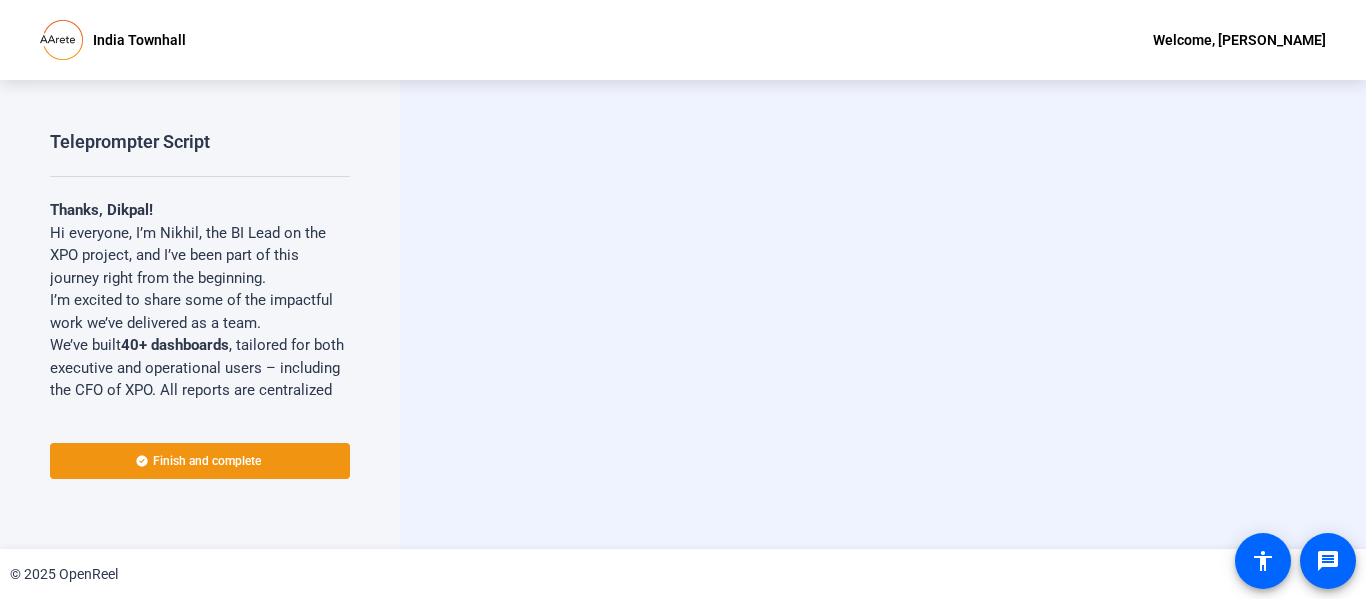 scroll, scrollTop: 0, scrollLeft: 0, axis: both 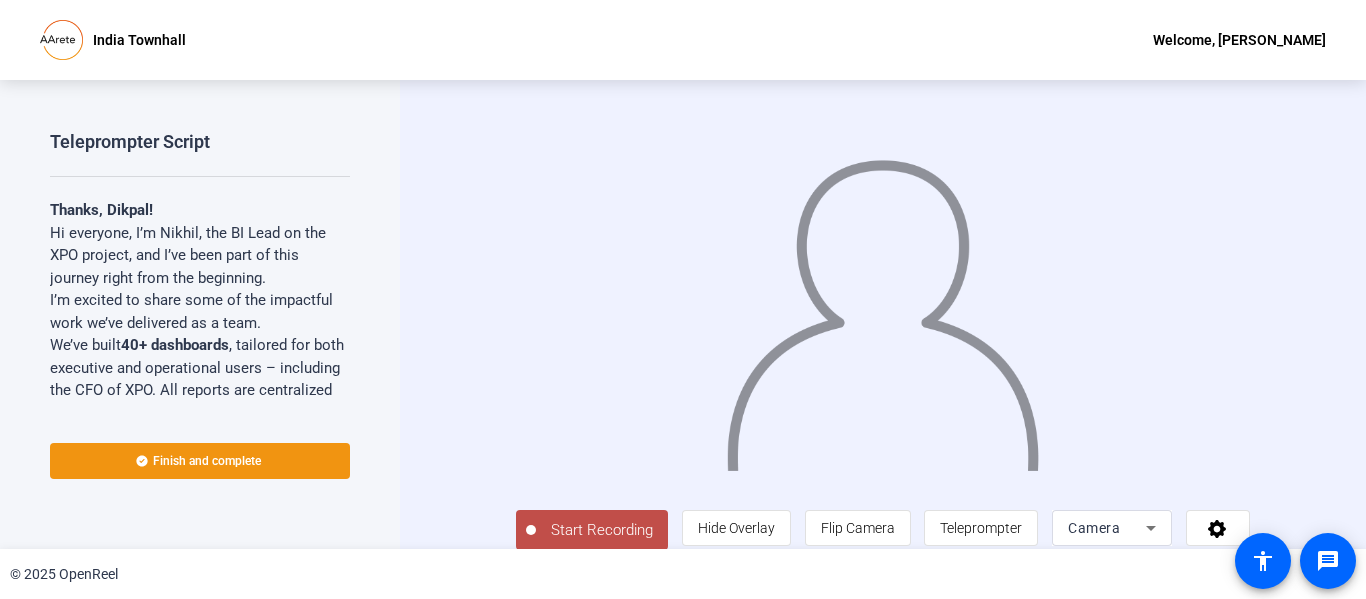 click on "Start Recording" 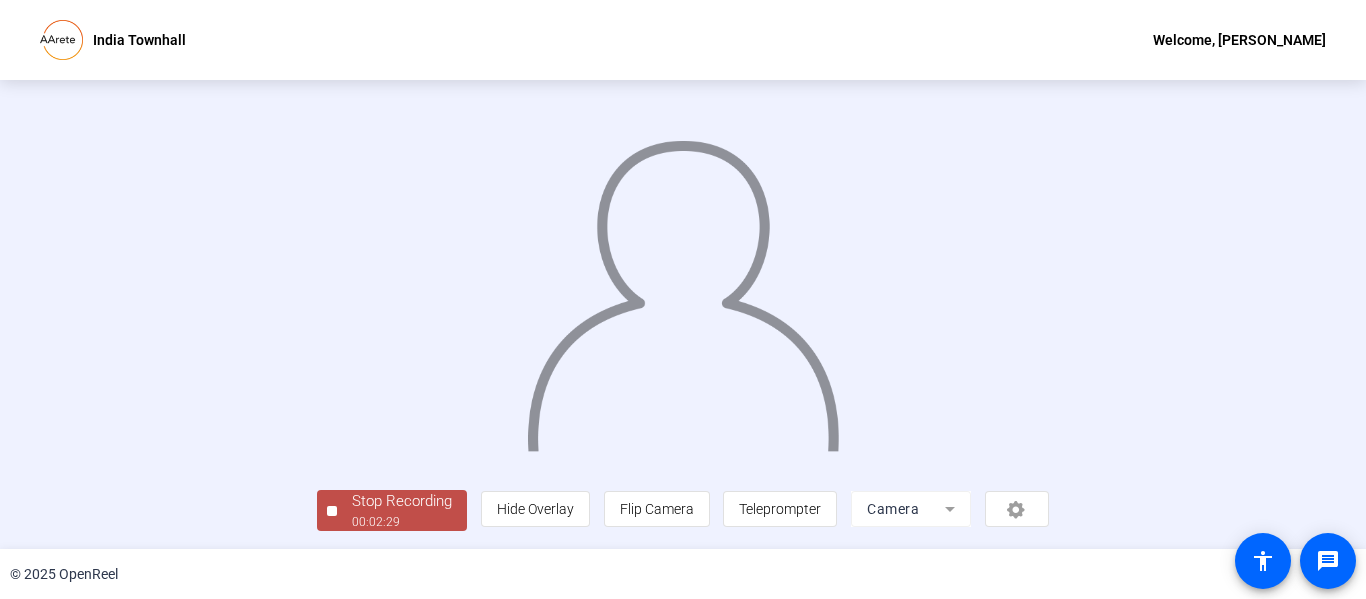 scroll, scrollTop: 126, scrollLeft: 0, axis: vertical 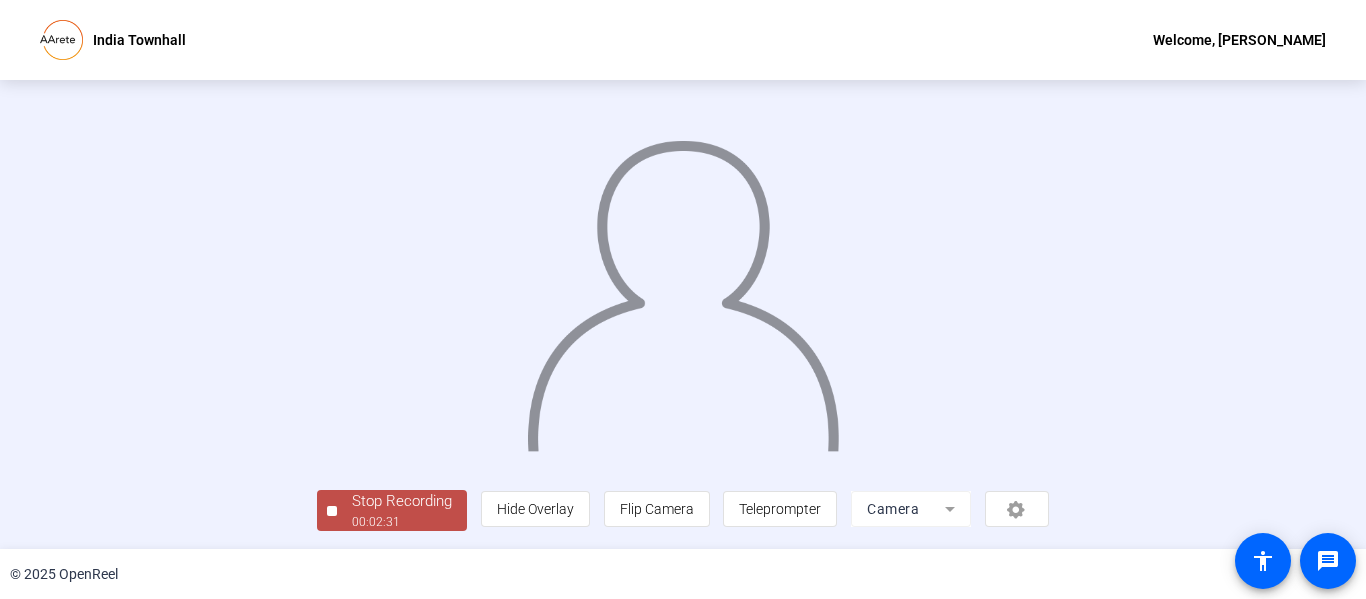 click on "Stop Recording" 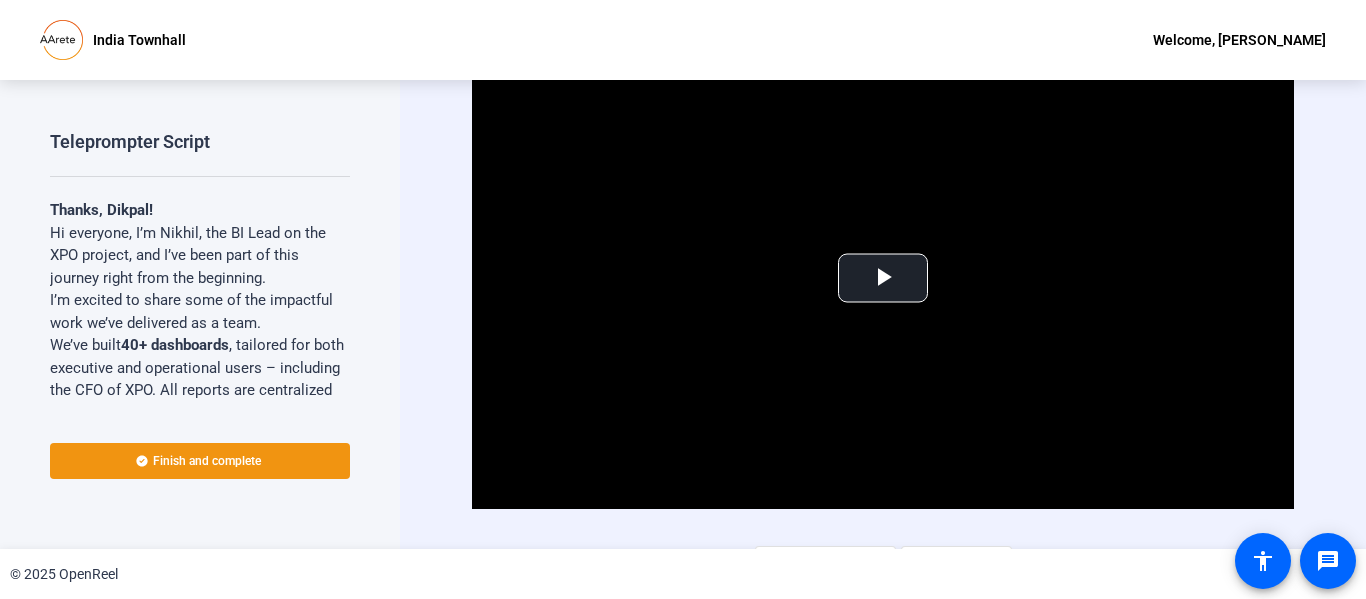 scroll, scrollTop: 37, scrollLeft: 0, axis: vertical 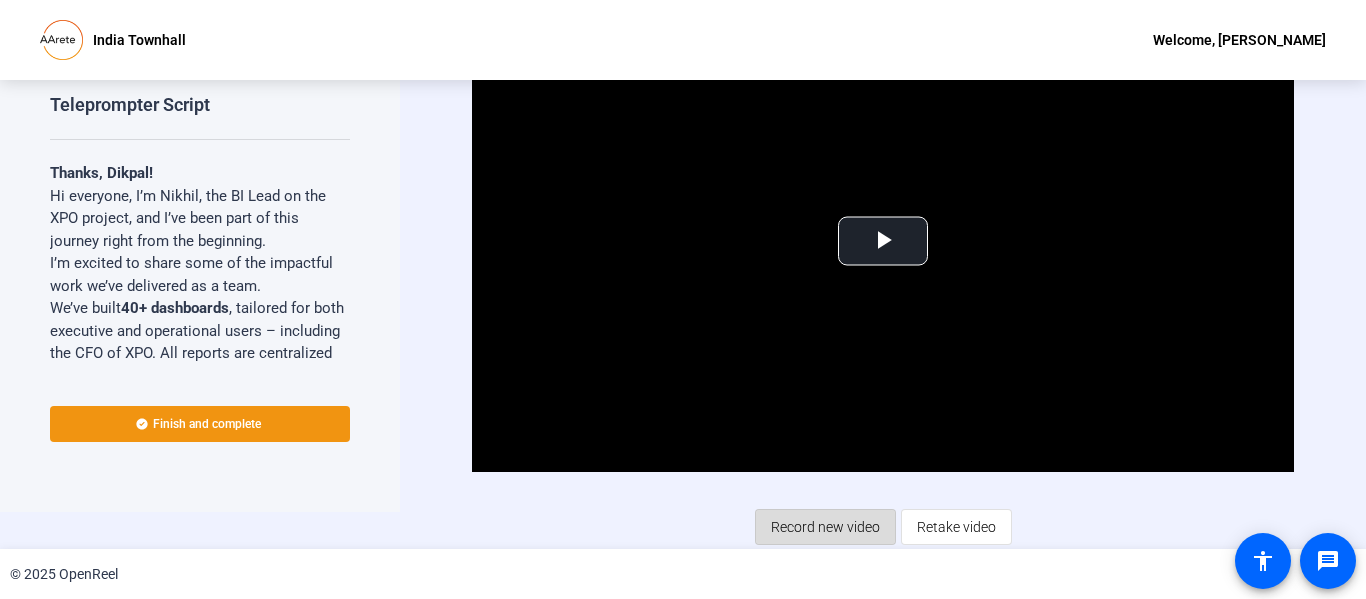 click on "Record new video" 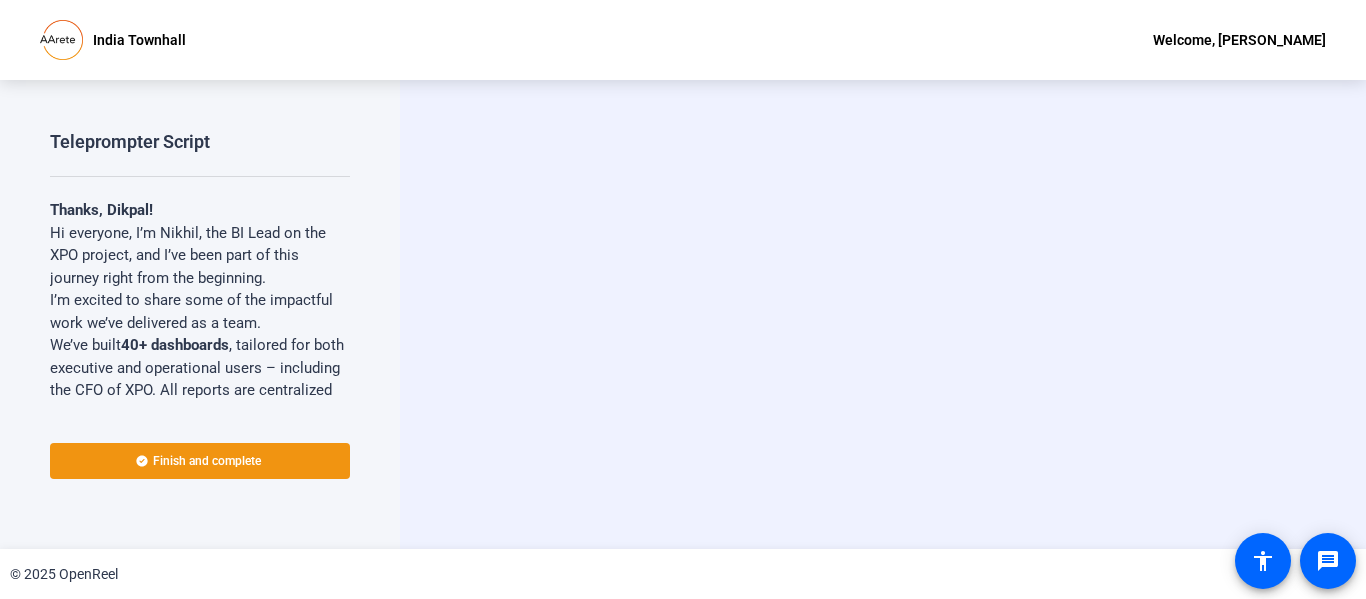 scroll, scrollTop: 0, scrollLeft: 0, axis: both 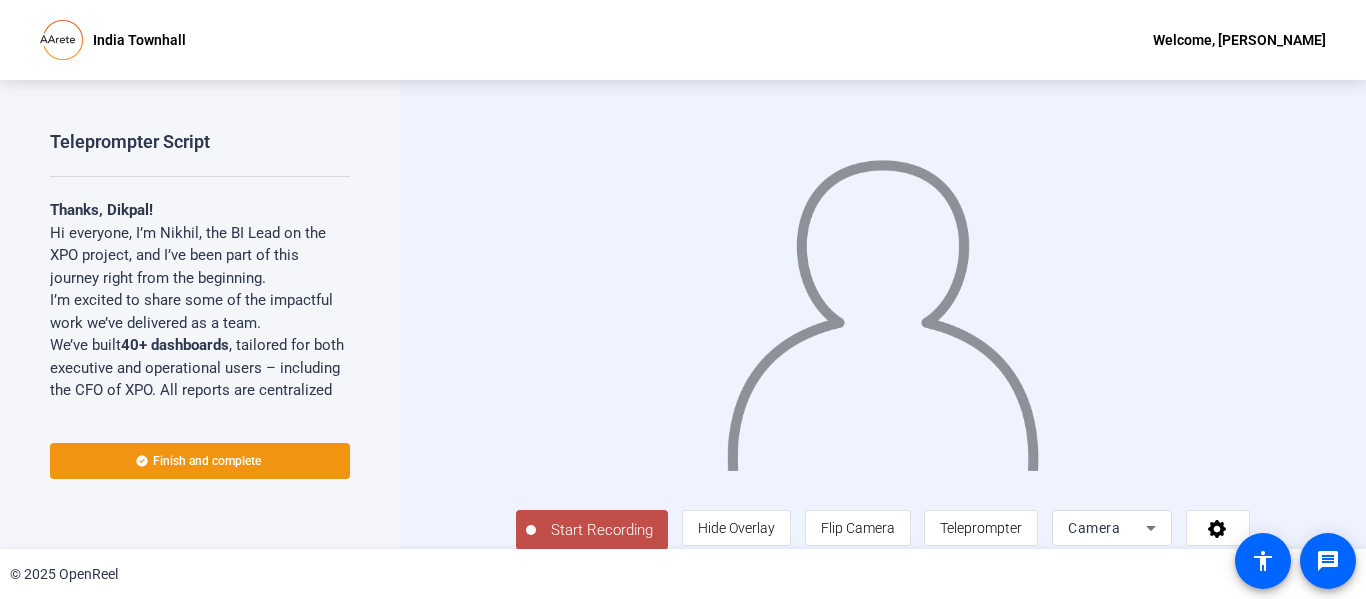 click on "Start Recording" 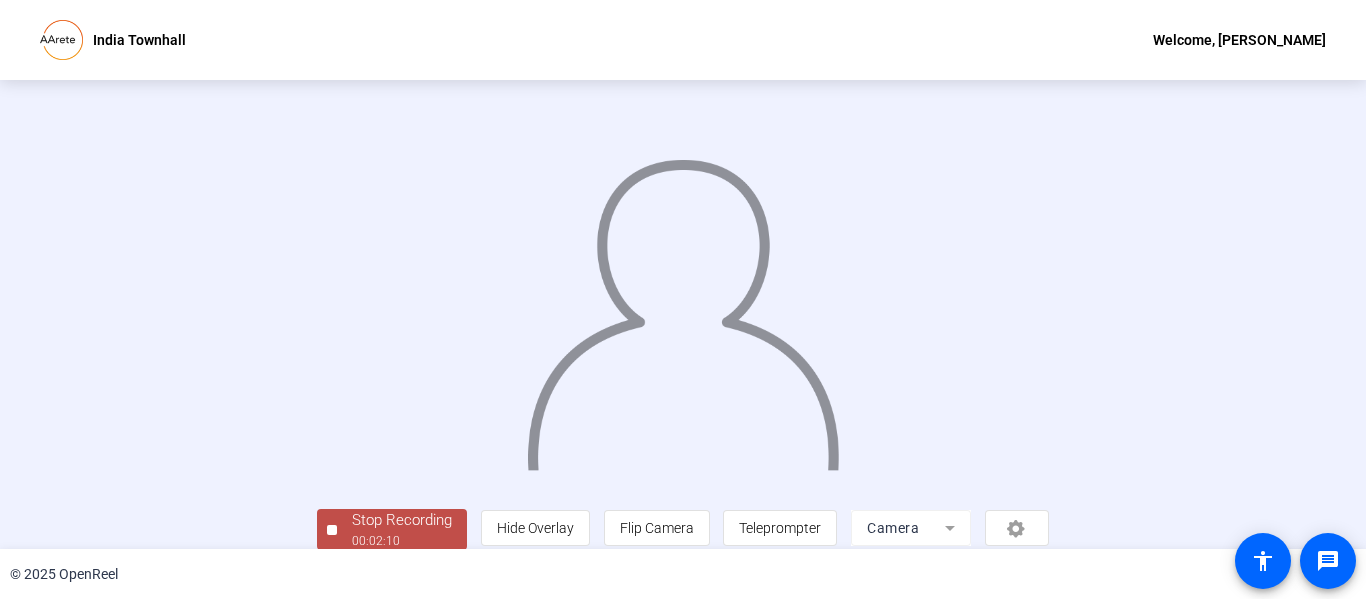 scroll, scrollTop: 126, scrollLeft: 0, axis: vertical 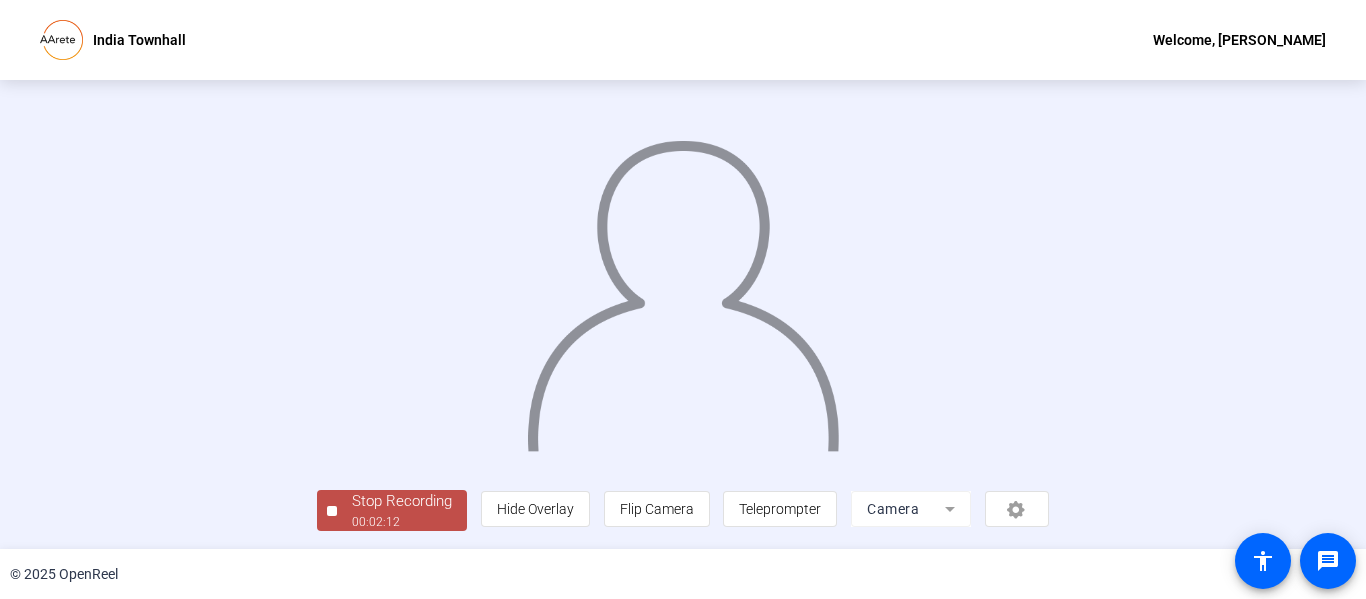 click on "Stop Recording" 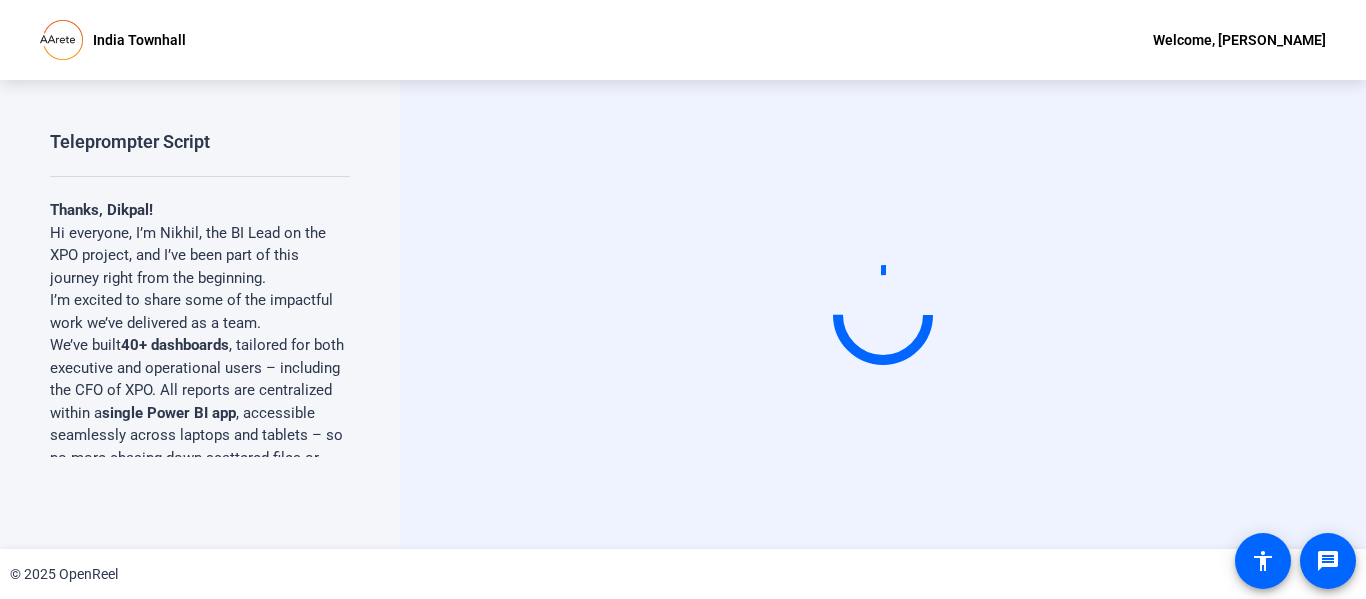 scroll, scrollTop: 0, scrollLeft: 0, axis: both 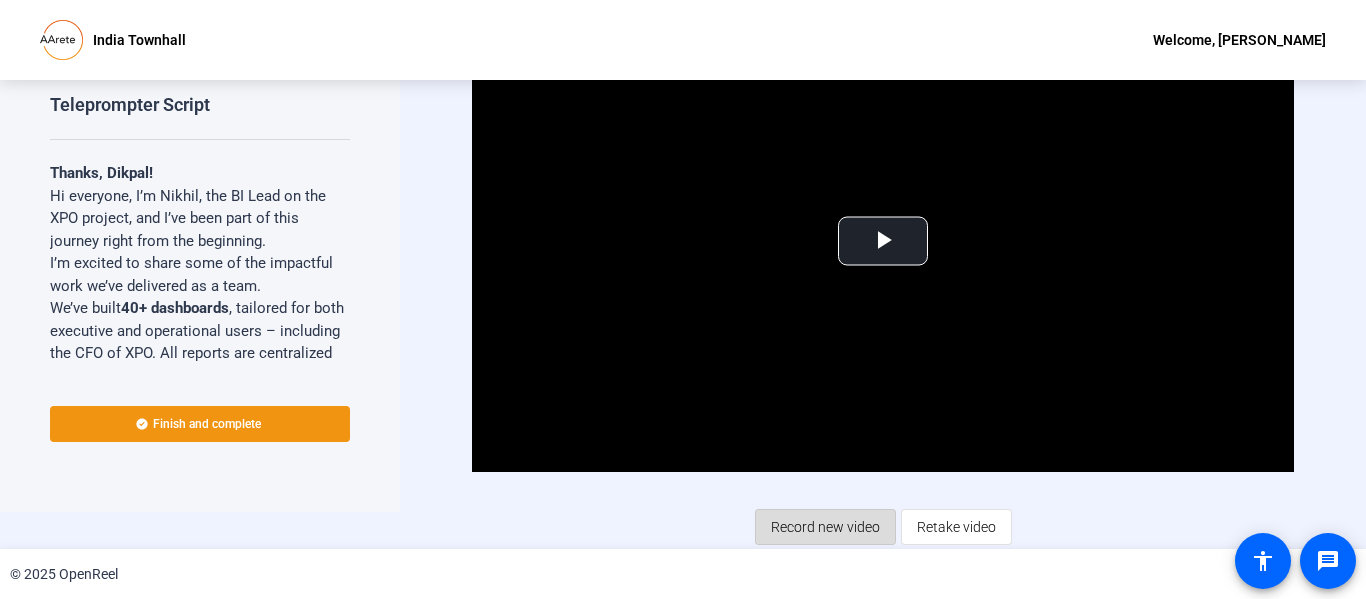 click on "Record new video" 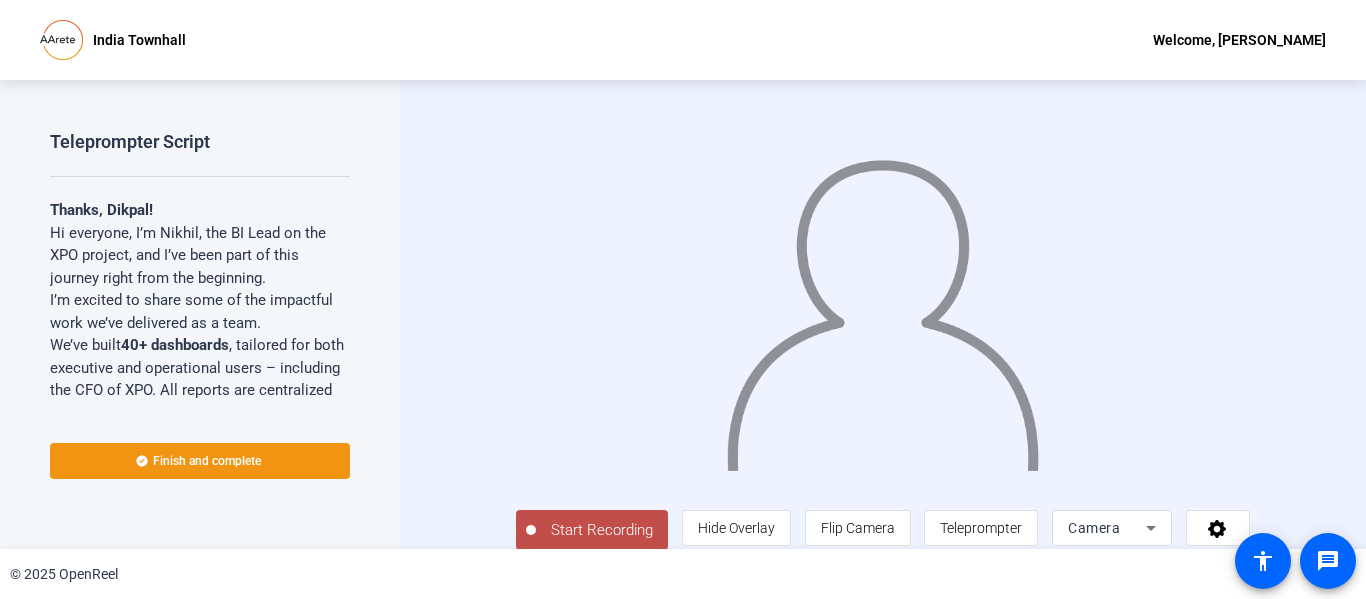 click on "Start Recording" 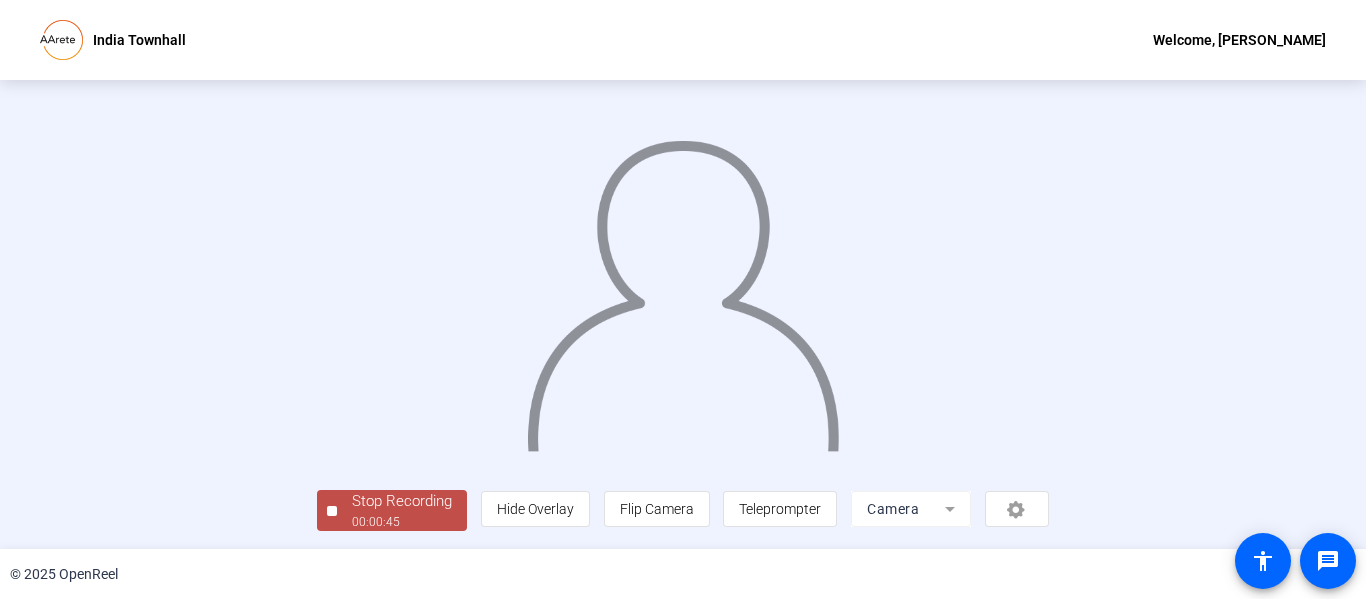 scroll, scrollTop: 126, scrollLeft: 0, axis: vertical 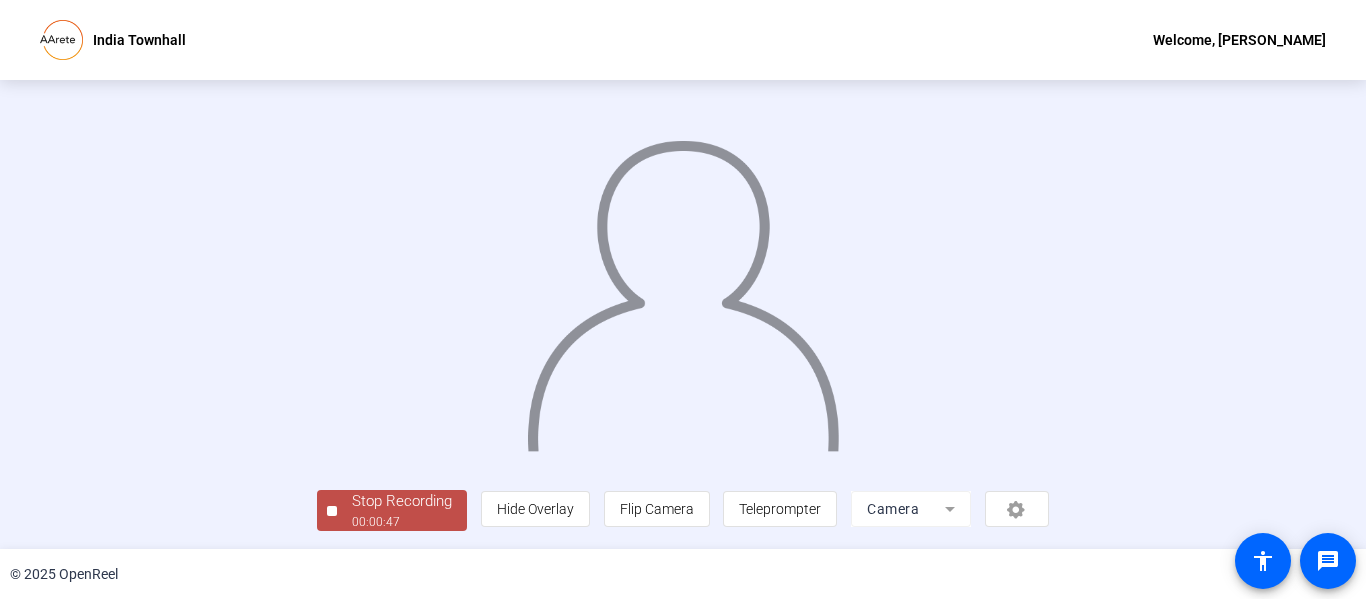 click on "Stop Recording" 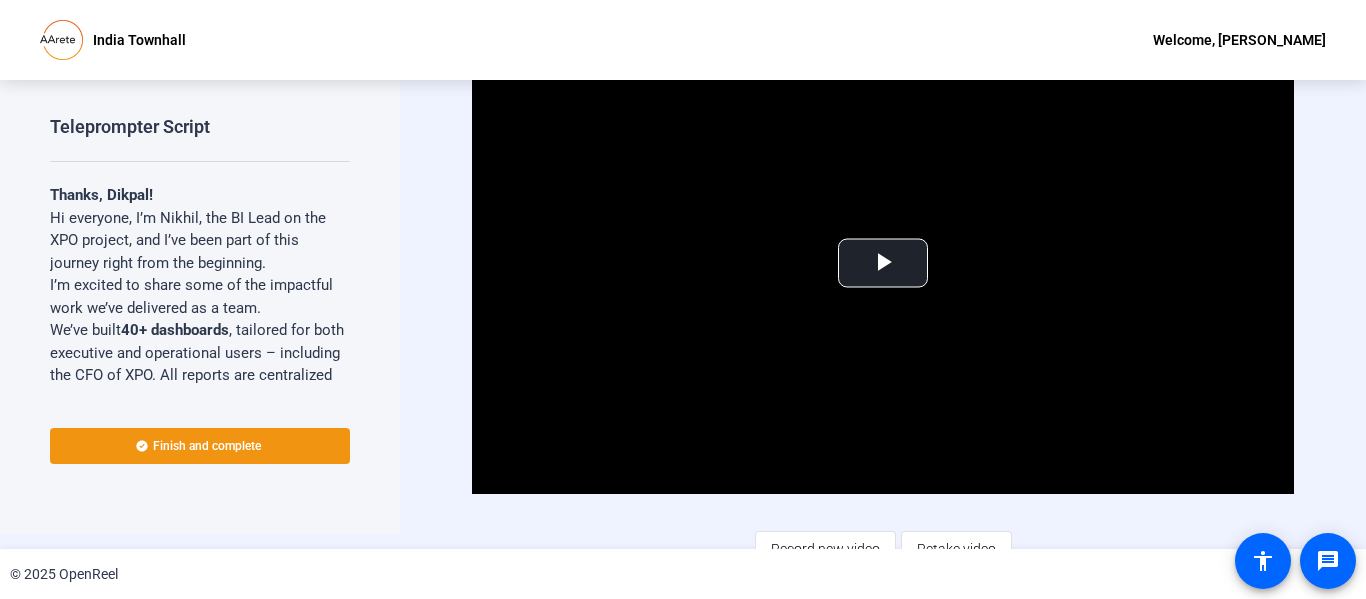 scroll, scrollTop: 37, scrollLeft: 0, axis: vertical 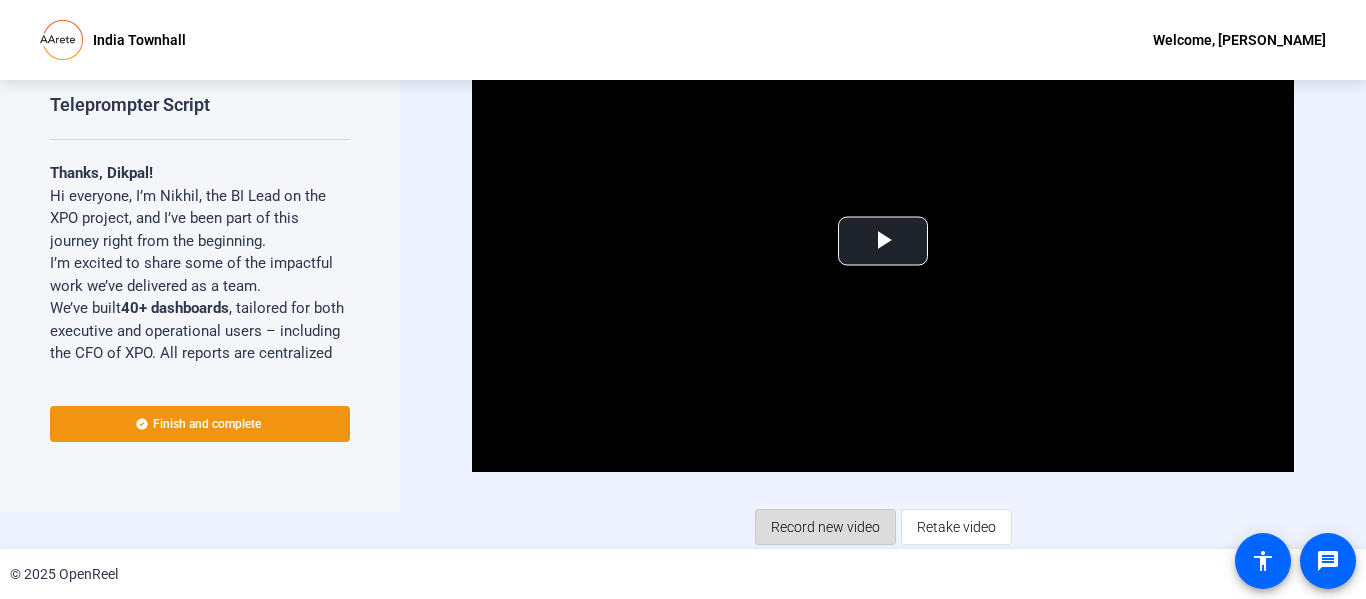 click on "Record new video" 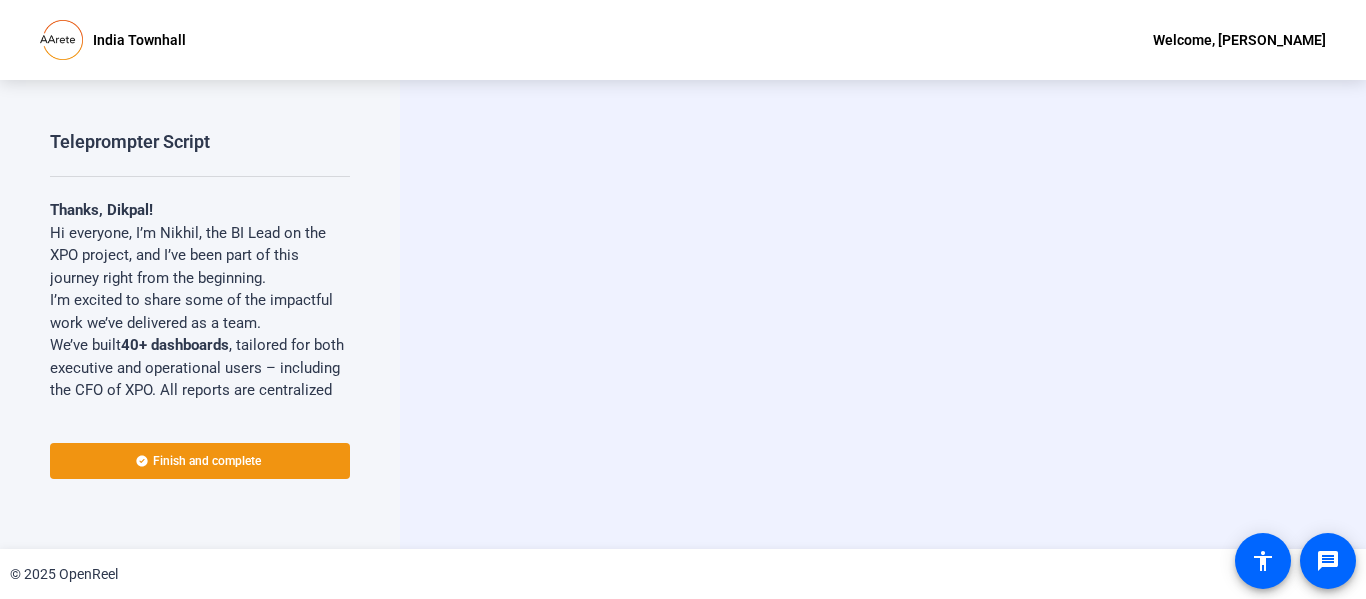 scroll, scrollTop: 0, scrollLeft: 0, axis: both 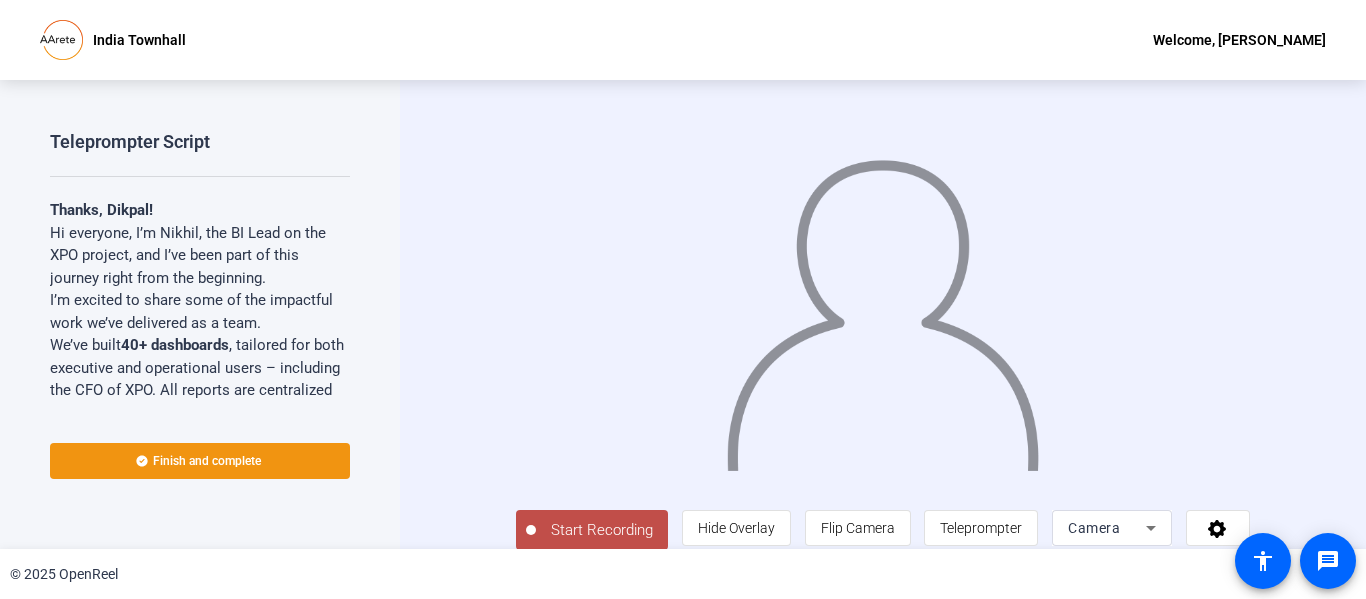 click on "Start Recording" 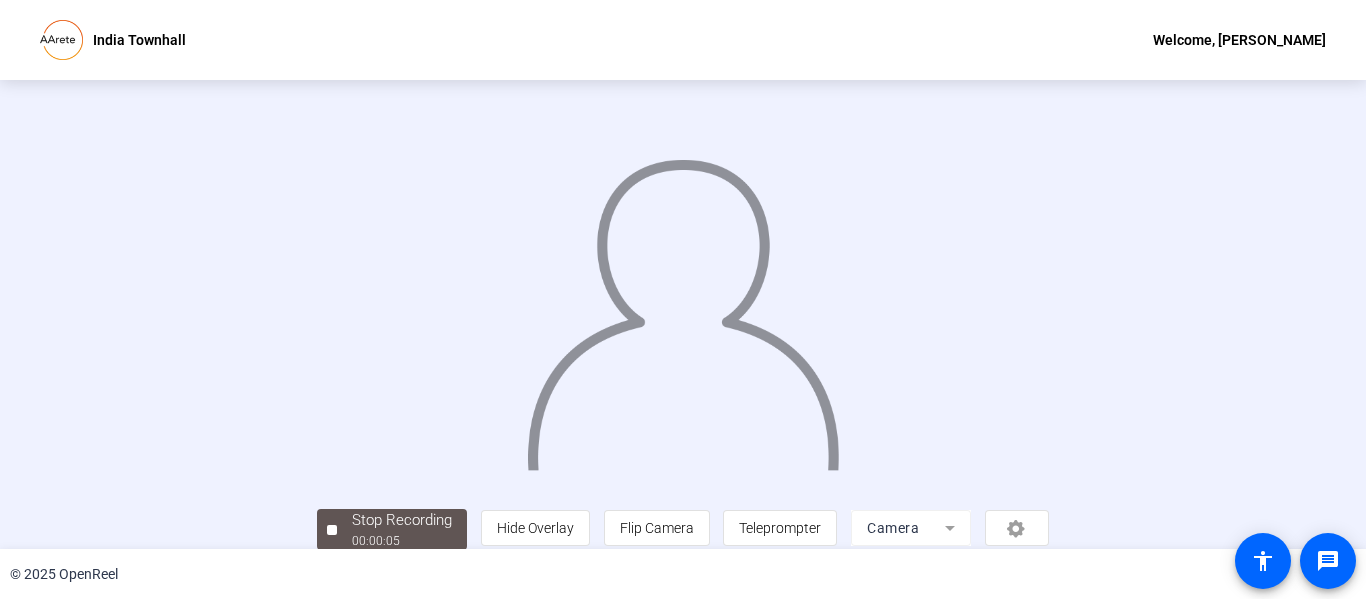 scroll, scrollTop: 126, scrollLeft: 0, axis: vertical 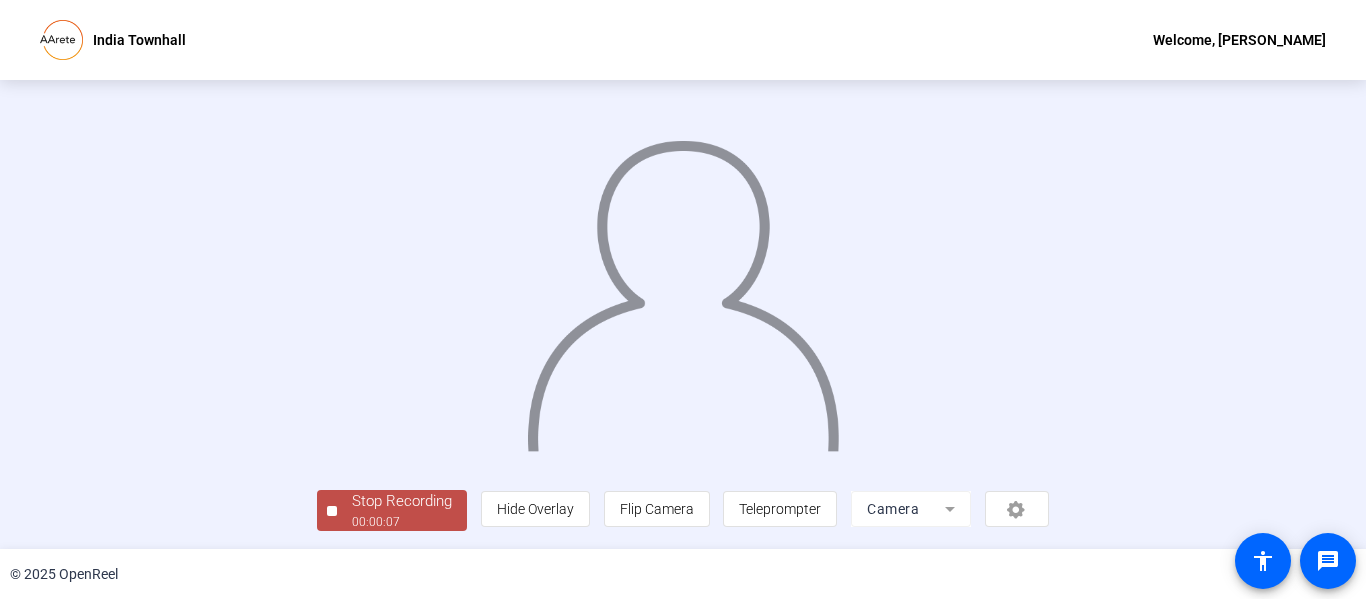 click on "Stop Recording" 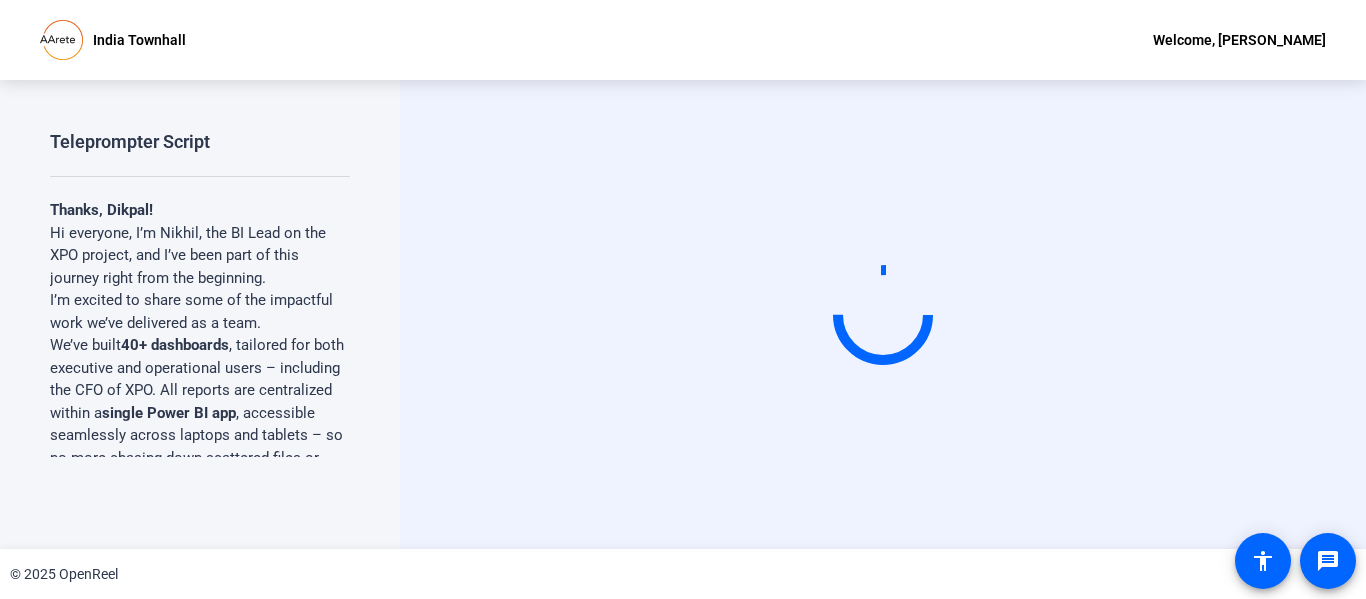 scroll, scrollTop: 0, scrollLeft: 0, axis: both 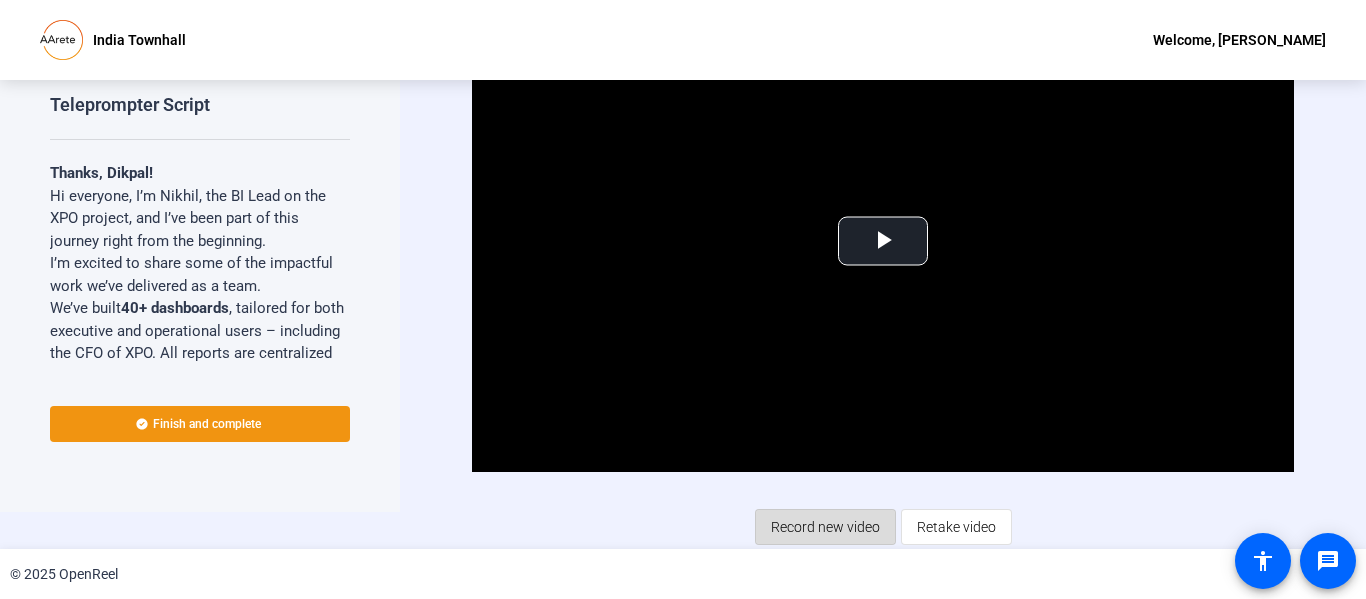 click on "Record new video" 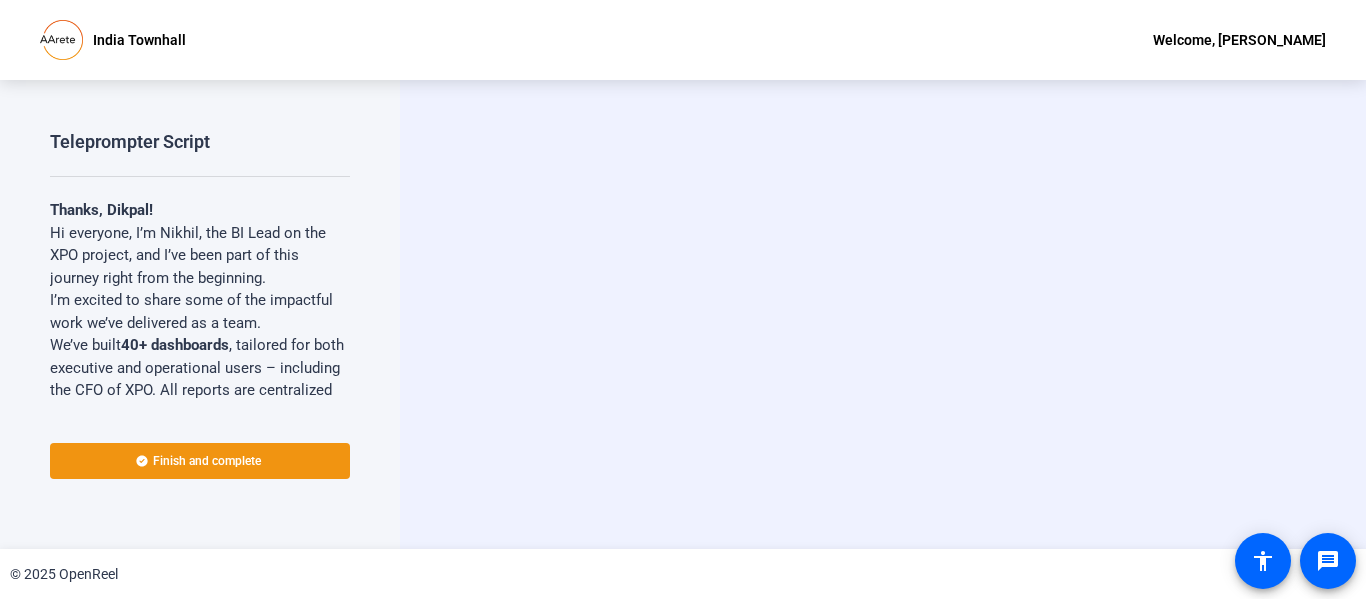 scroll, scrollTop: 0, scrollLeft: 0, axis: both 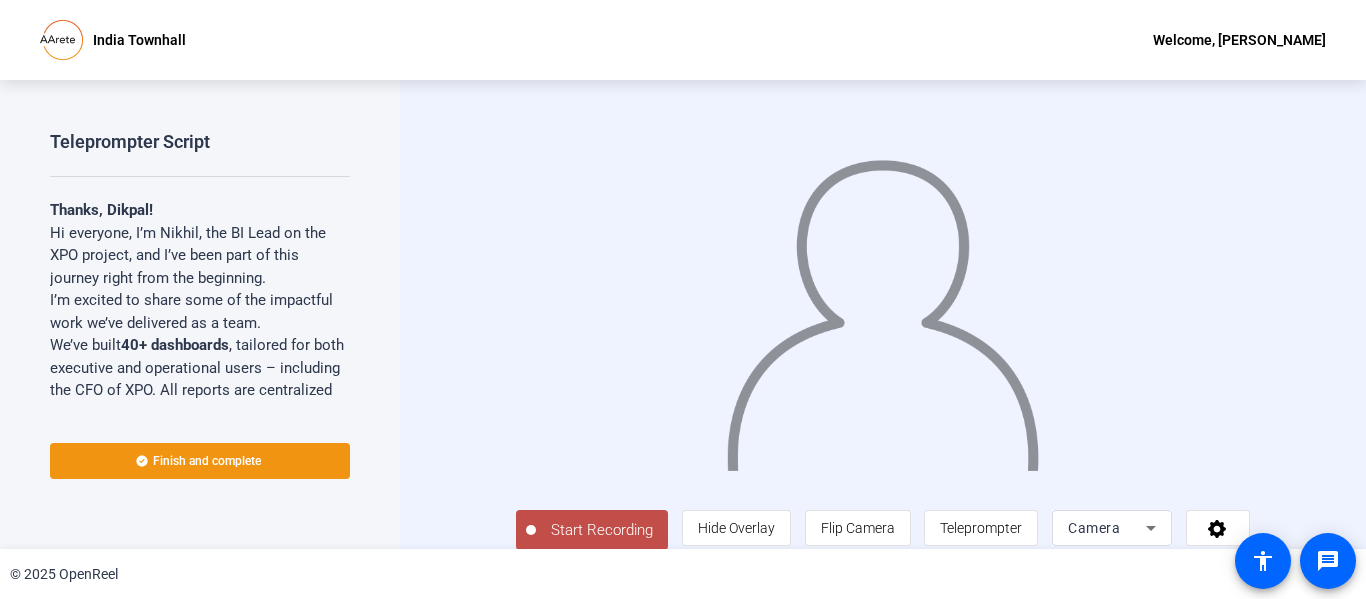 click on "Start Recording" 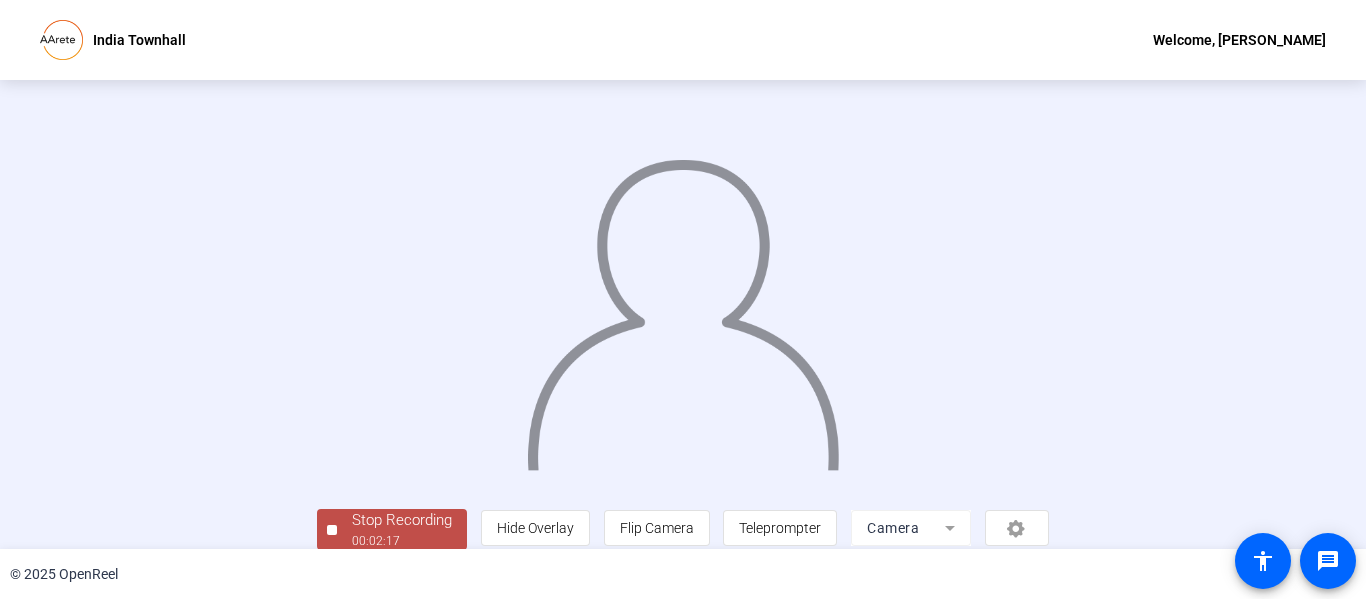 scroll, scrollTop: 126, scrollLeft: 0, axis: vertical 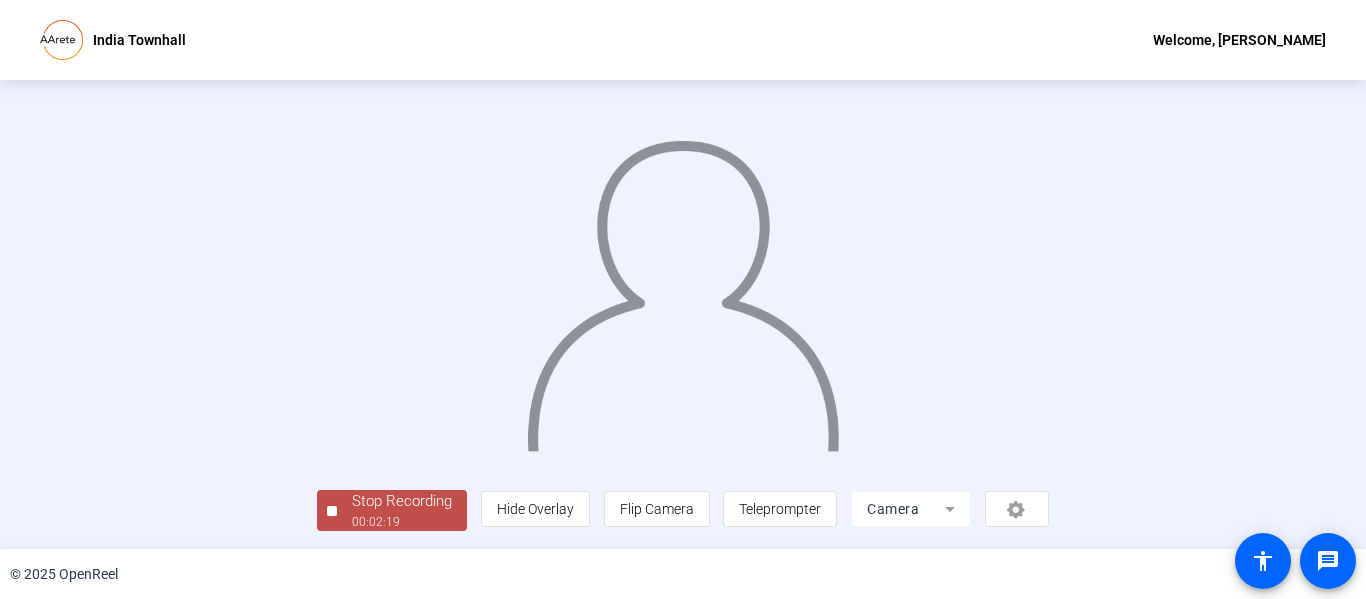 click on "00:02:19" 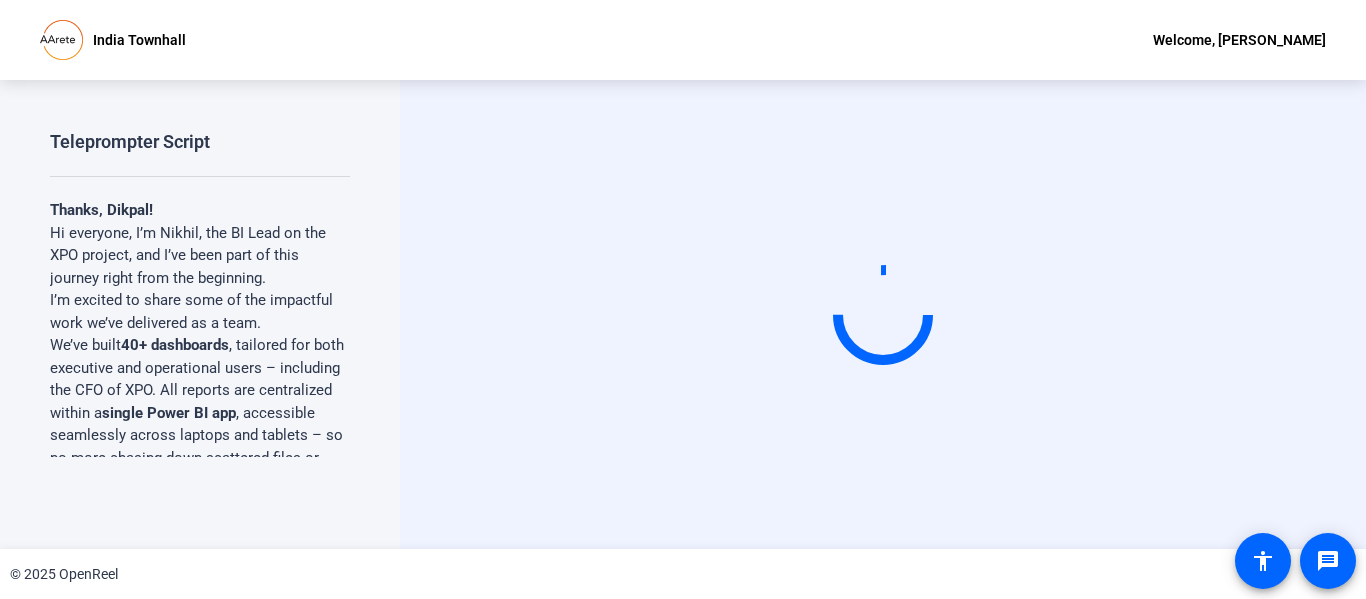 scroll, scrollTop: 0, scrollLeft: 0, axis: both 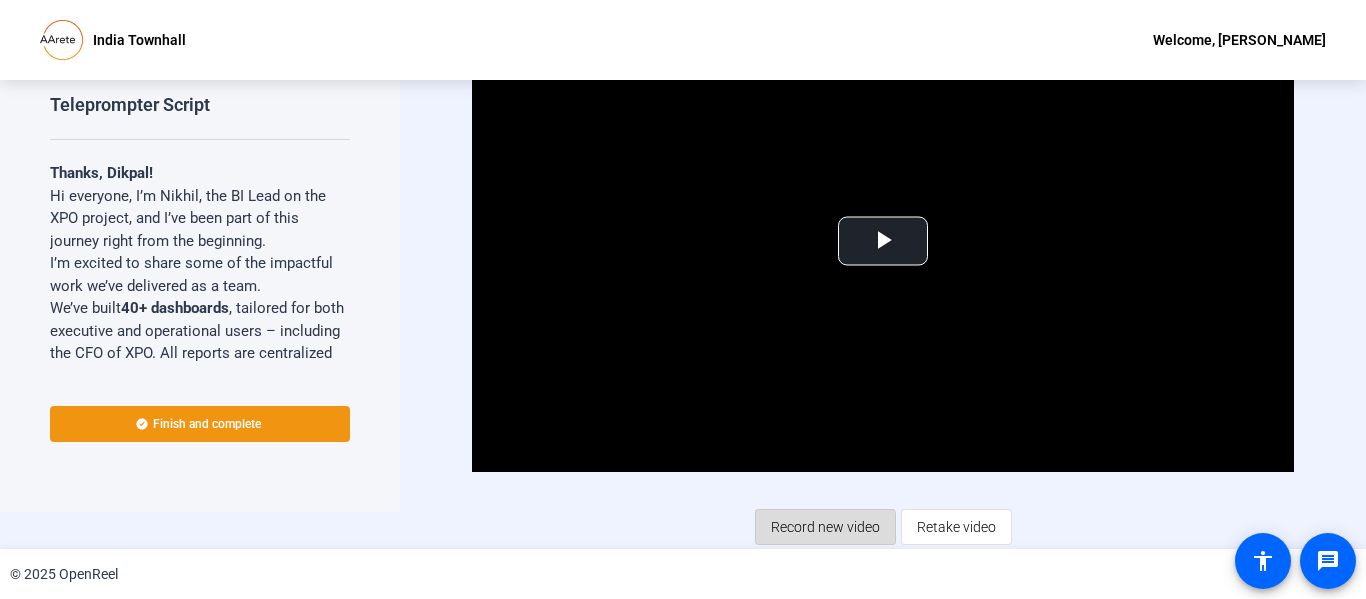click on "Record new video" 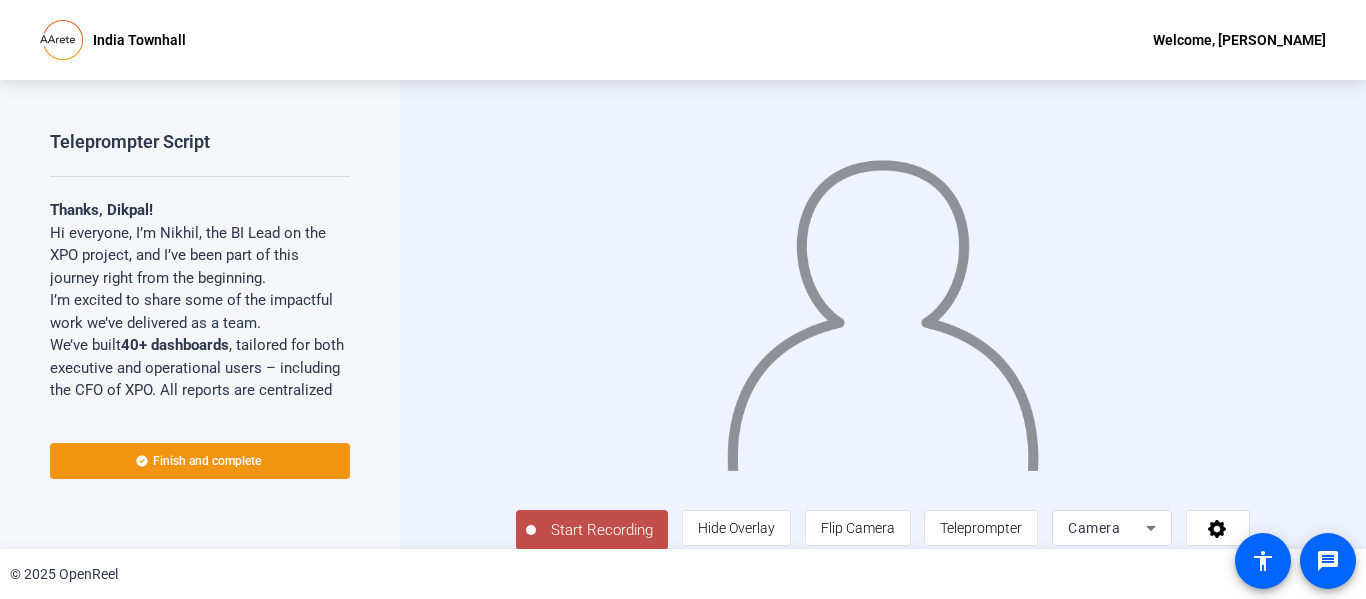 click on "Start Recording" 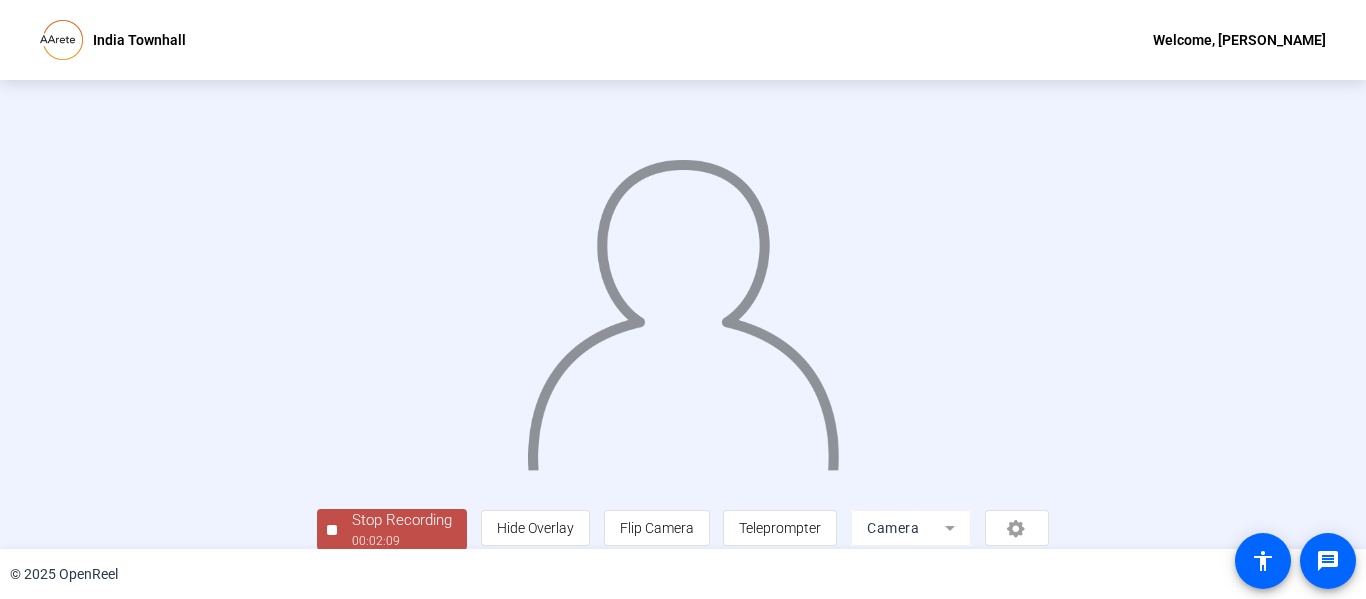 scroll, scrollTop: 126, scrollLeft: 0, axis: vertical 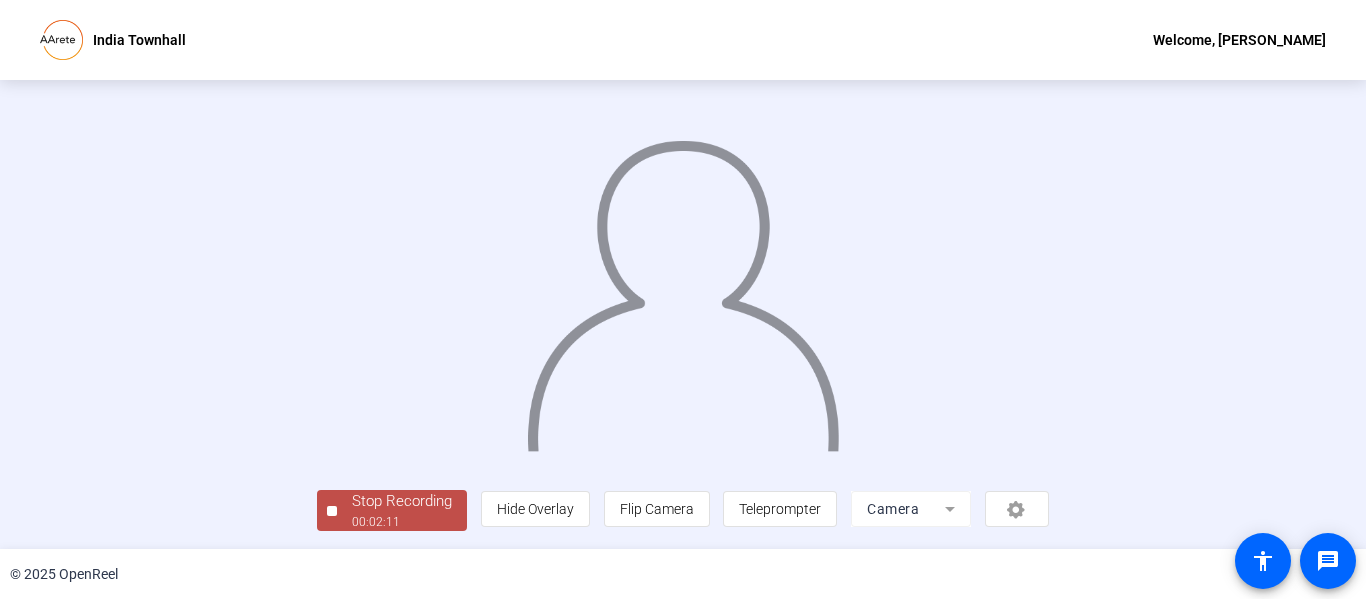 click on "Stop Recording" 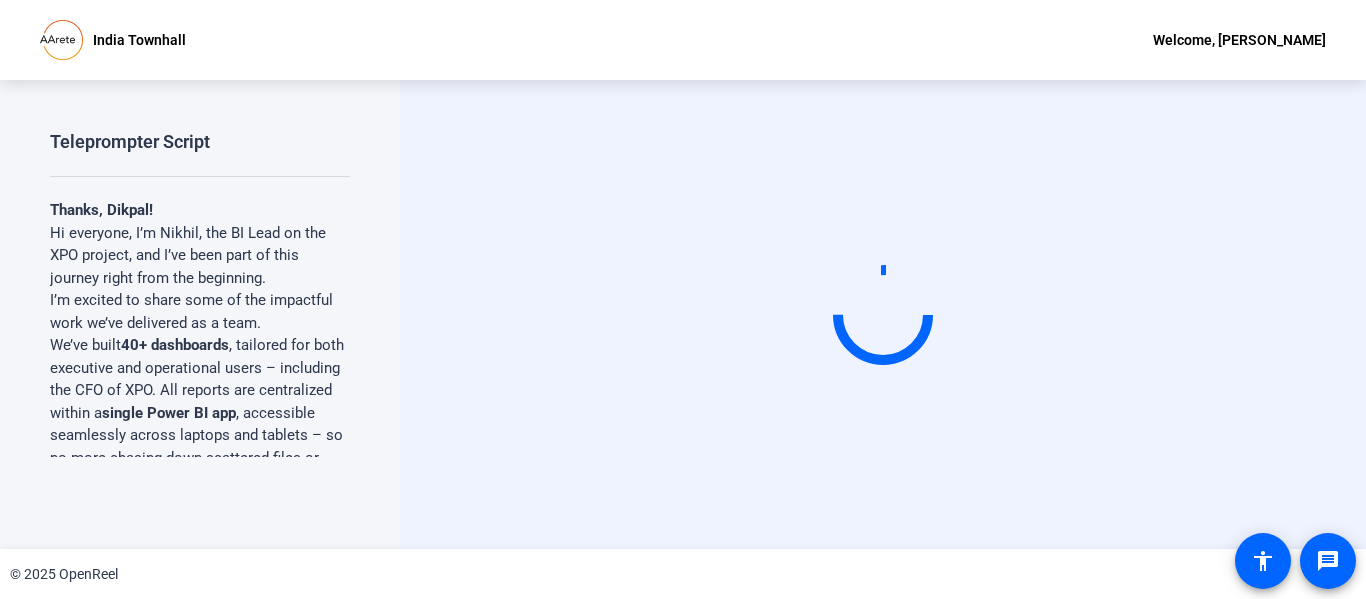 scroll, scrollTop: 0, scrollLeft: 0, axis: both 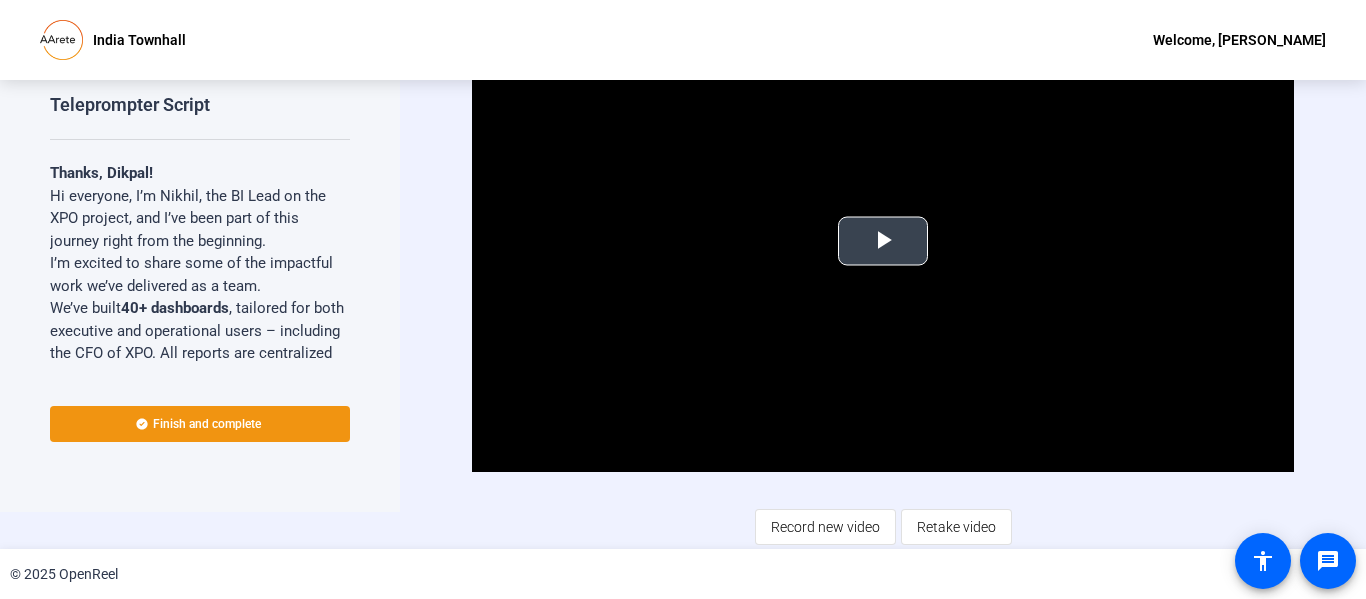 click at bounding box center (883, 241) 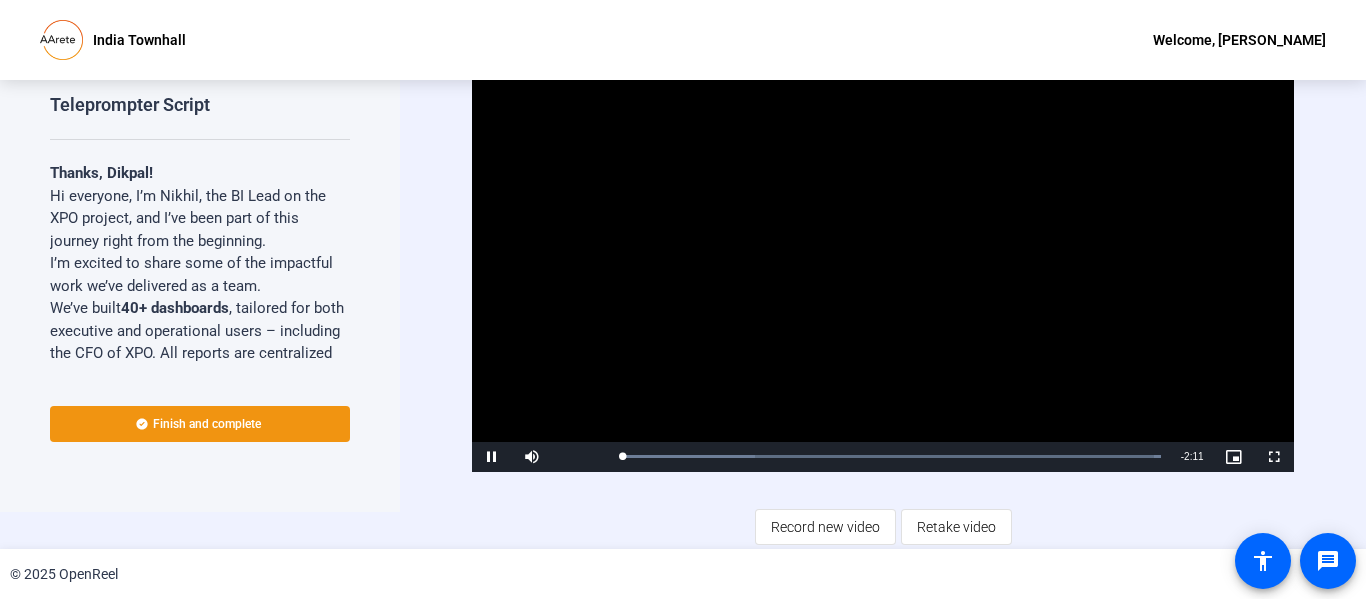 scroll, scrollTop: 0, scrollLeft: 0, axis: both 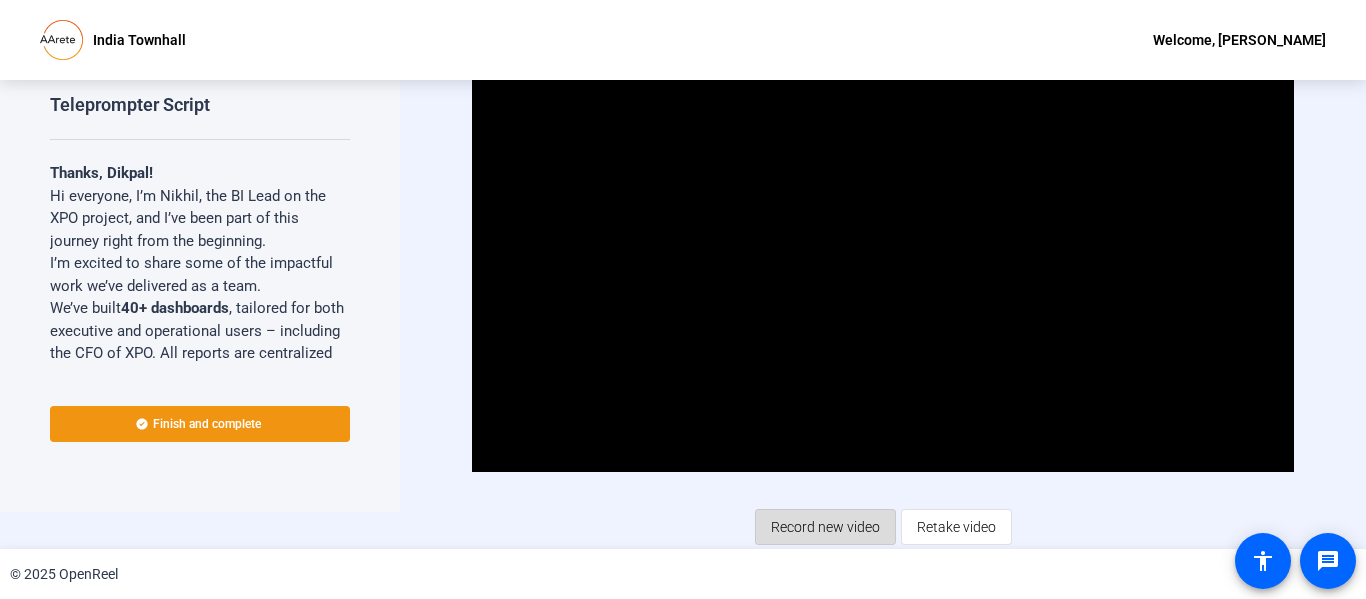 click on "Record new video" 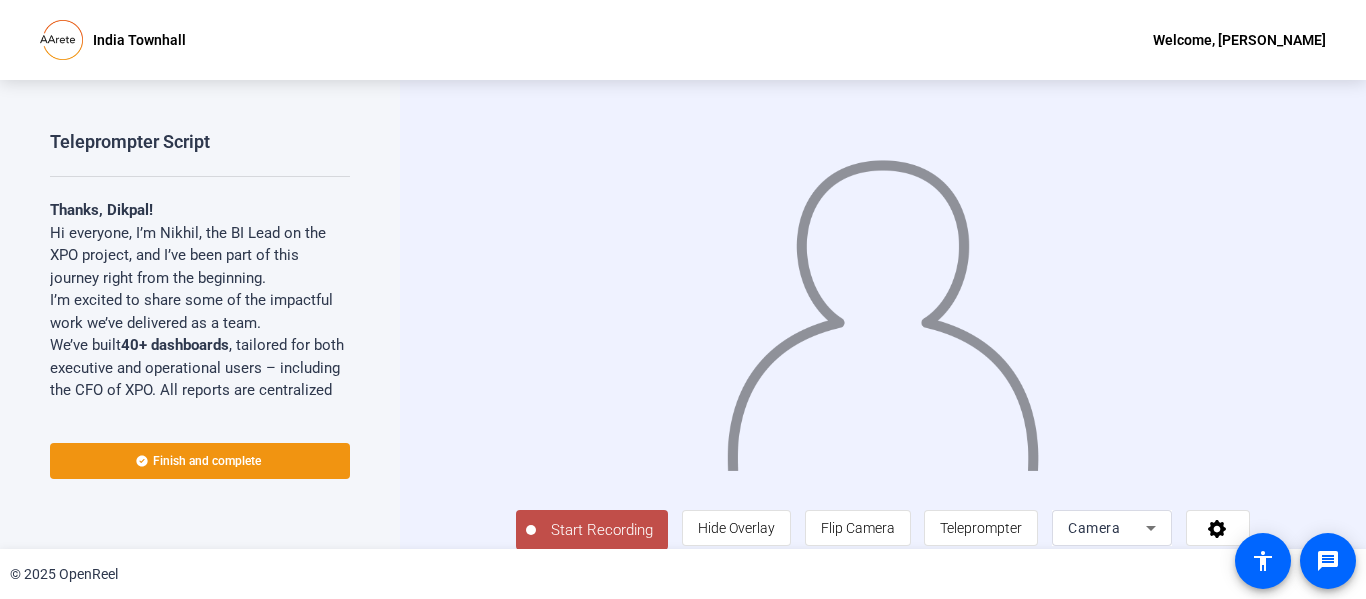 click on "Start Recording" 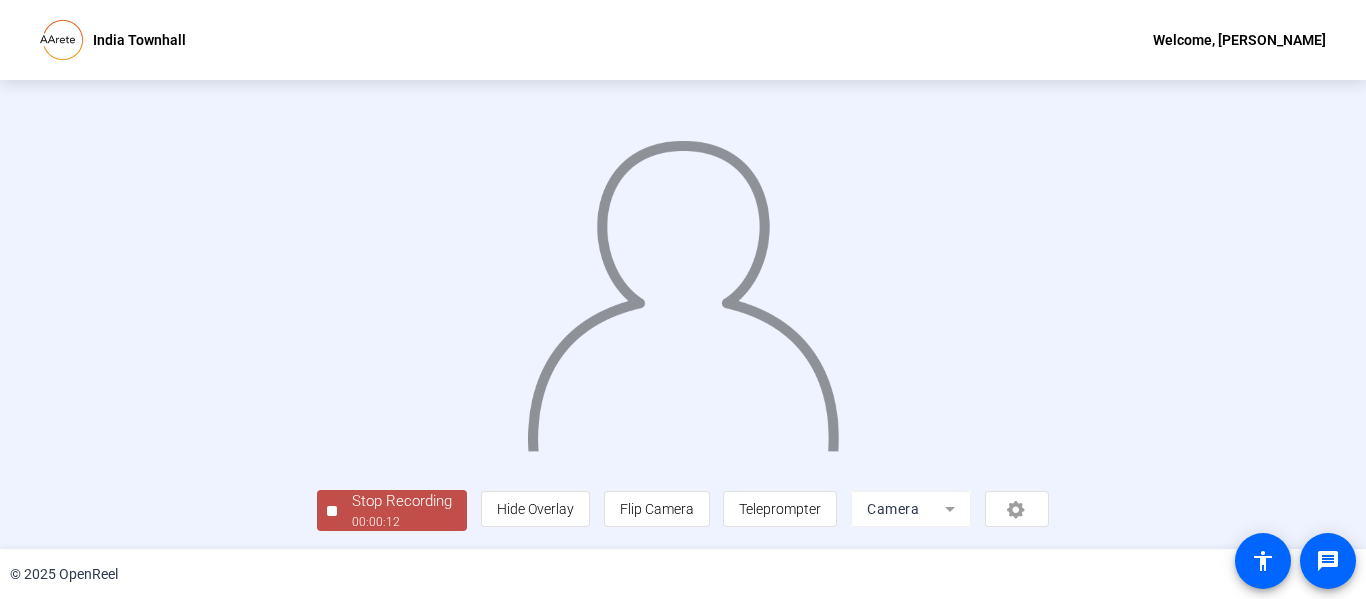 scroll, scrollTop: 126, scrollLeft: 0, axis: vertical 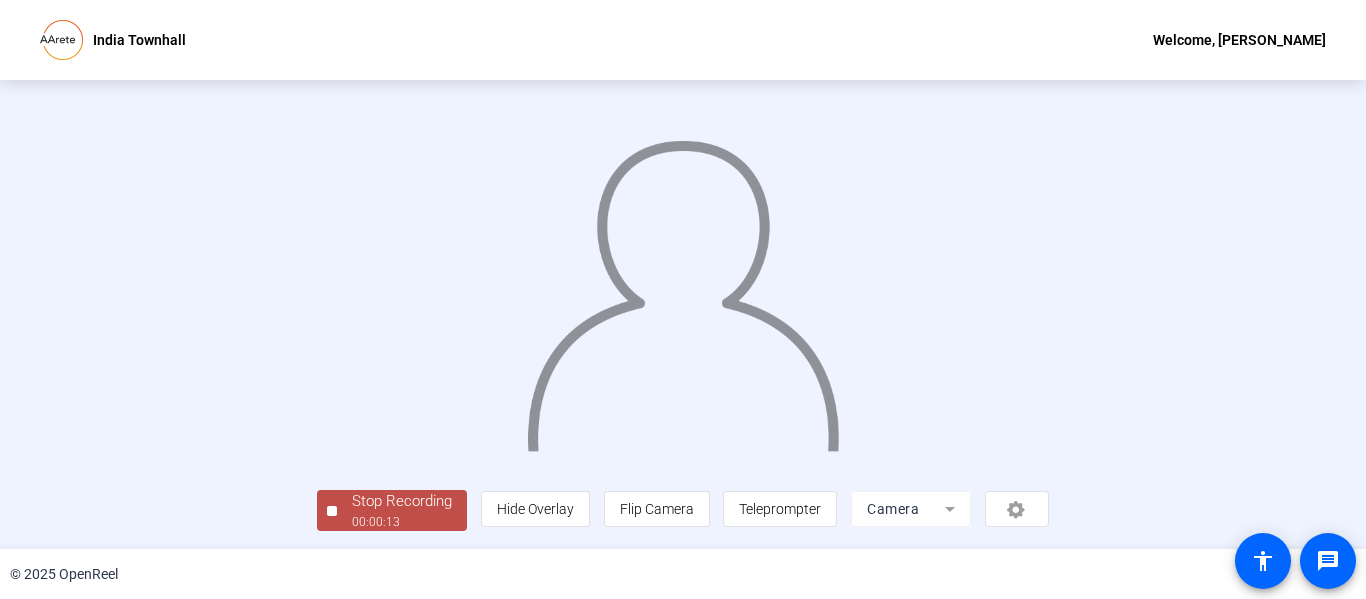 click on "00:00:13" 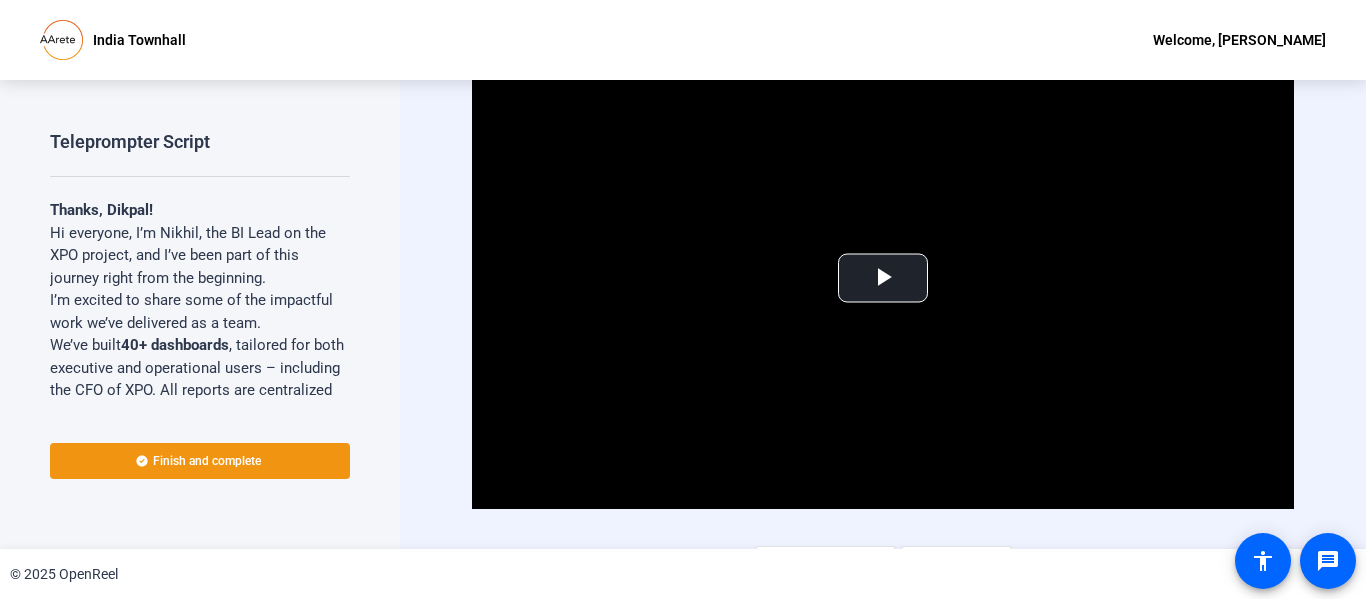 scroll, scrollTop: 37, scrollLeft: 0, axis: vertical 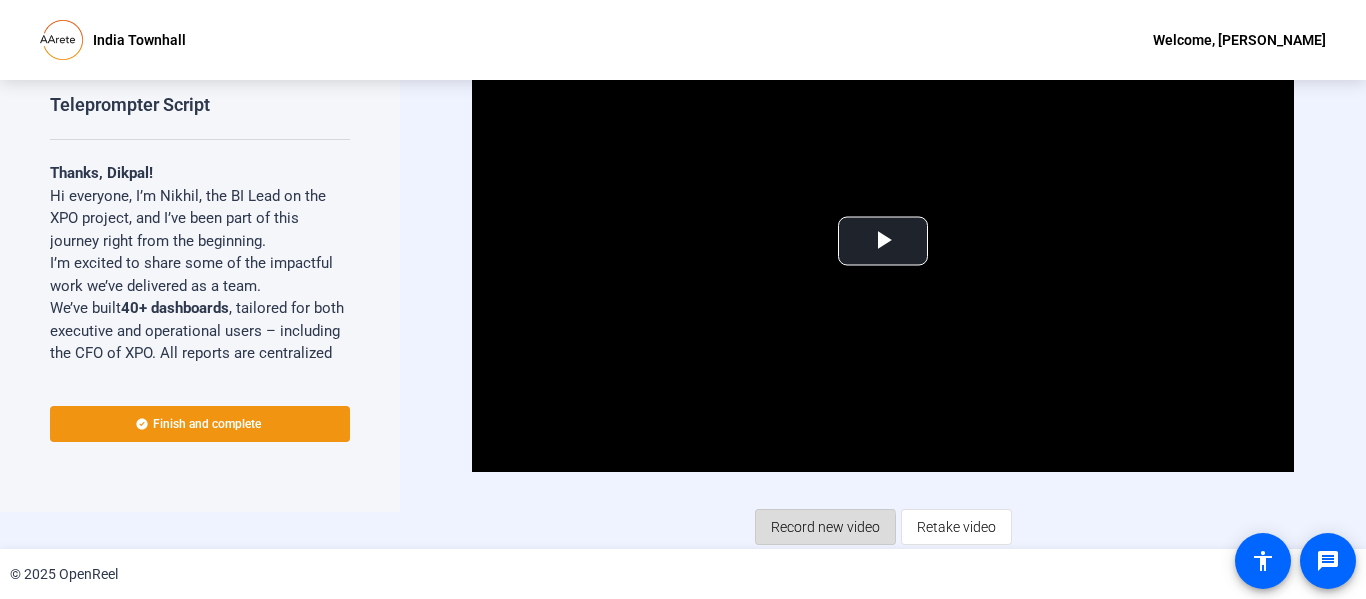 click on "Record new video" 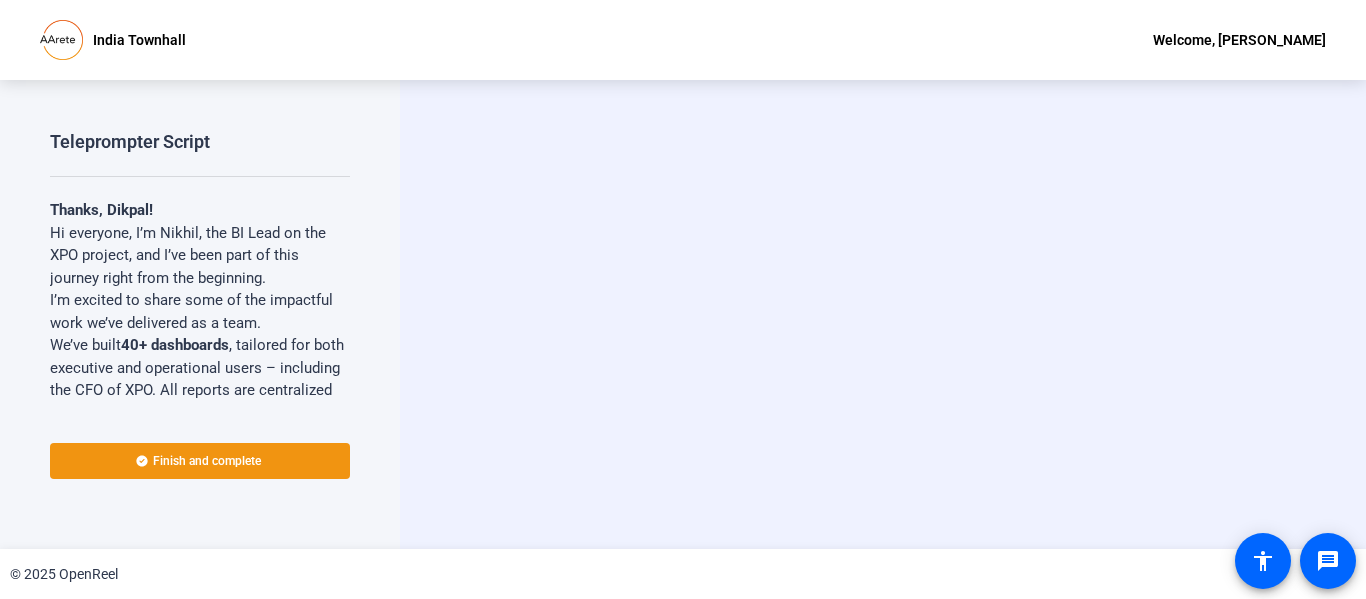 scroll, scrollTop: 0, scrollLeft: 0, axis: both 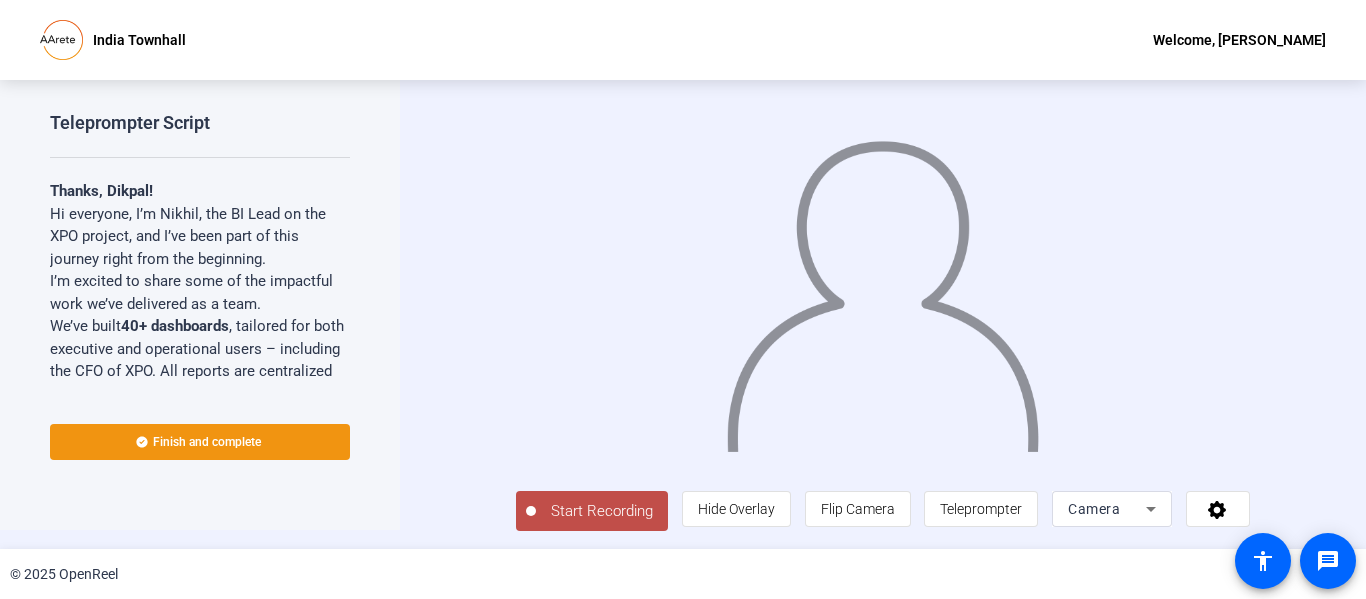 click on "Start Recording" 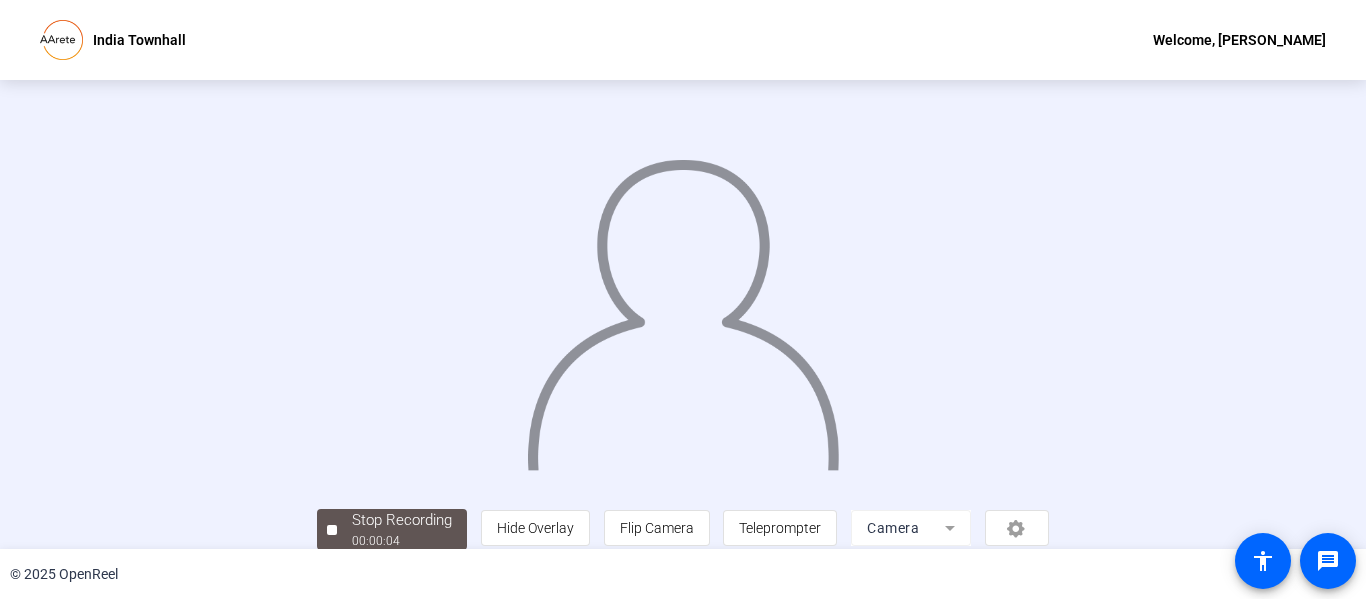 scroll, scrollTop: 126, scrollLeft: 0, axis: vertical 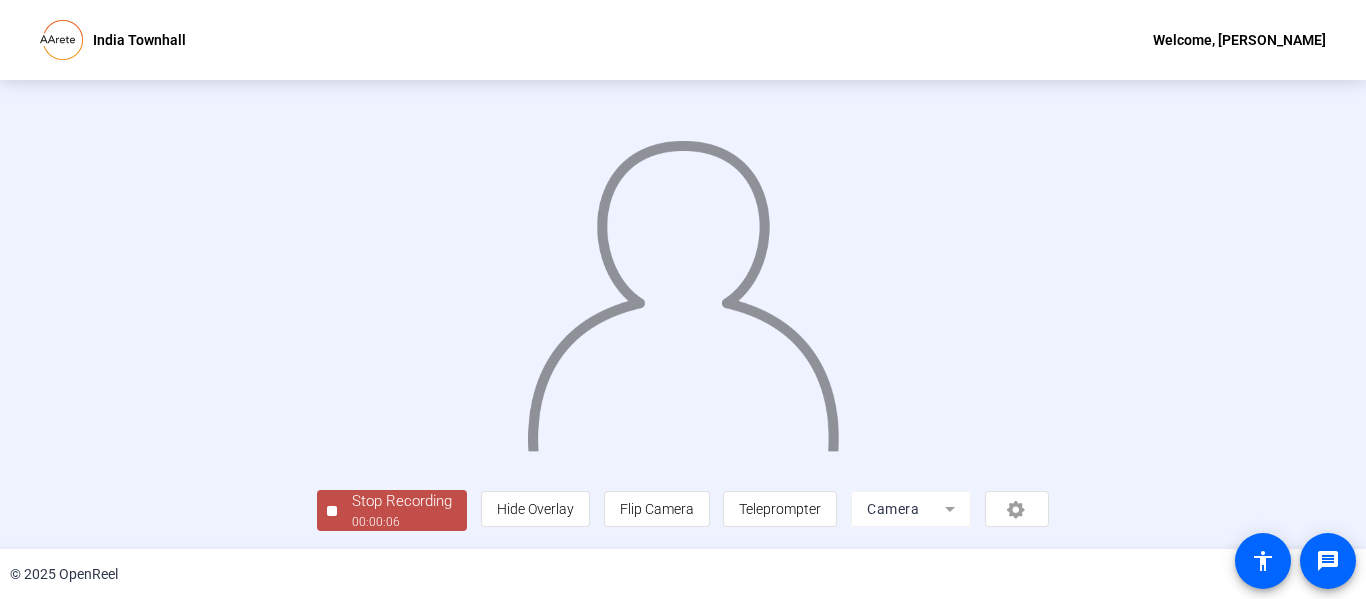 click on "Stop Recording" 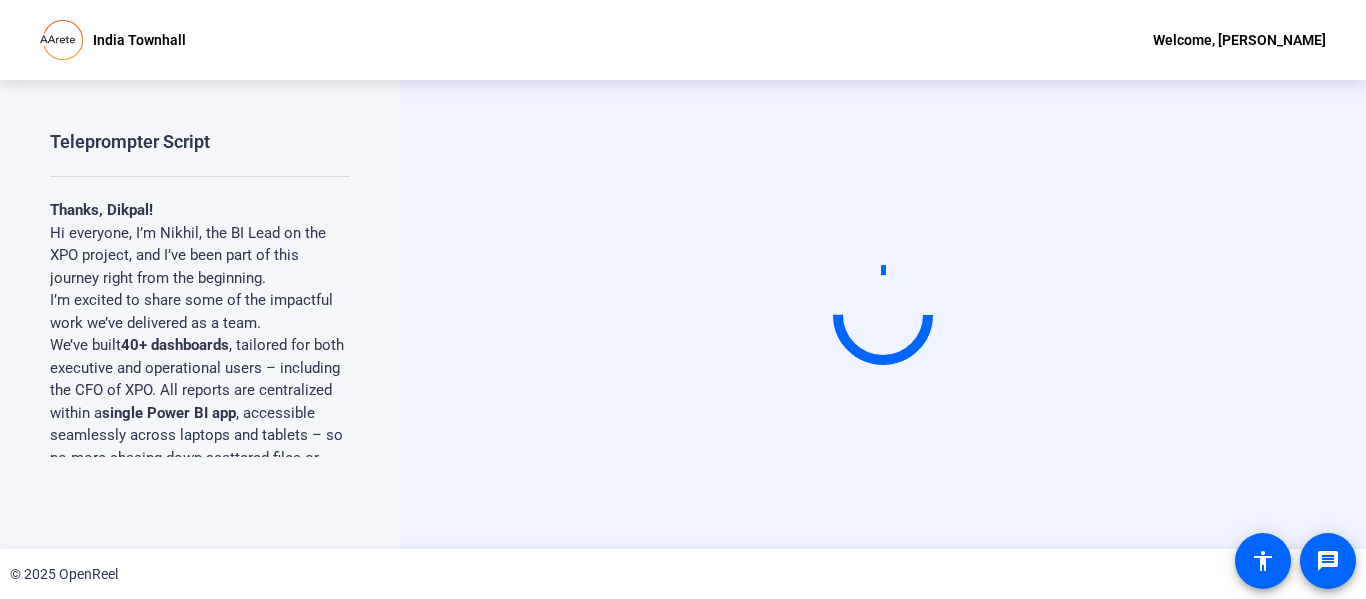 scroll, scrollTop: 0, scrollLeft: 0, axis: both 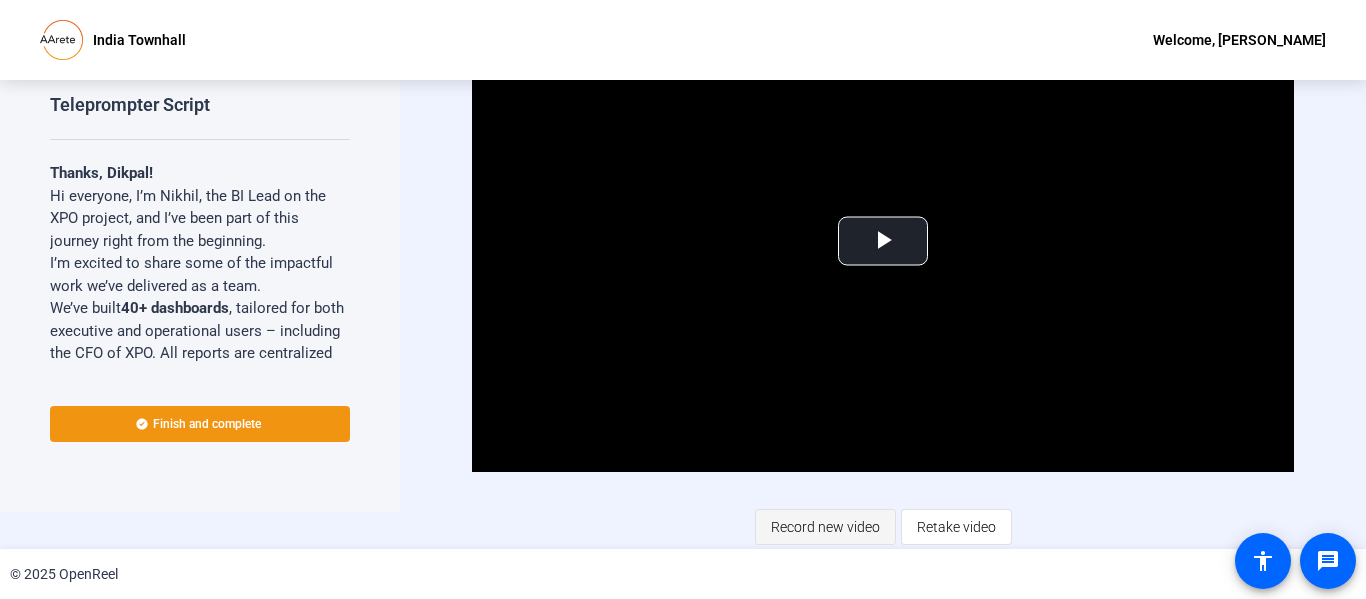 click on "Record new video" 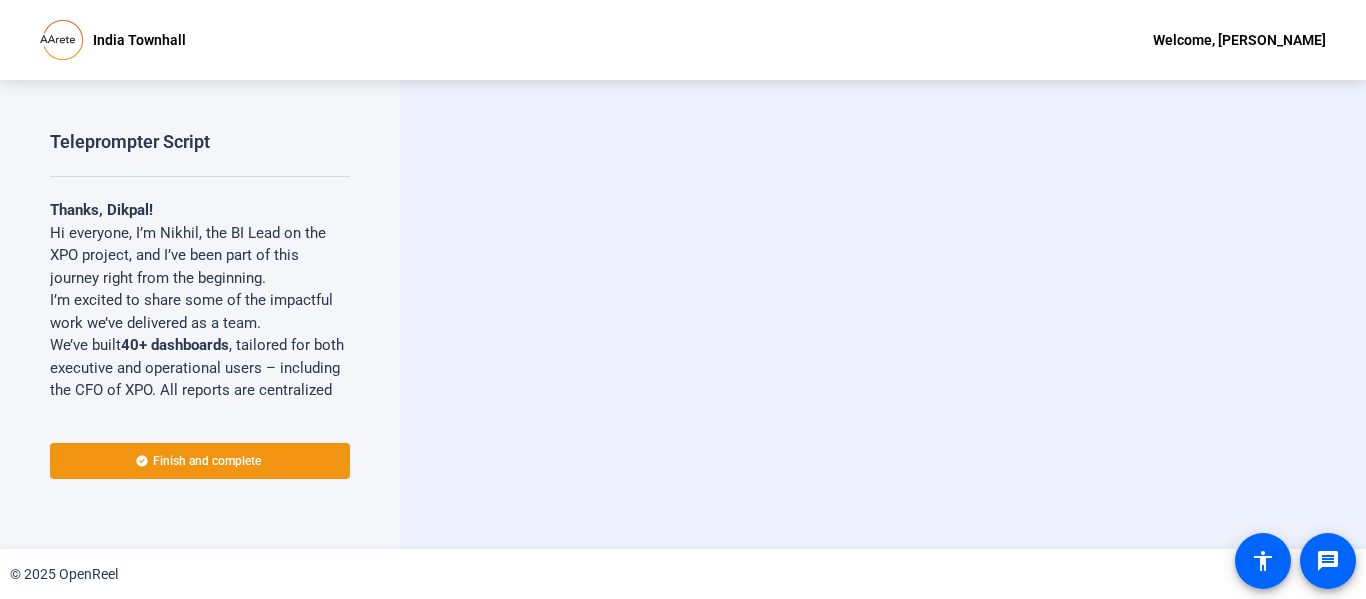 scroll, scrollTop: 0, scrollLeft: 0, axis: both 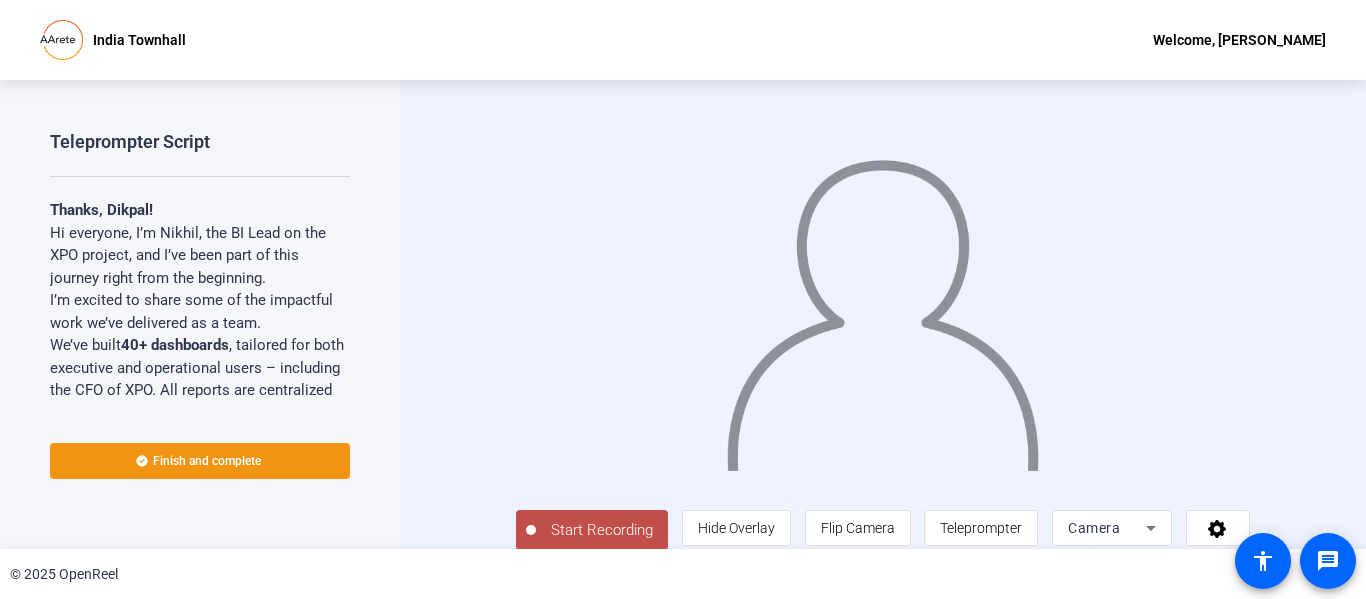 click on "Start Recording" 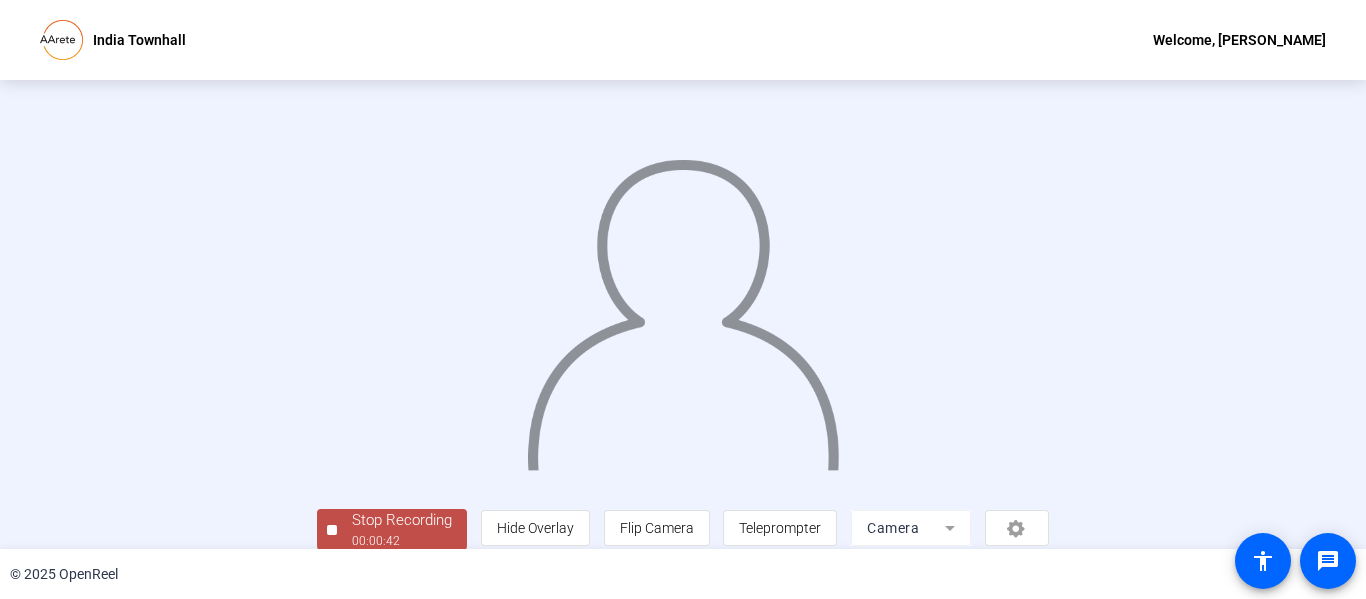 scroll, scrollTop: 126, scrollLeft: 0, axis: vertical 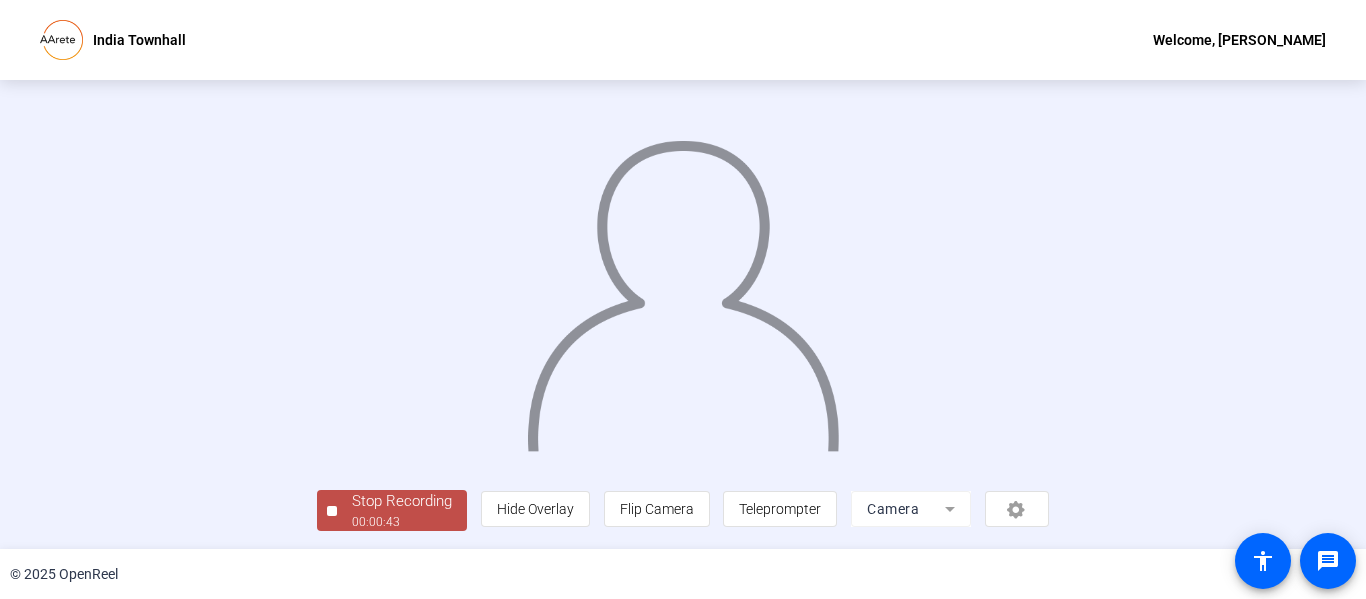 click on "00:00:43" 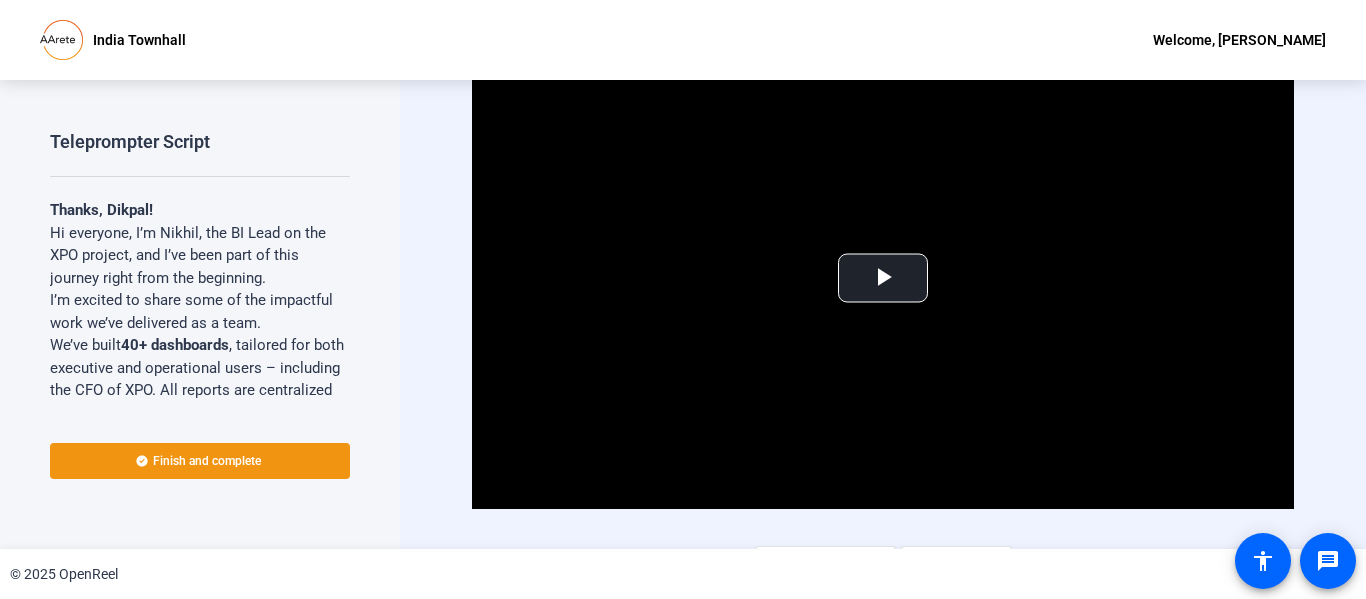 scroll, scrollTop: 37, scrollLeft: 0, axis: vertical 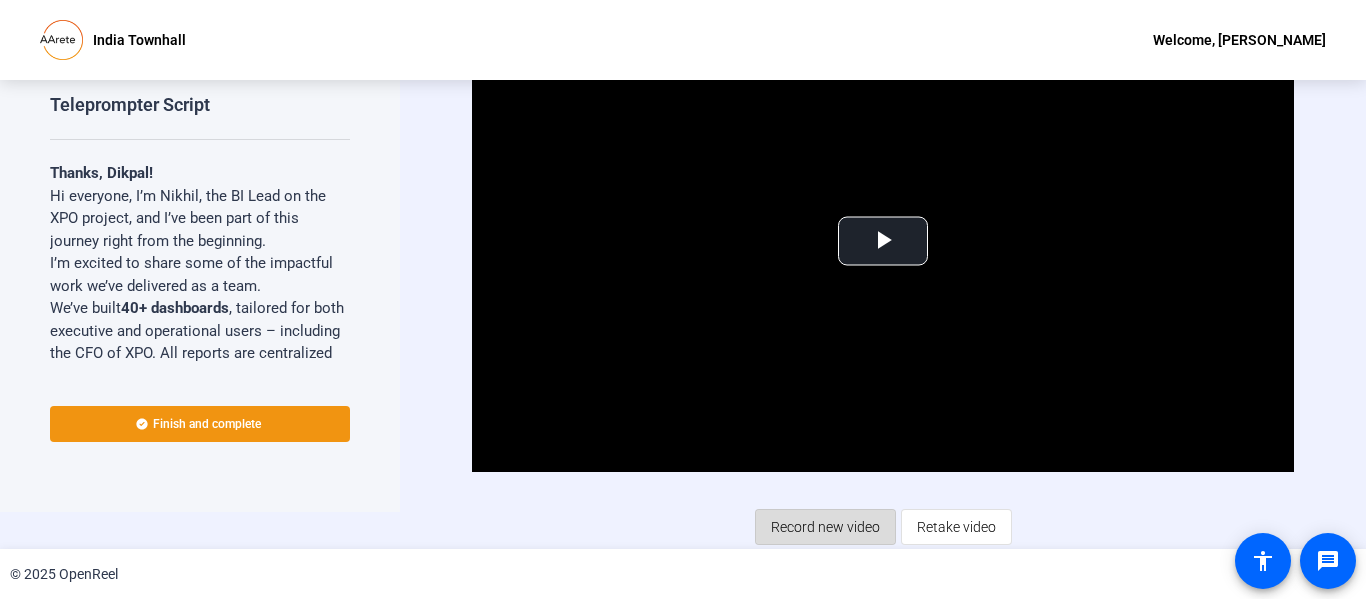 click on "Record new video" 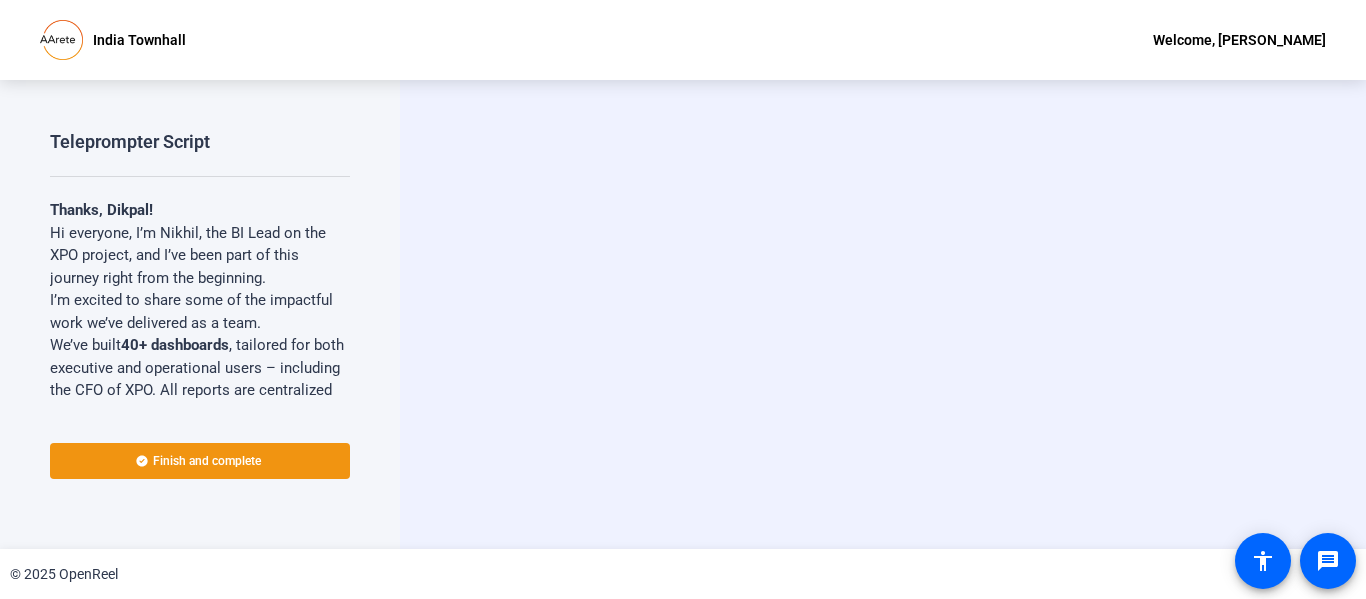 scroll, scrollTop: 0, scrollLeft: 0, axis: both 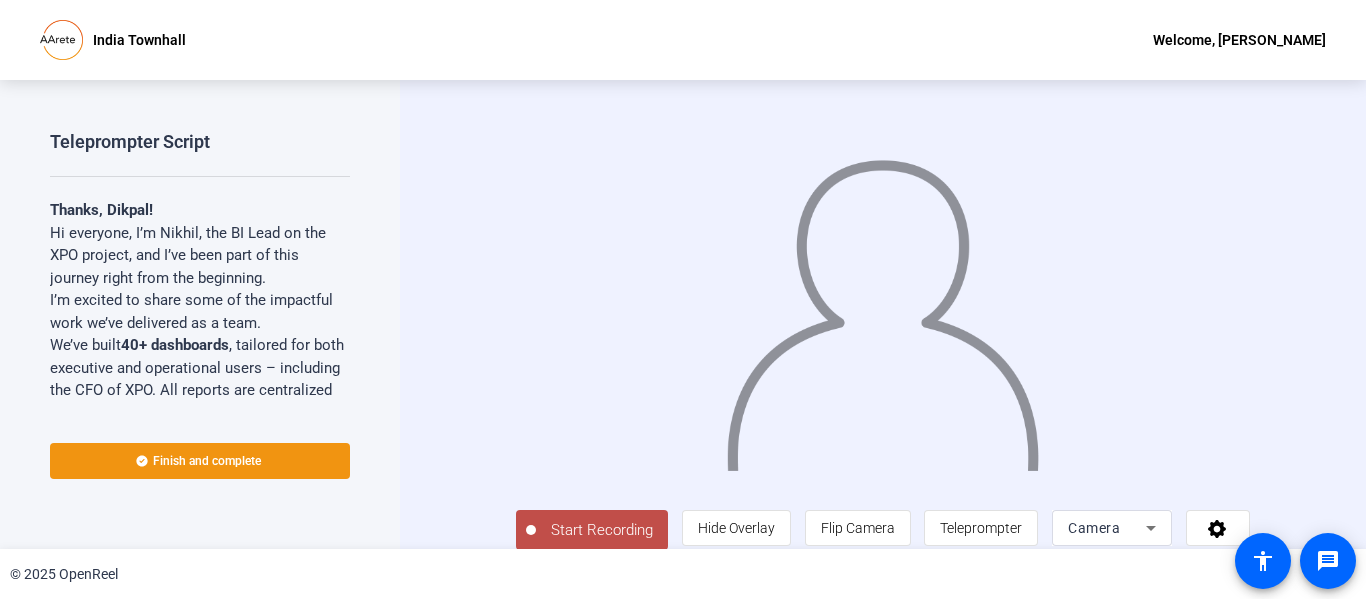 click on "Start Recording" 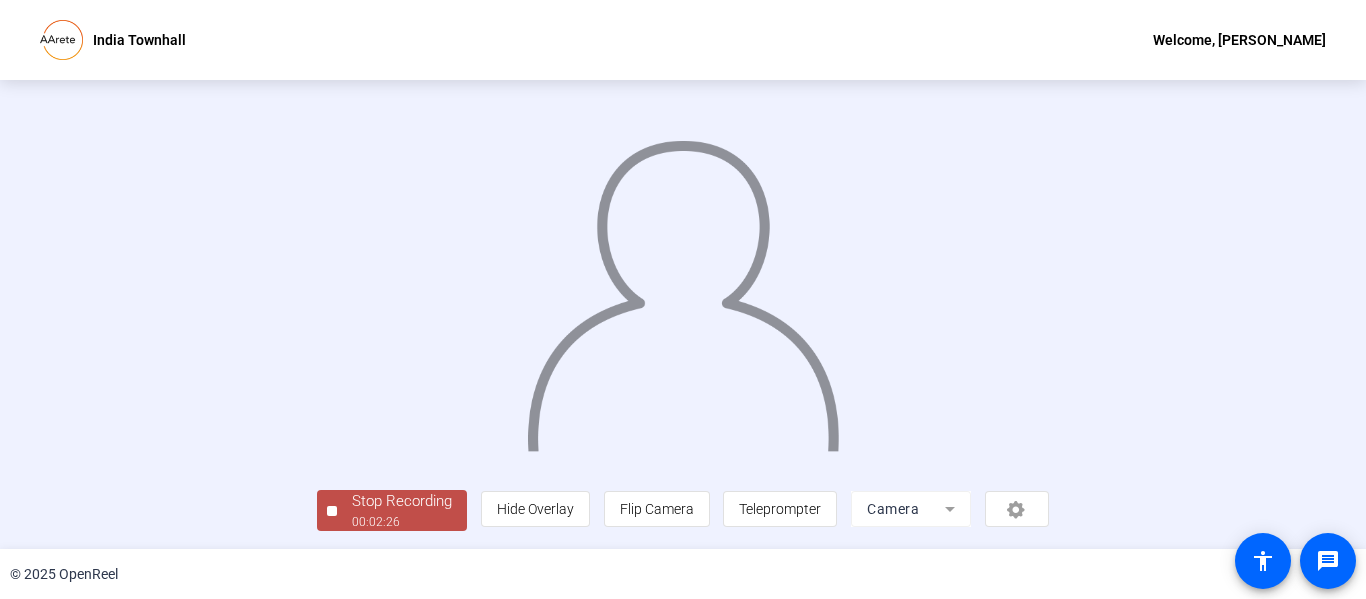 scroll, scrollTop: 126, scrollLeft: 0, axis: vertical 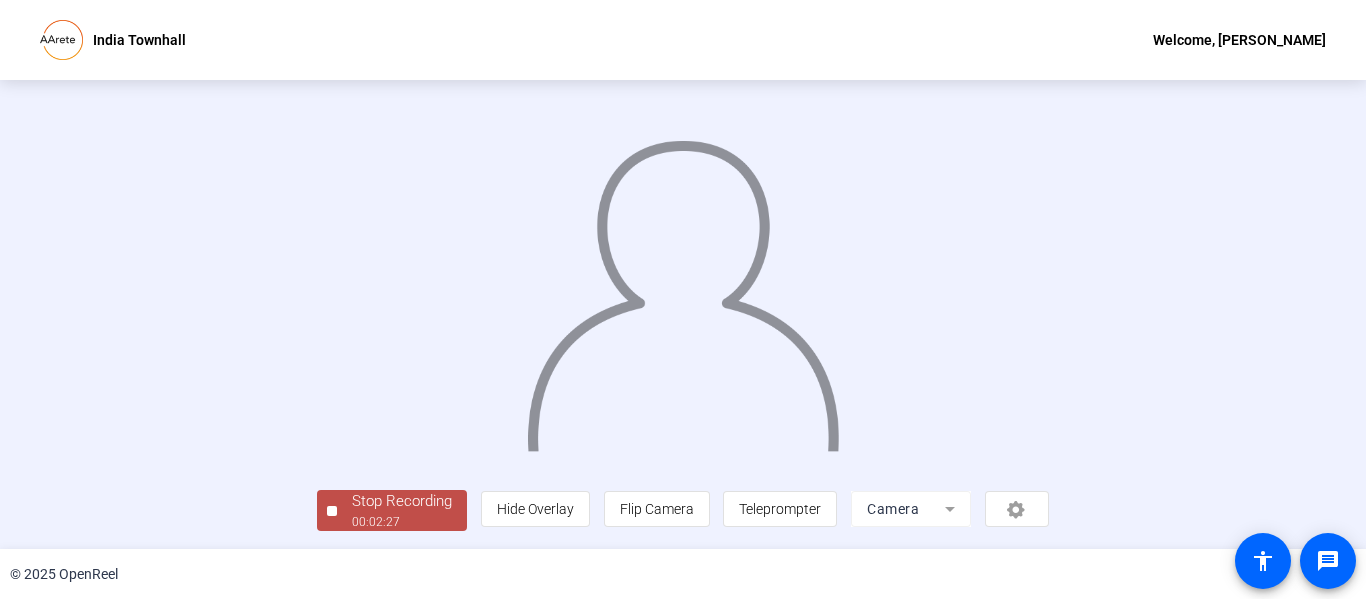 click on "00:02:27" 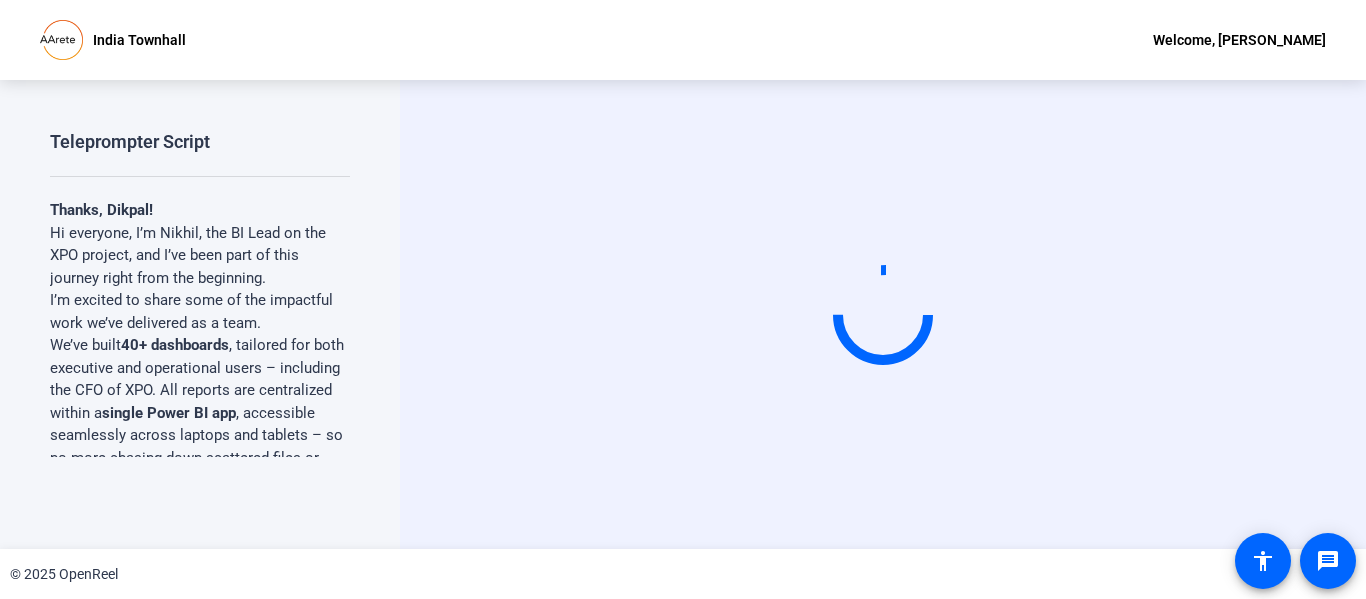 scroll, scrollTop: 0, scrollLeft: 0, axis: both 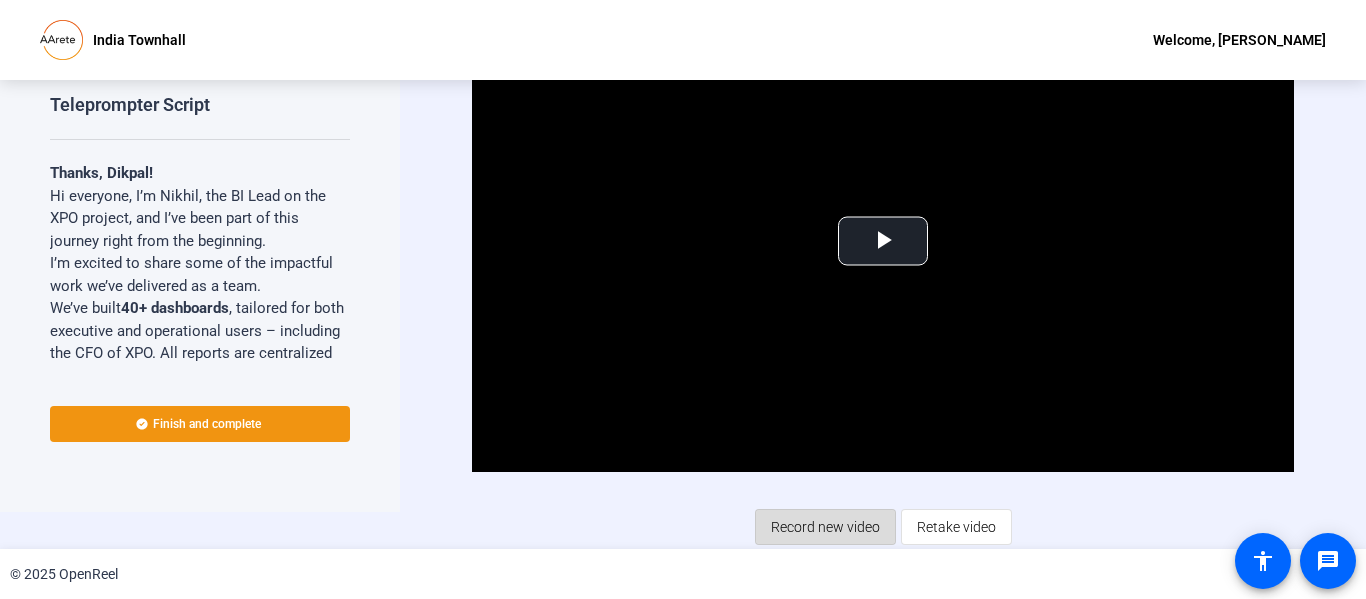 click on "Record new video" 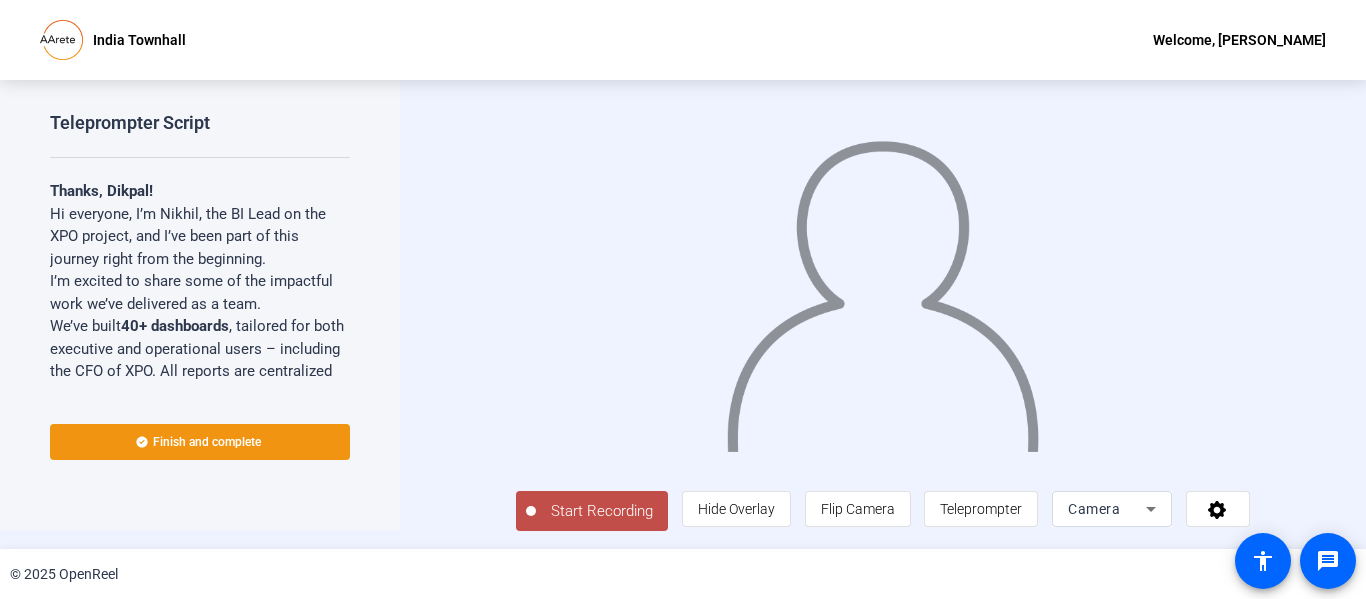 scroll, scrollTop: 42, scrollLeft: 0, axis: vertical 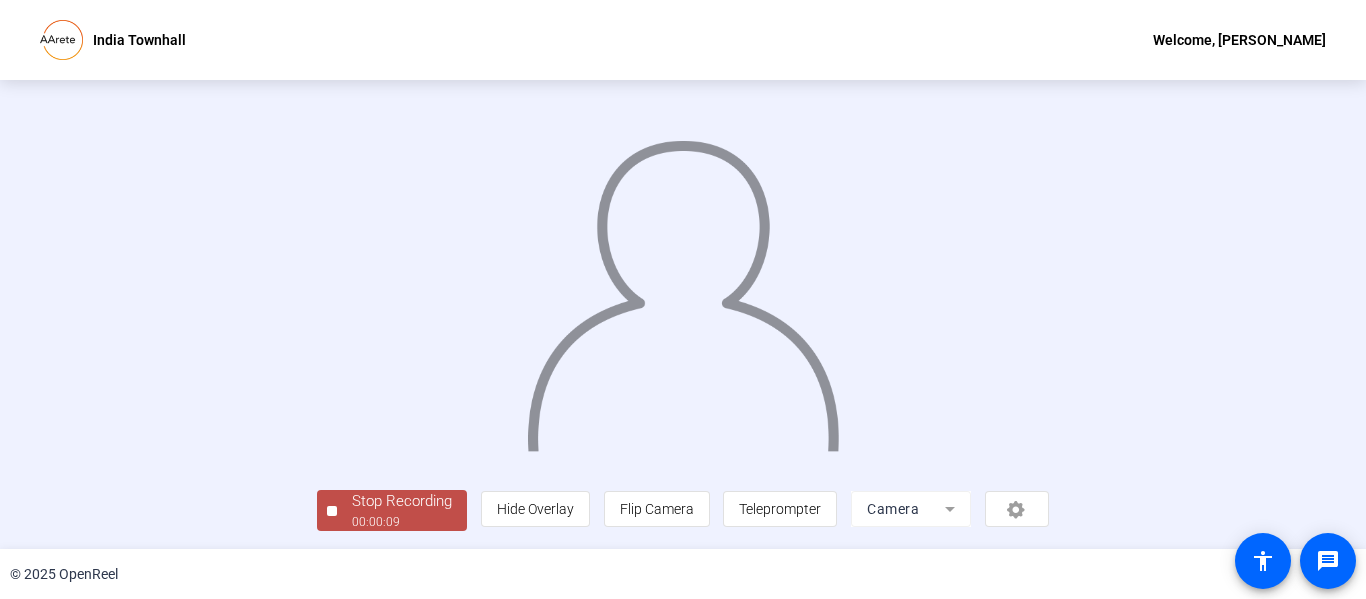 click on "Stop Recording" 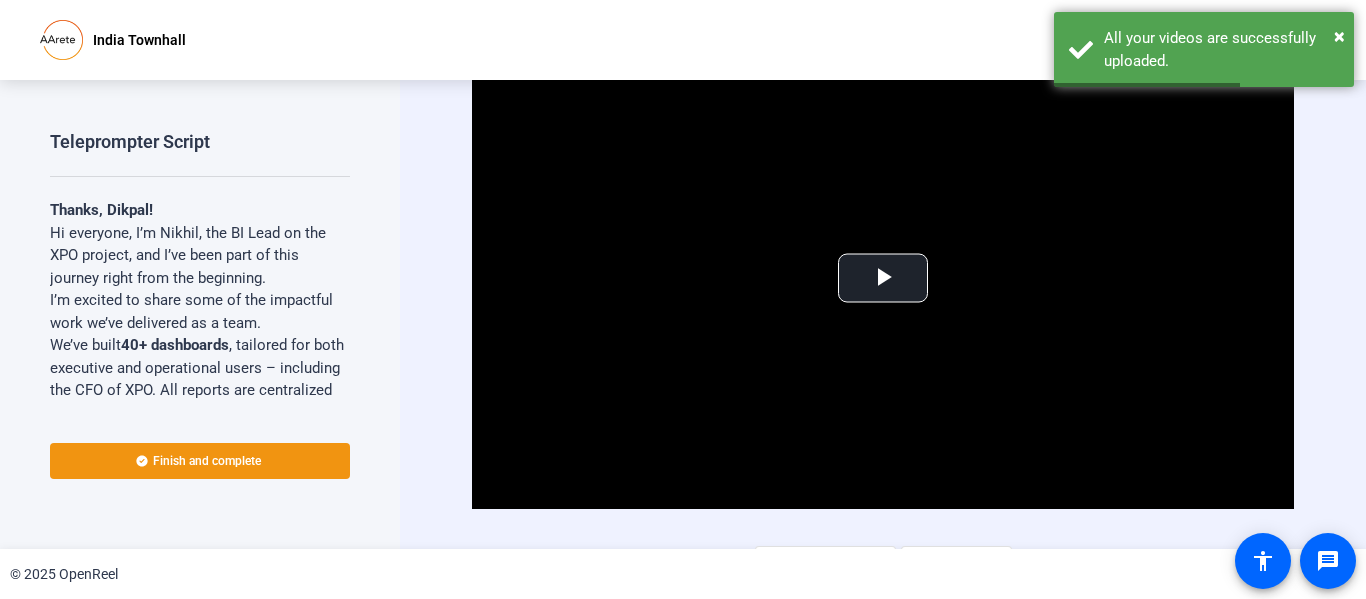 scroll, scrollTop: 37, scrollLeft: 0, axis: vertical 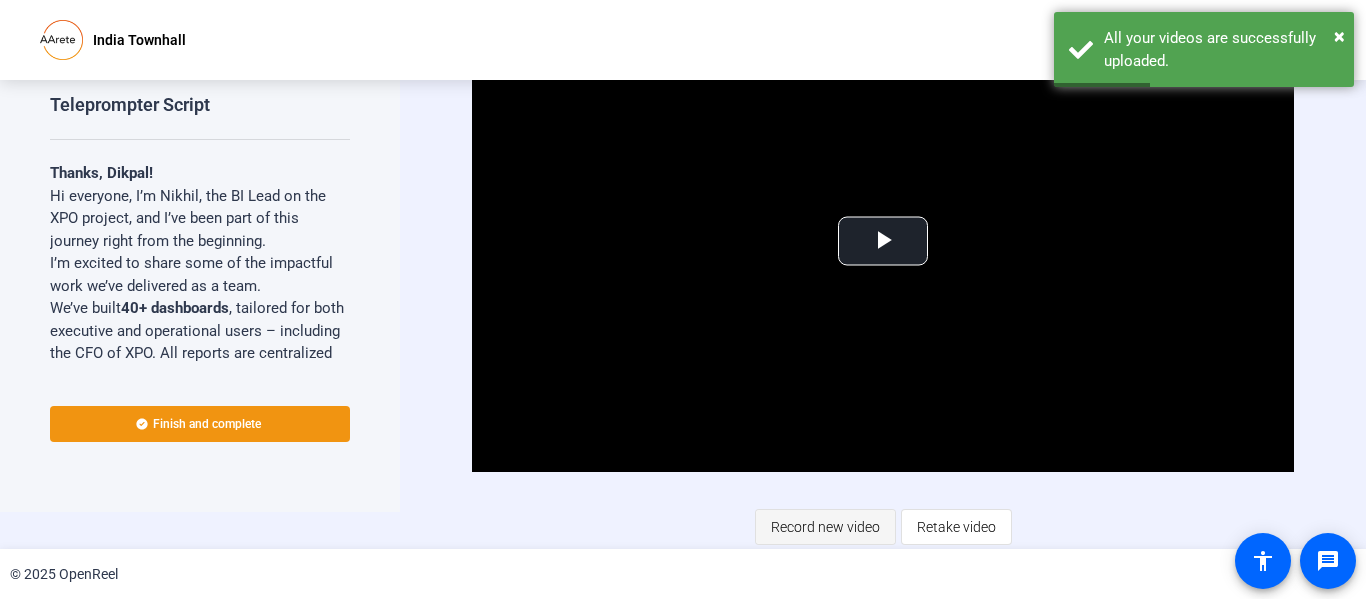 click on "Record new video" 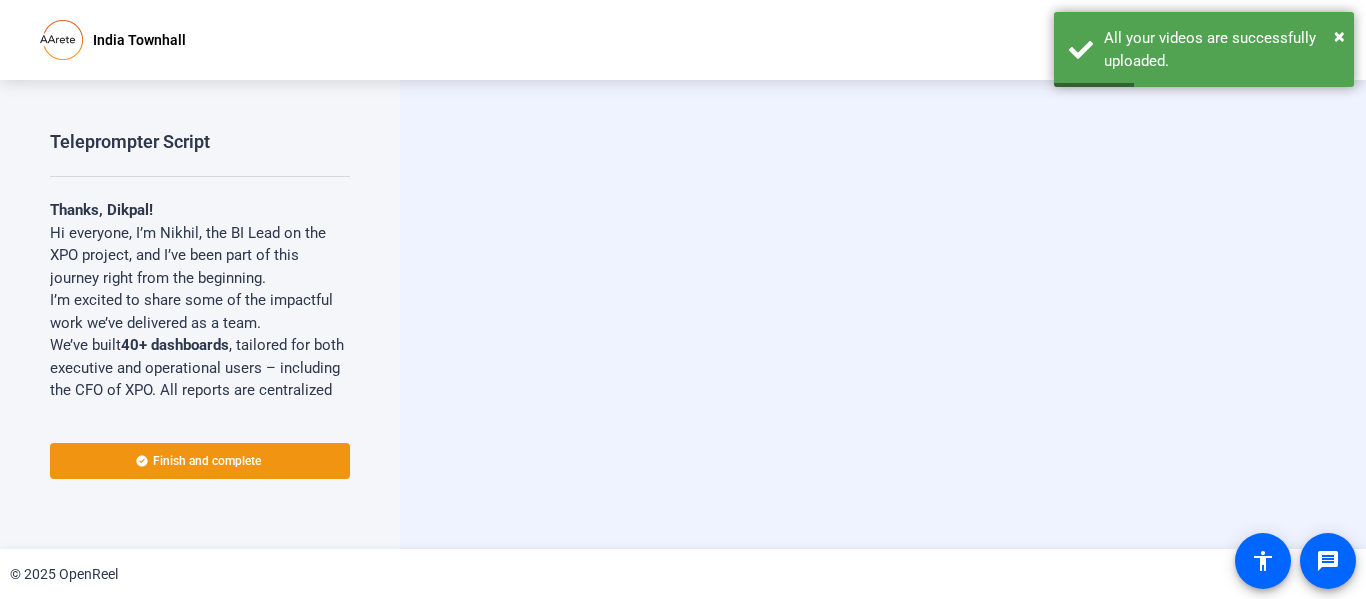 scroll, scrollTop: 0, scrollLeft: 0, axis: both 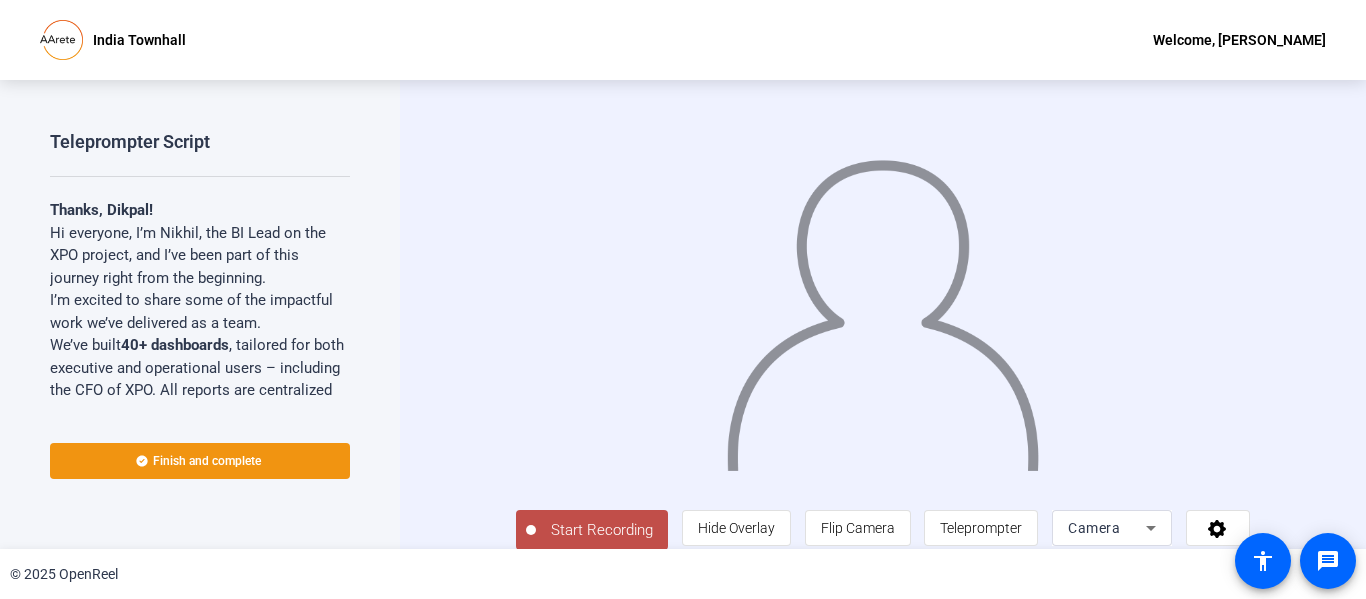 drag, startPoint x: 1365, startPoint y: 376, endPoint x: 569, endPoint y: 540, distance: 812.7189 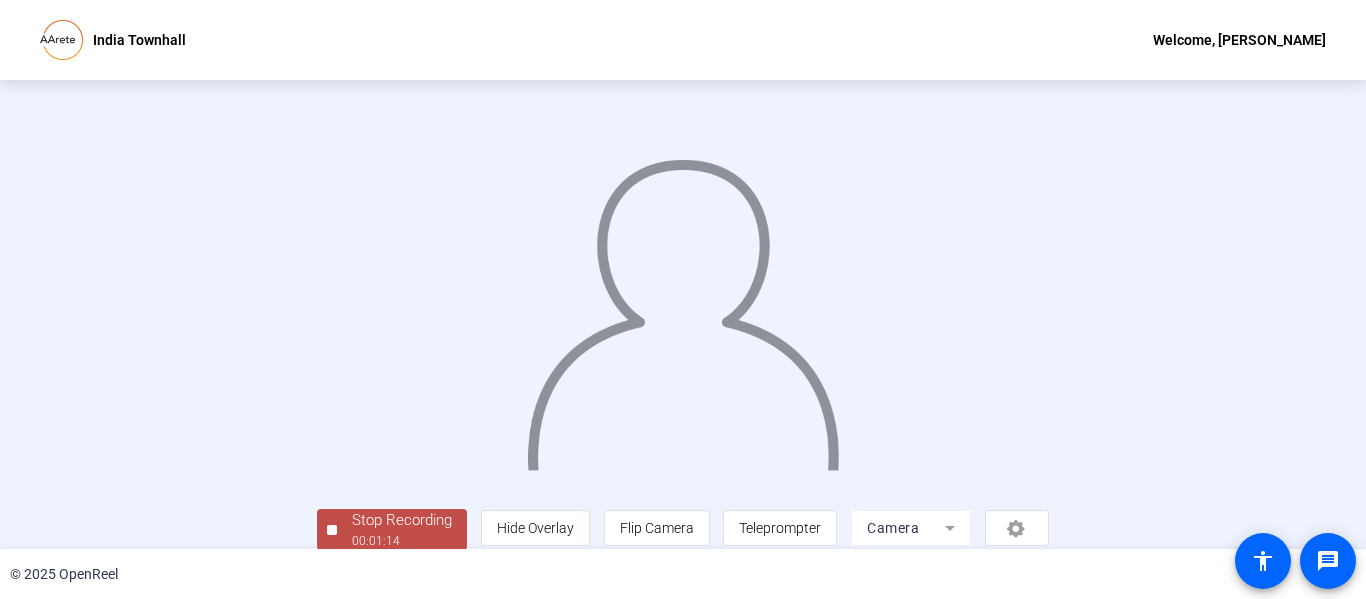 scroll, scrollTop: 126, scrollLeft: 0, axis: vertical 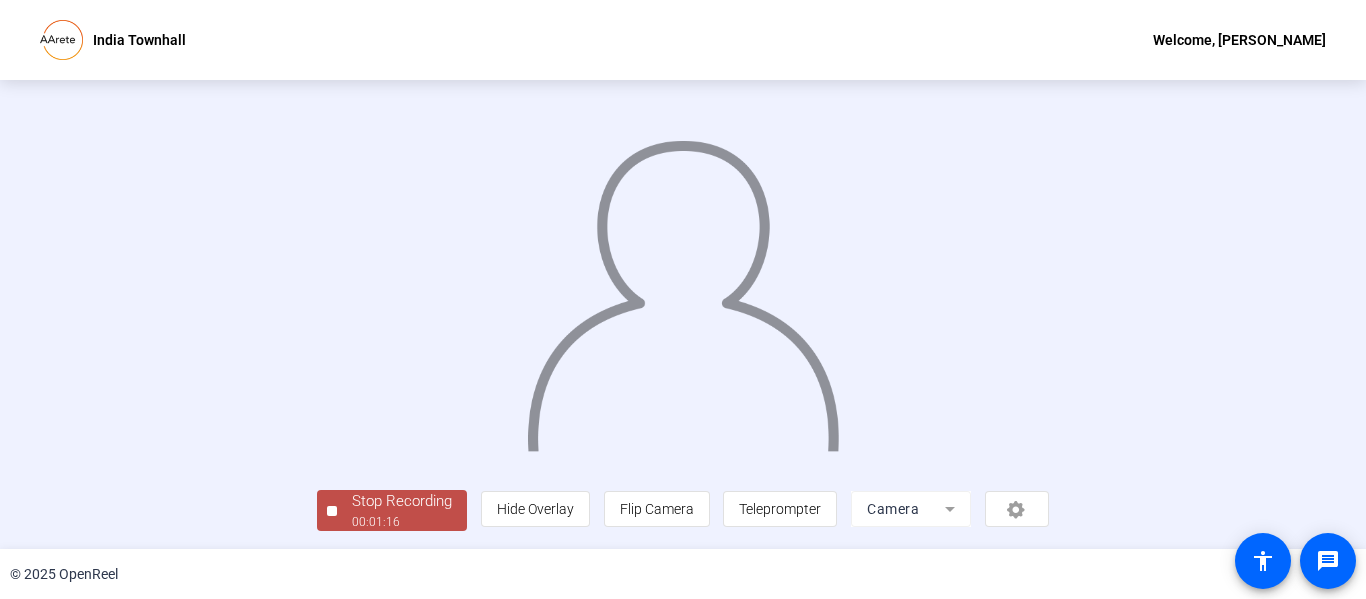 click on "Stop Recording" 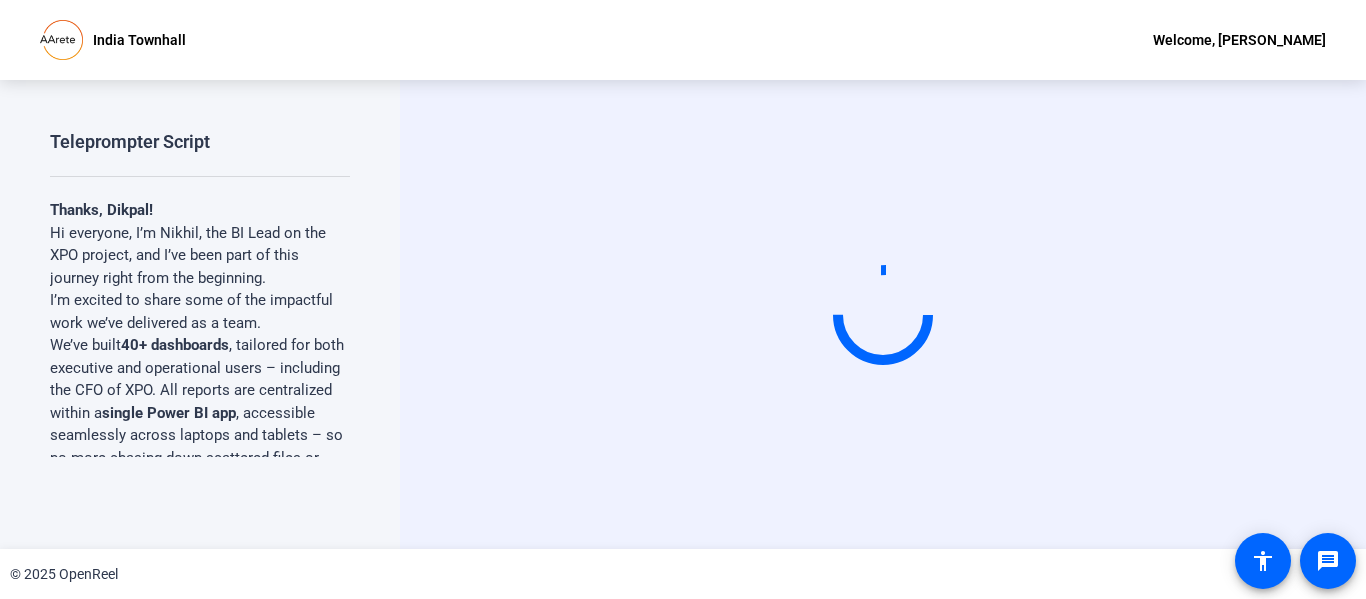 scroll, scrollTop: 0, scrollLeft: 0, axis: both 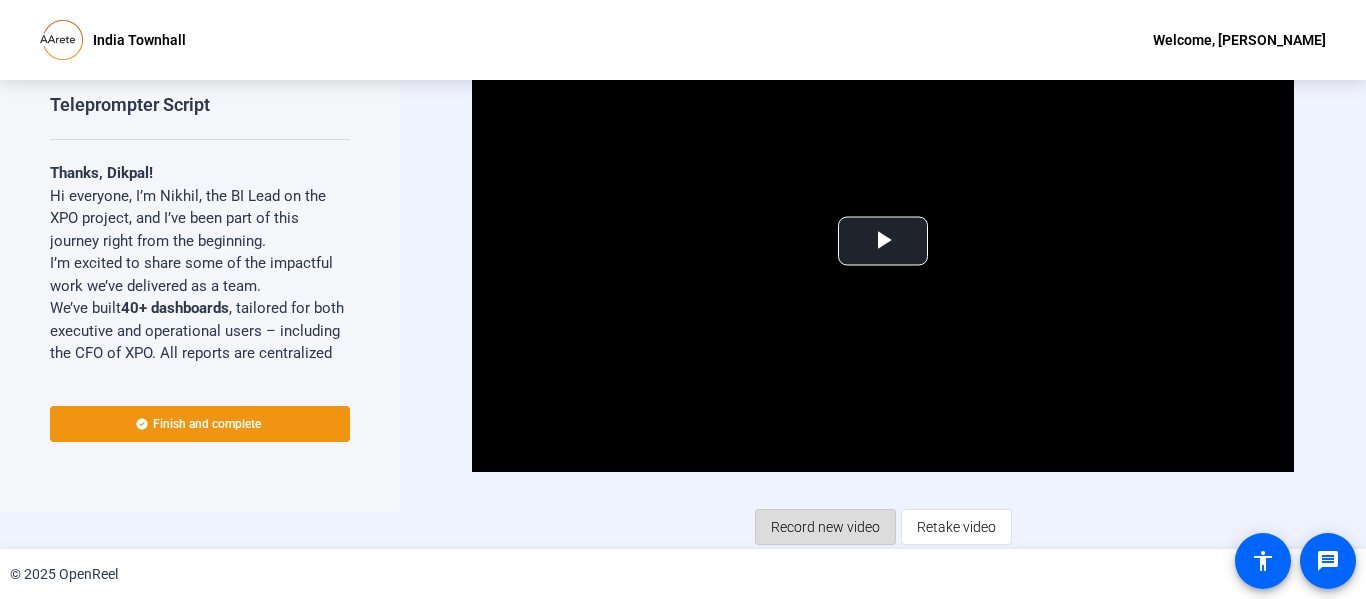click on "Record new video" 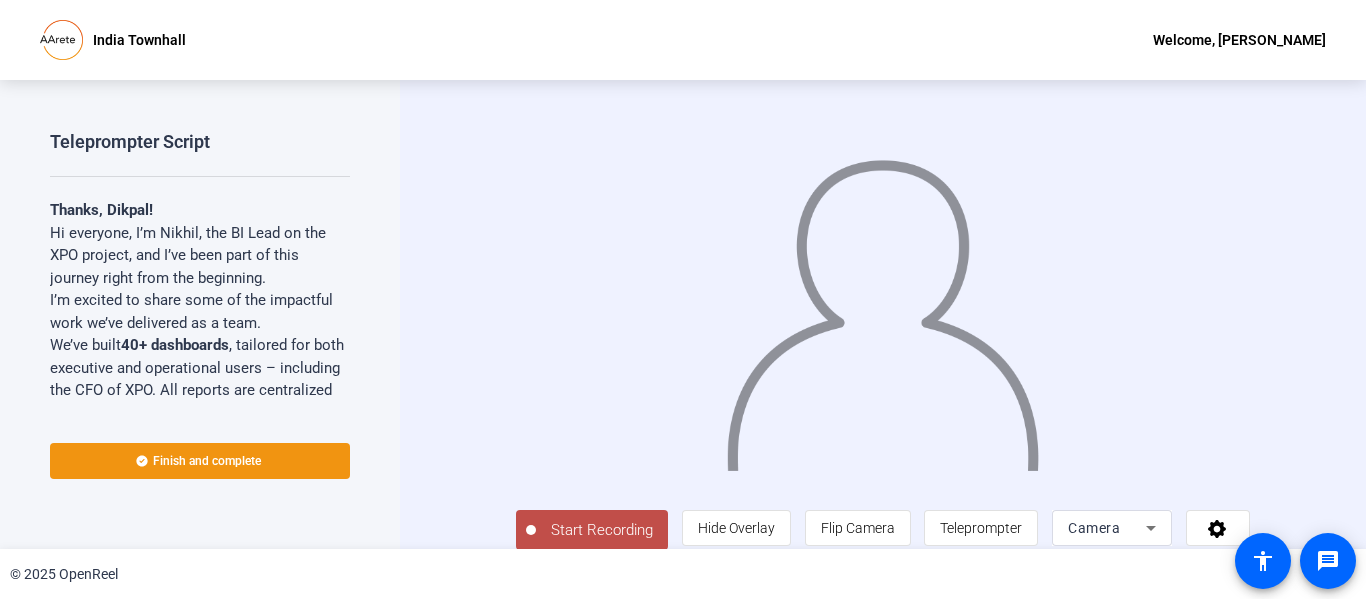 scroll, scrollTop: 42, scrollLeft: 0, axis: vertical 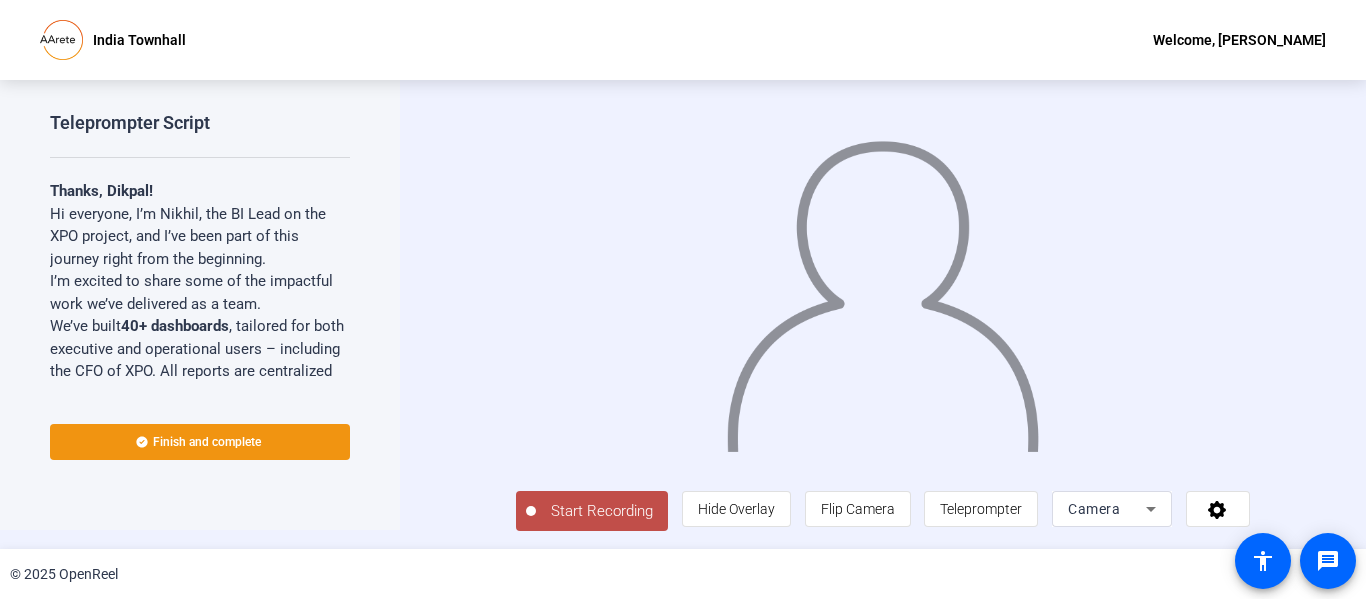 click on "Start Recording" 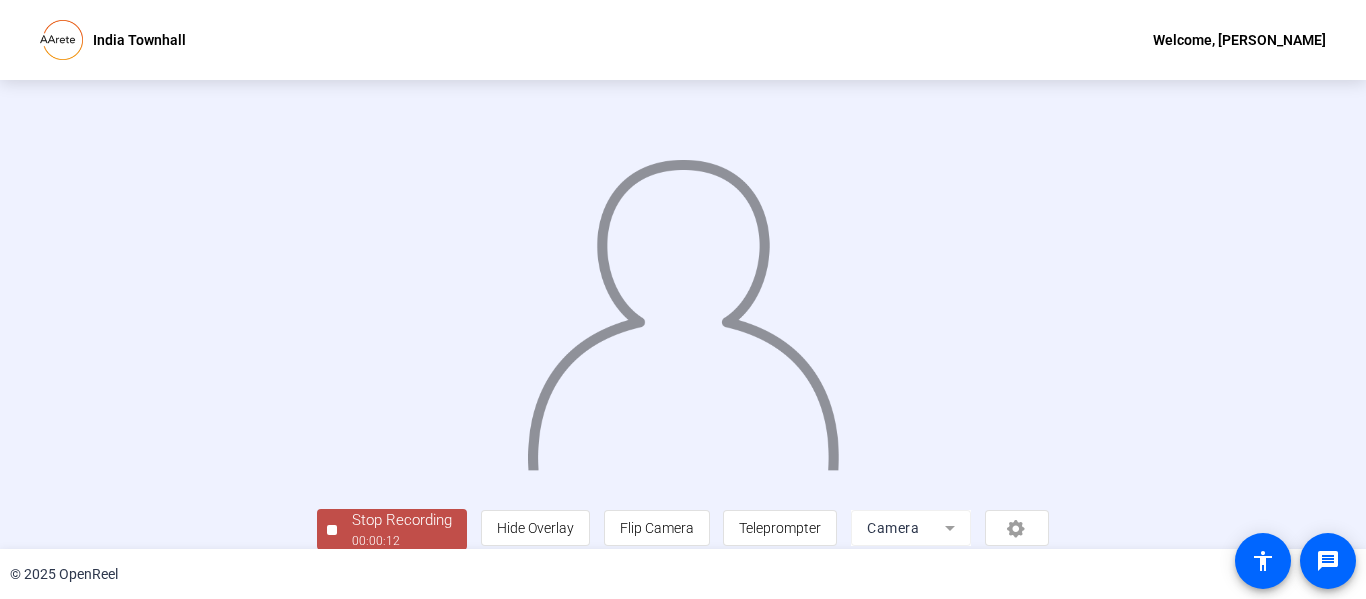 scroll, scrollTop: 126, scrollLeft: 0, axis: vertical 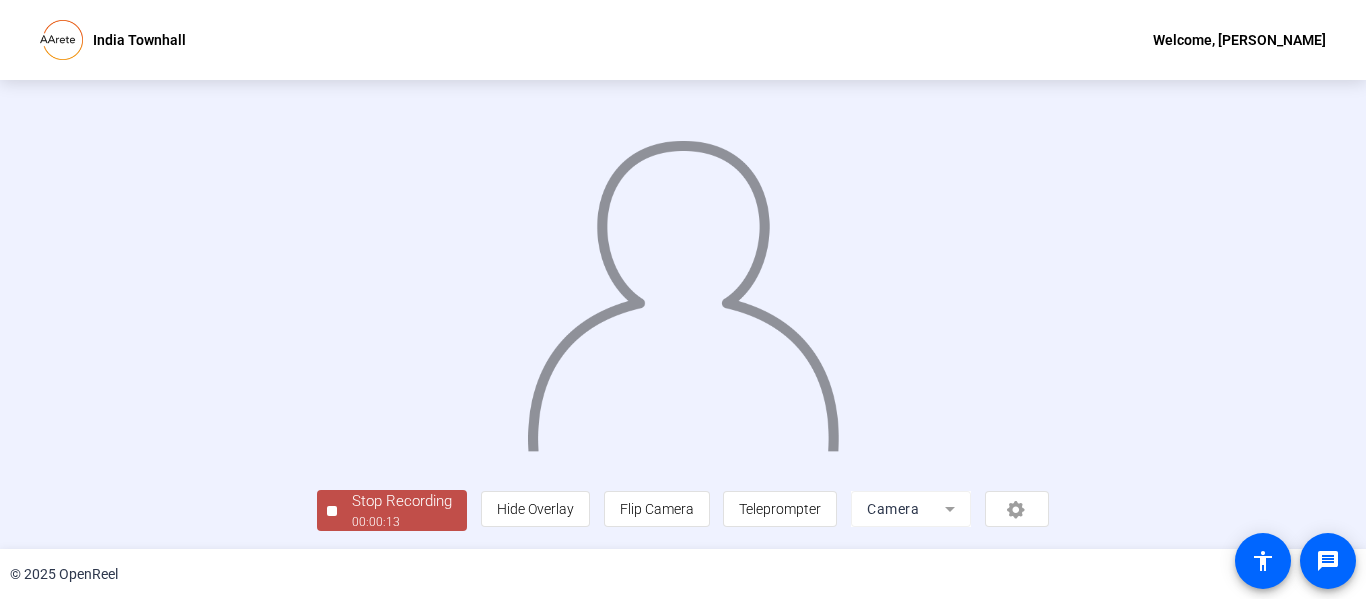 click on "00:00:13" 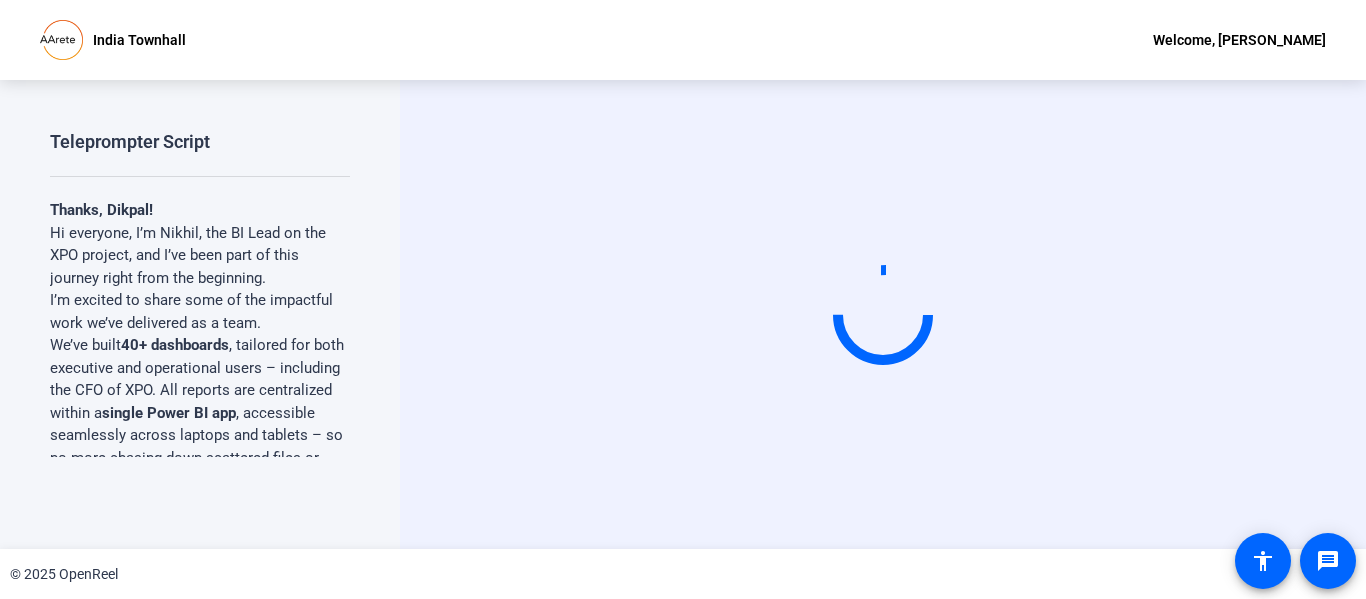 scroll, scrollTop: 0, scrollLeft: 0, axis: both 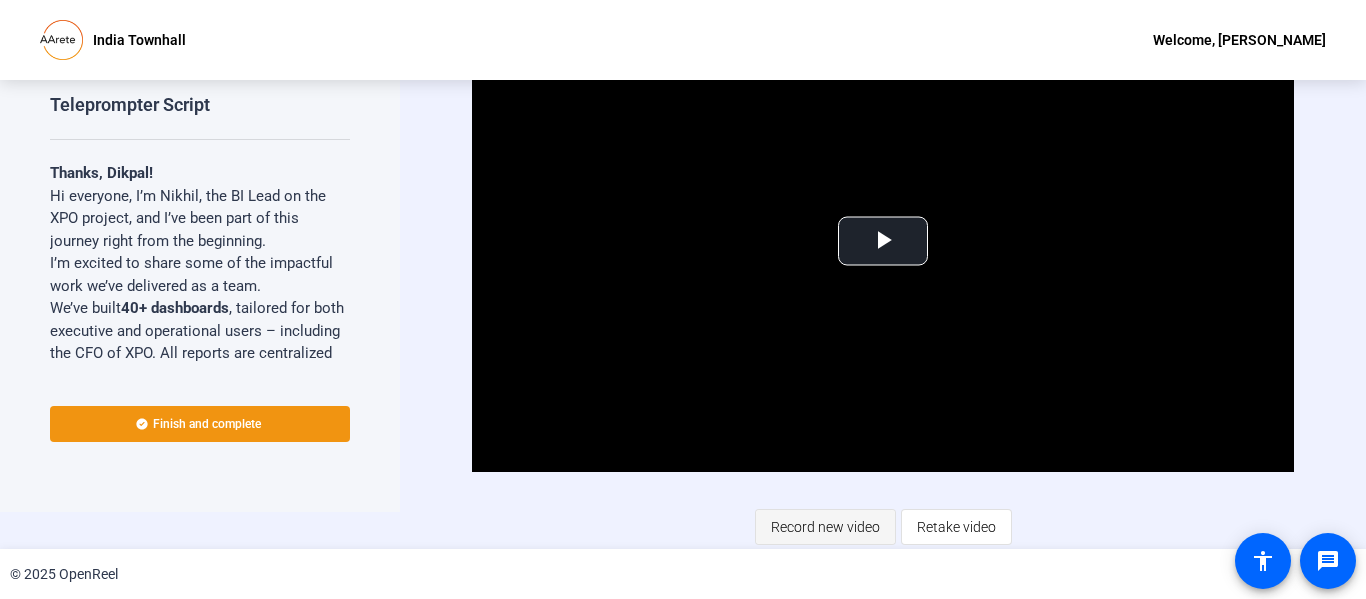 click on "Record new video" 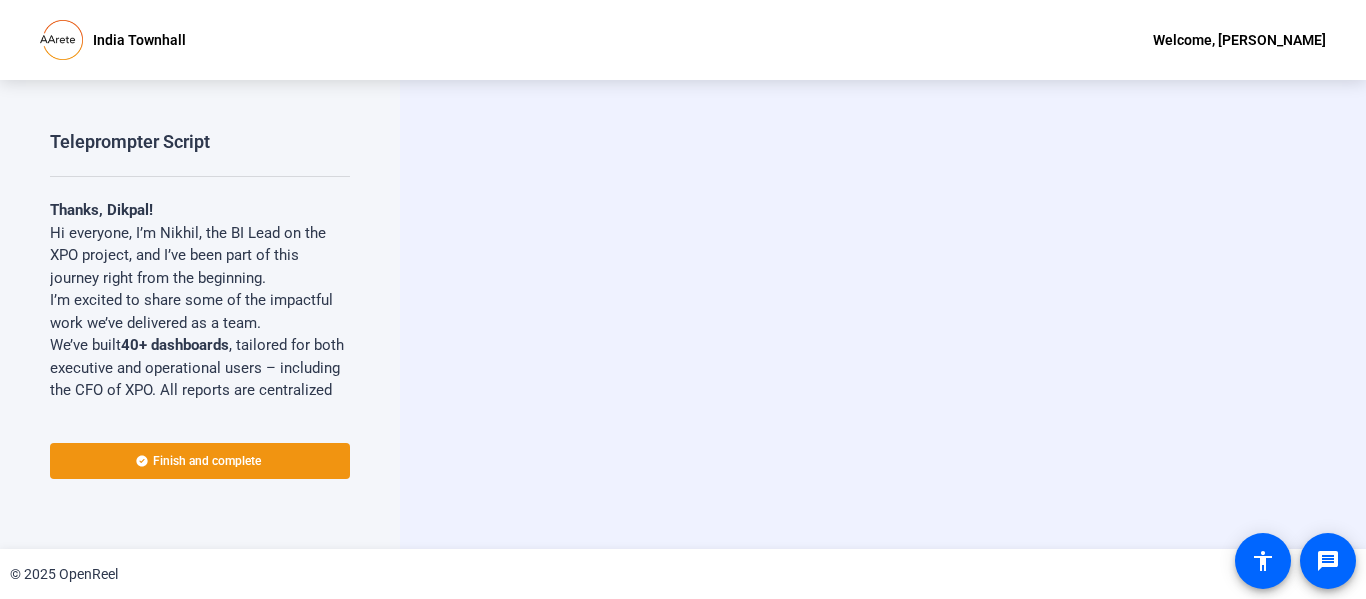 scroll, scrollTop: 0, scrollLeft: 0, axis: both 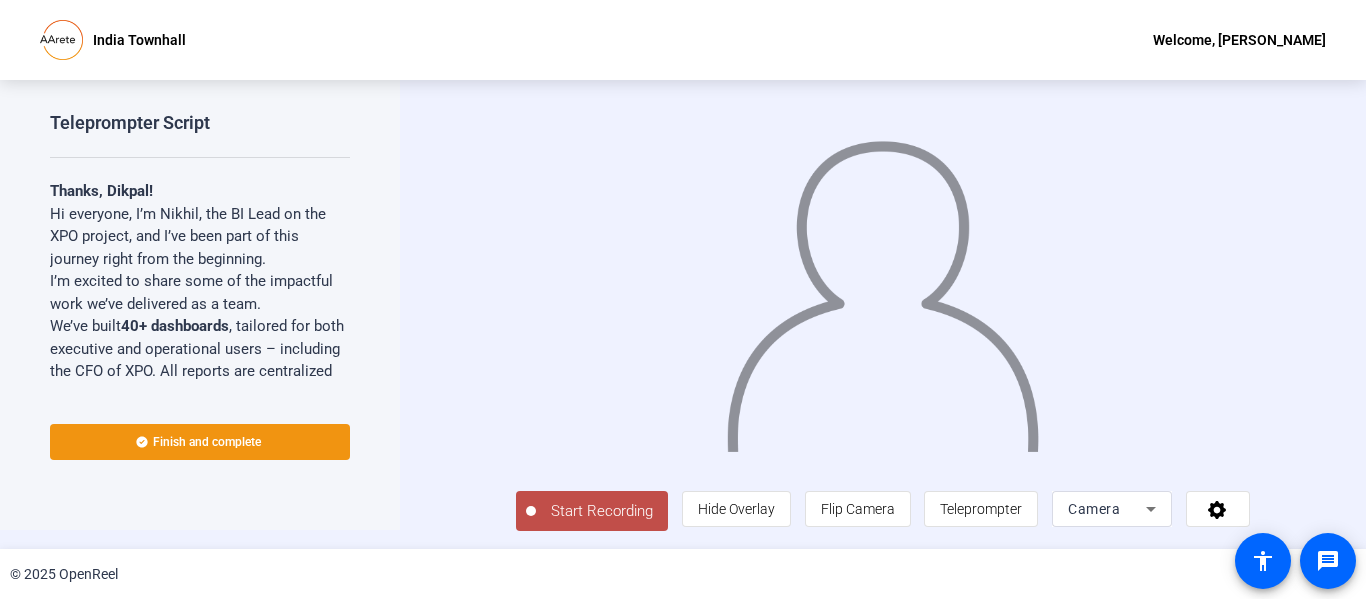 click on "Start Recording" 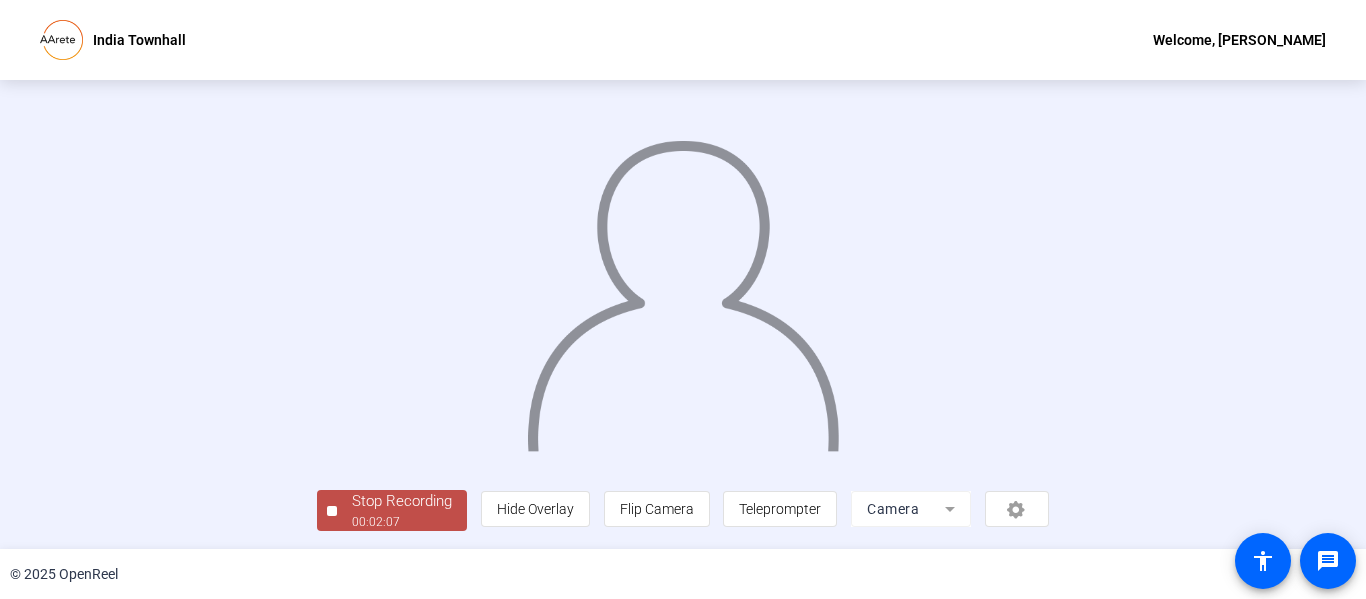 scroll, scrollTop: 122, scrollLeft: 0, axis: vertical 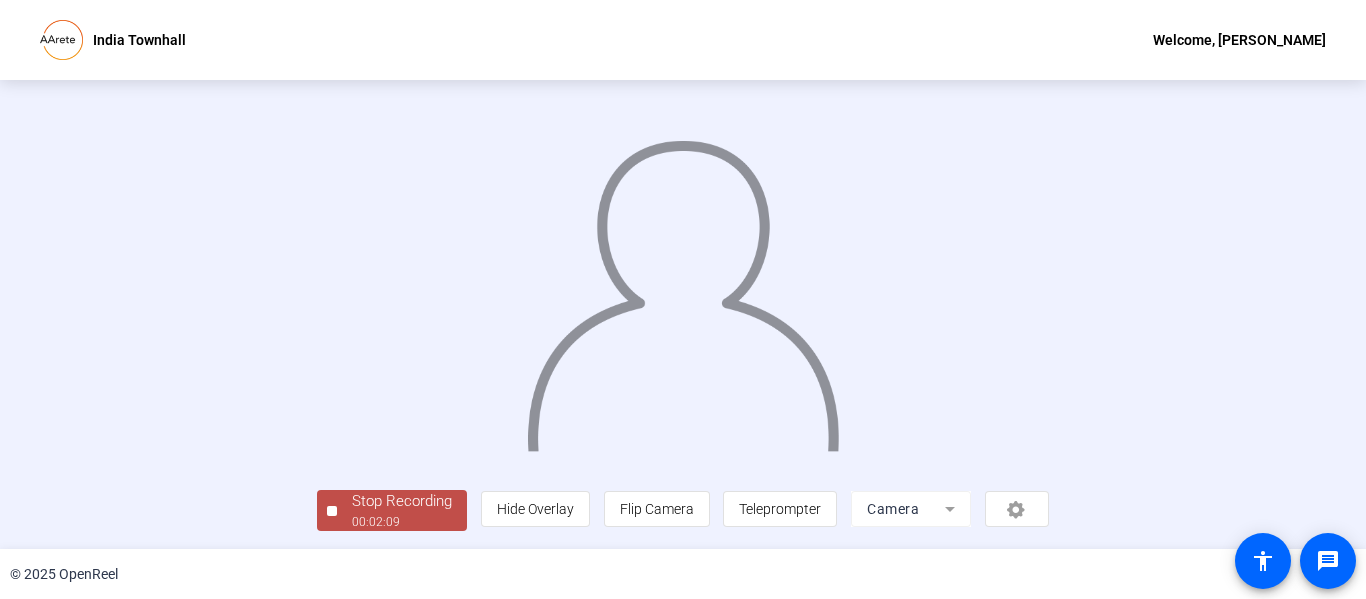 click on "Stop Recording" 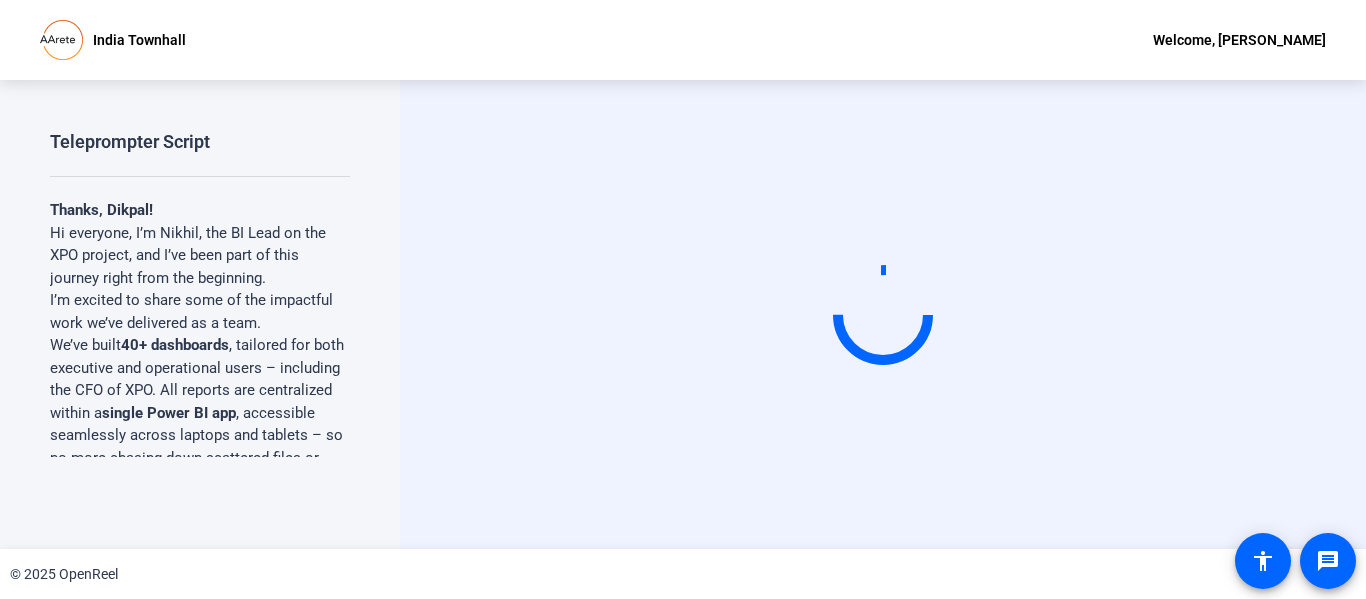 scroll, scrollTop: 0, scrollLeft: 0, axis: both 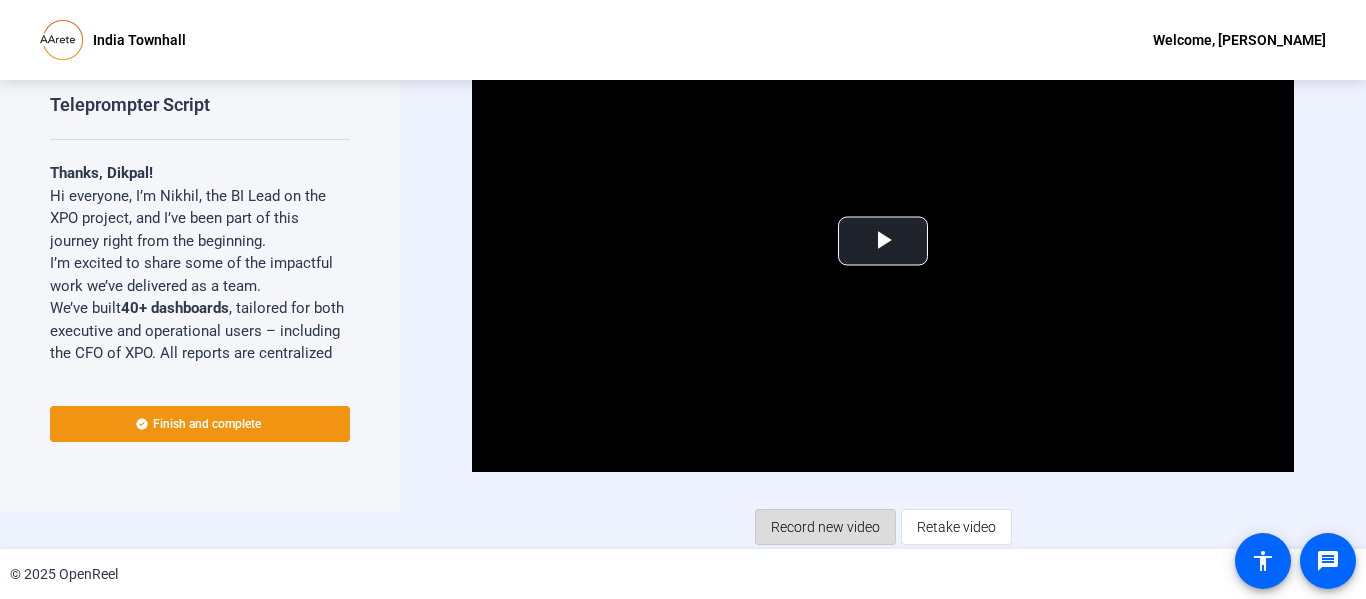 click on "Record new video" 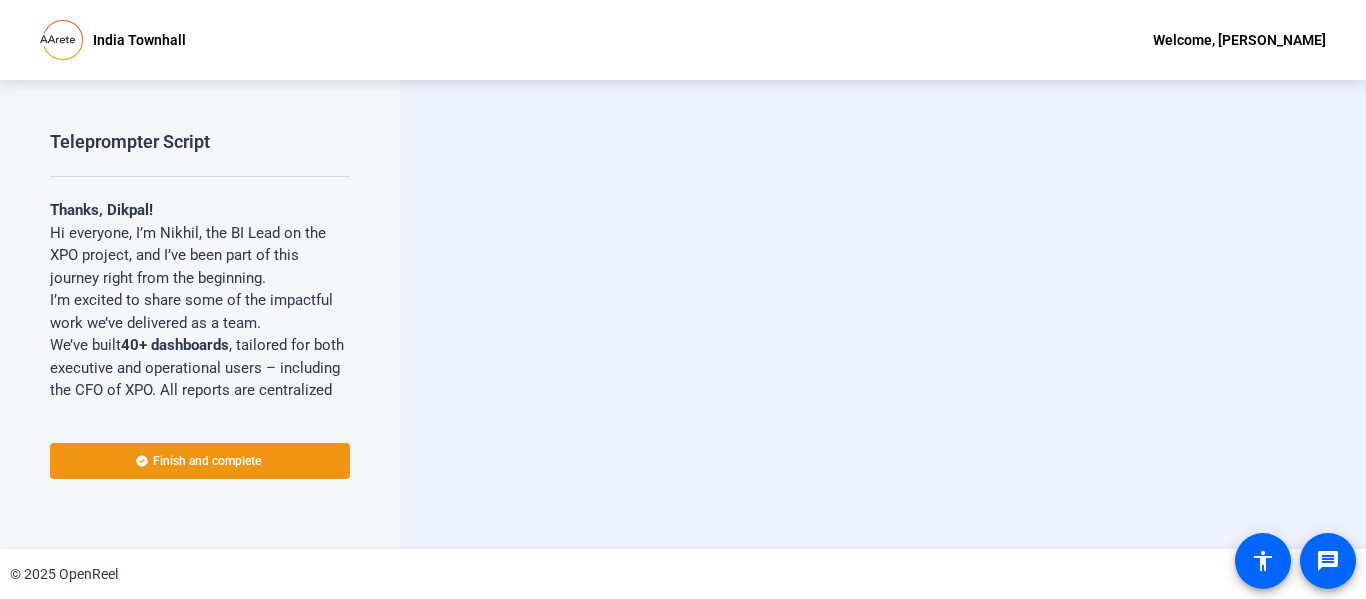 scroll, scrollTop: 0, scrollLeft: 0, axis: both 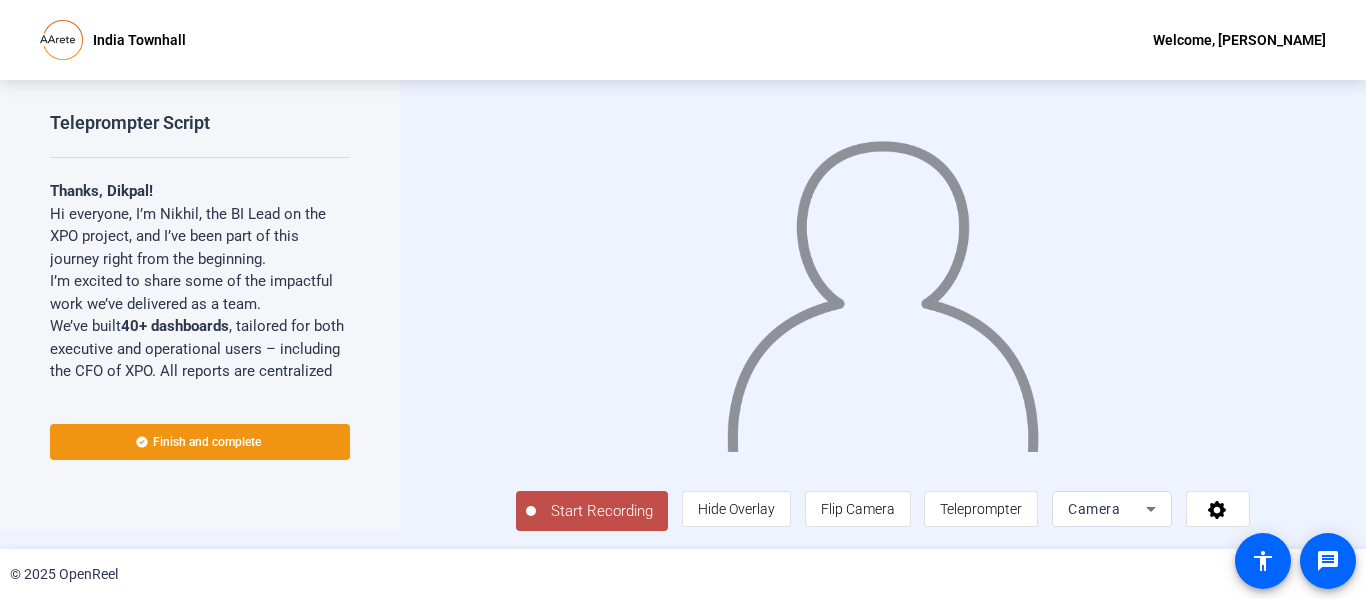 click on "Start Recording" 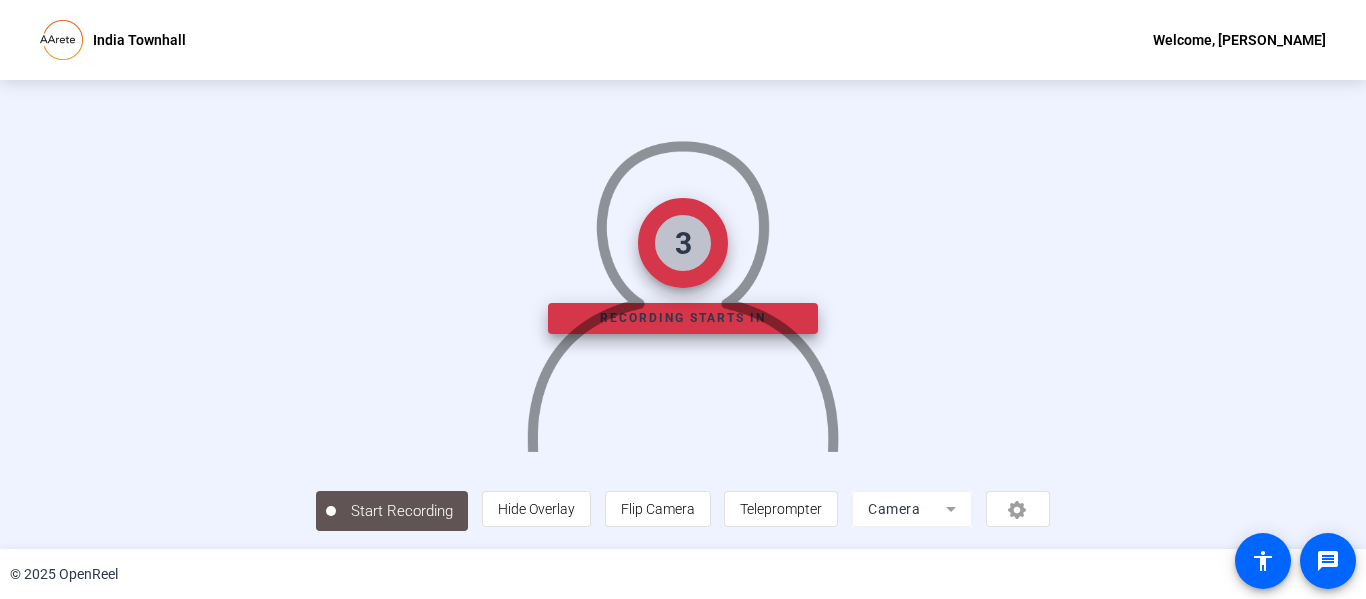 scroll, scrollTop: 0, scrollLeft: 0, axis: both 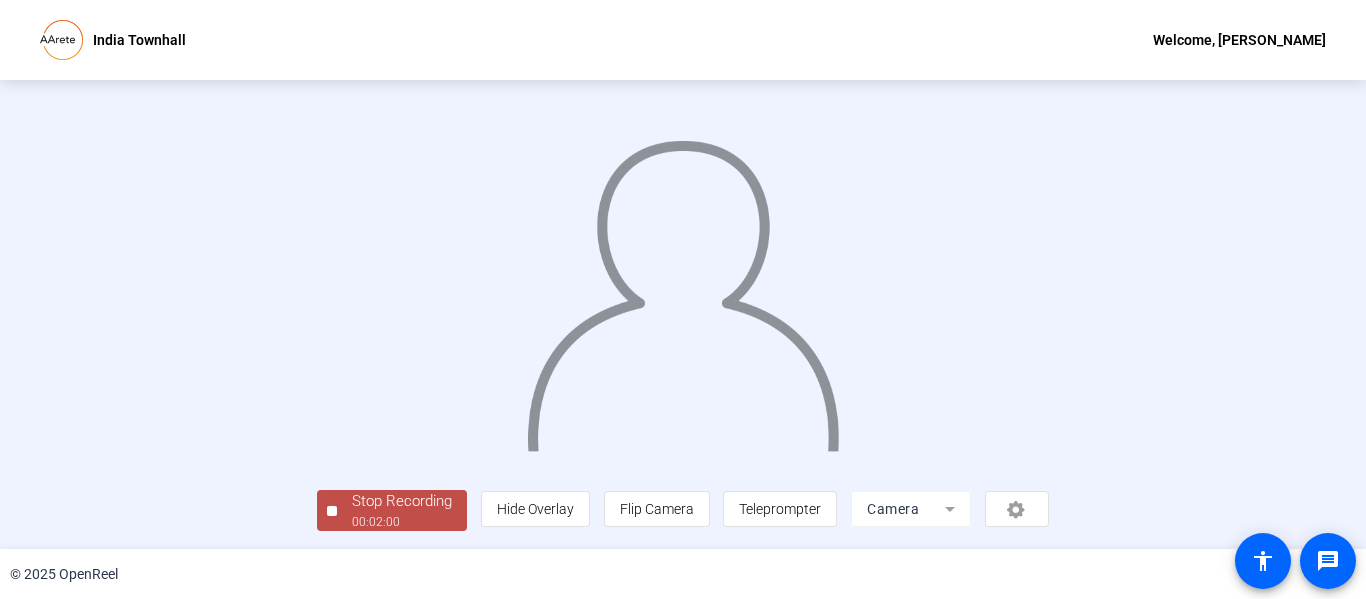 click on "00:02:00" 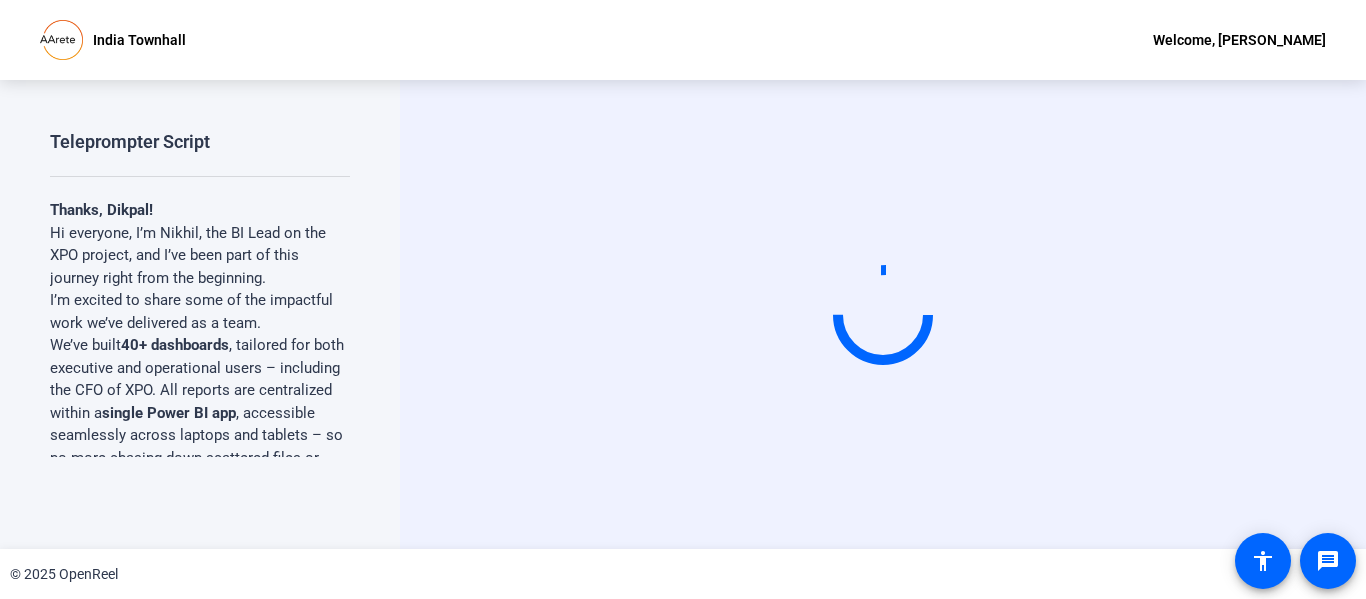 click on "Start Recording" 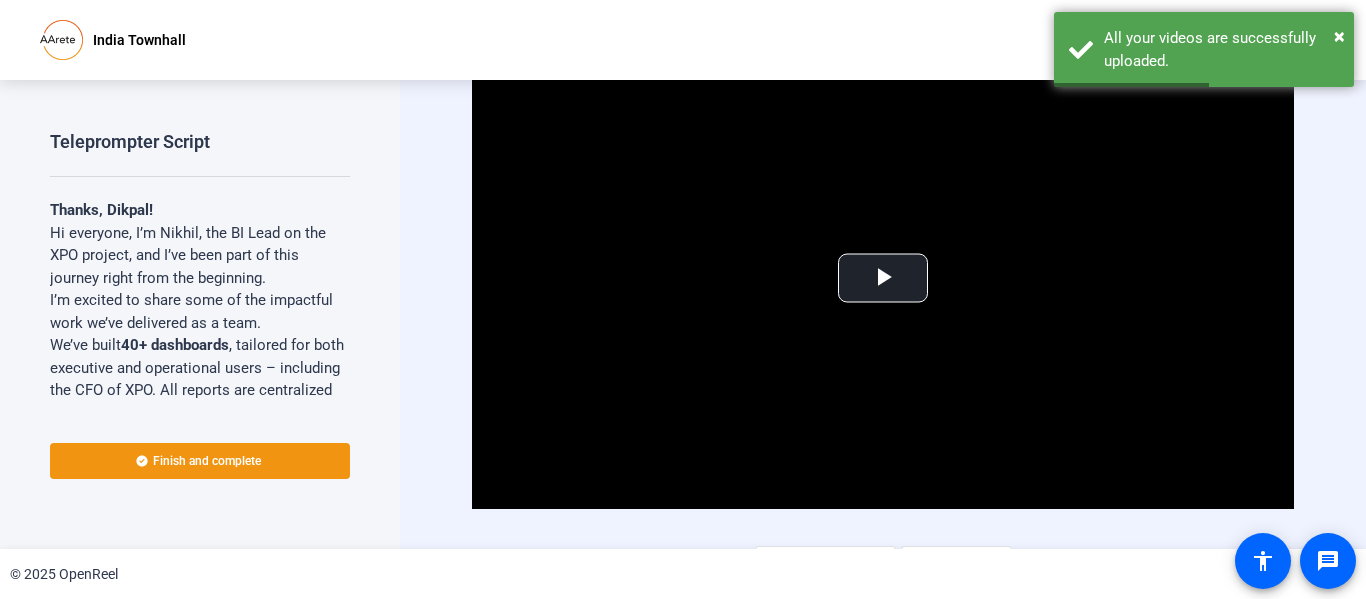 scroll, scrollTop: 37, scrollLeft: 0, axis: vertical 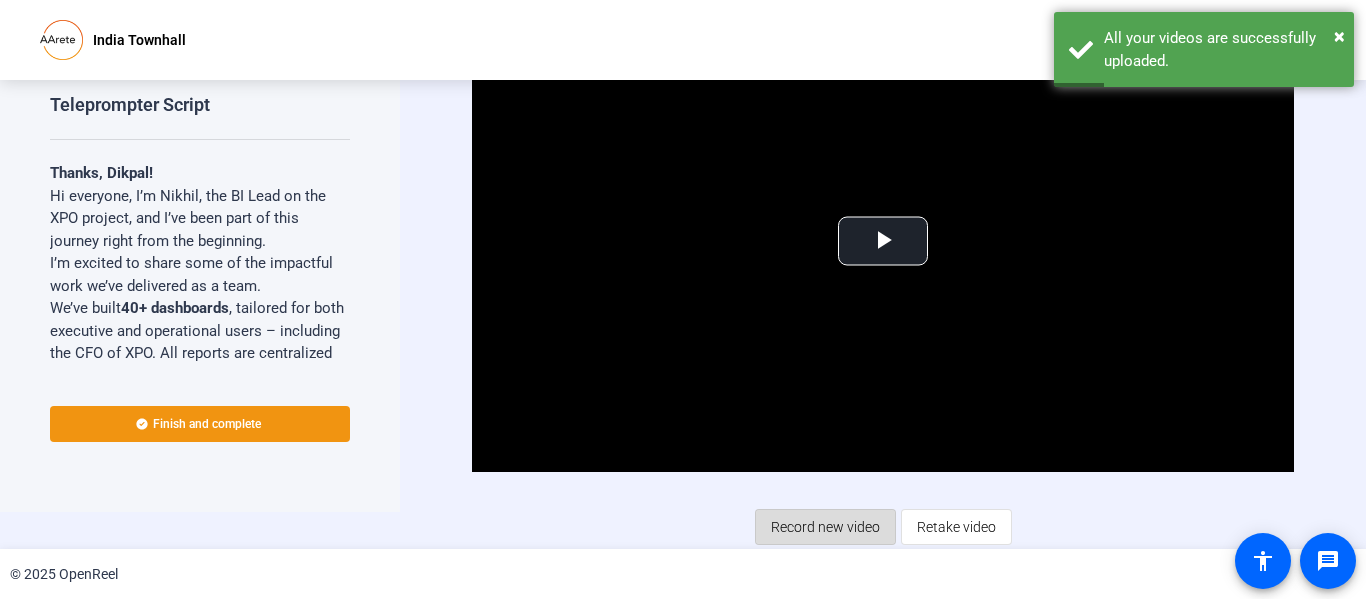 click on "Record new video" 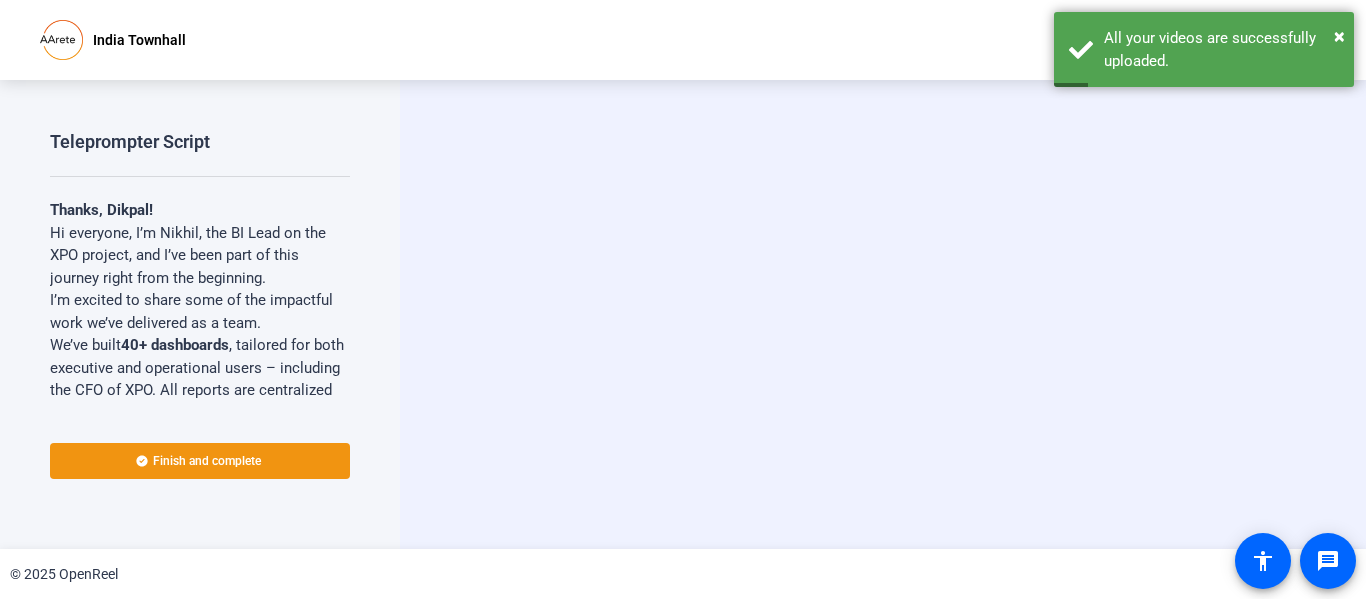 scroll, scrollTop: 0, scrollLeft: 0, axis: both 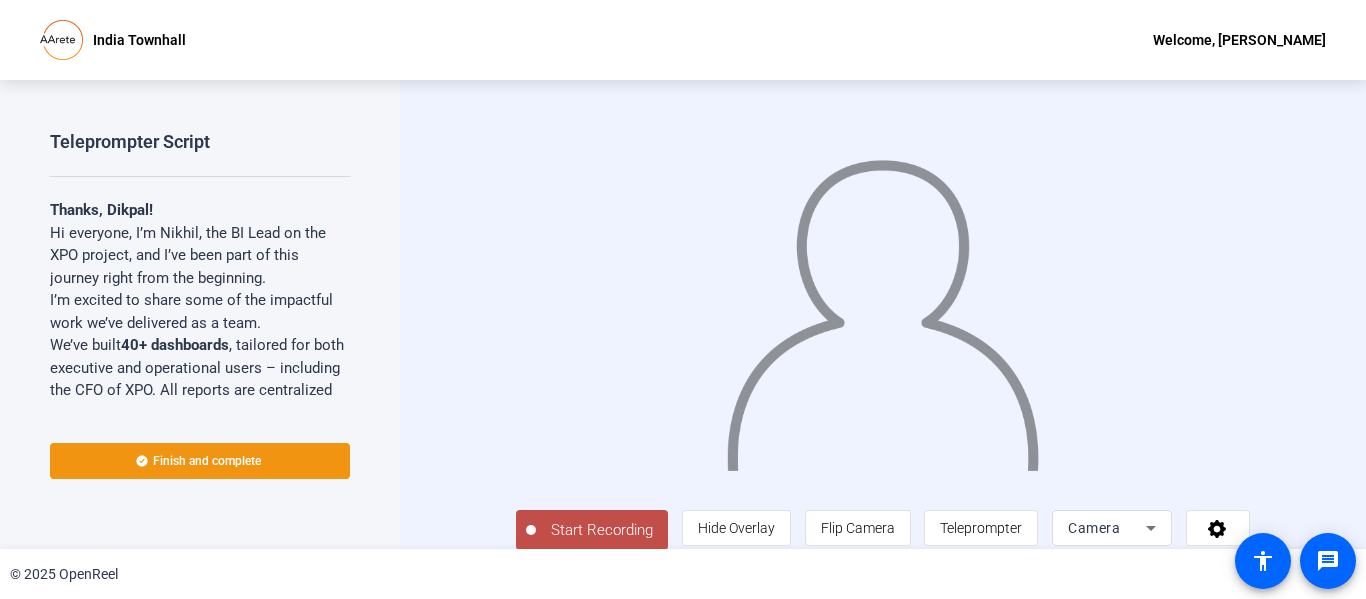 drag, startPoint x: 1363, startPoint y: 317, endPoint x: 575, endPoint y: 540, distance: 818.9463 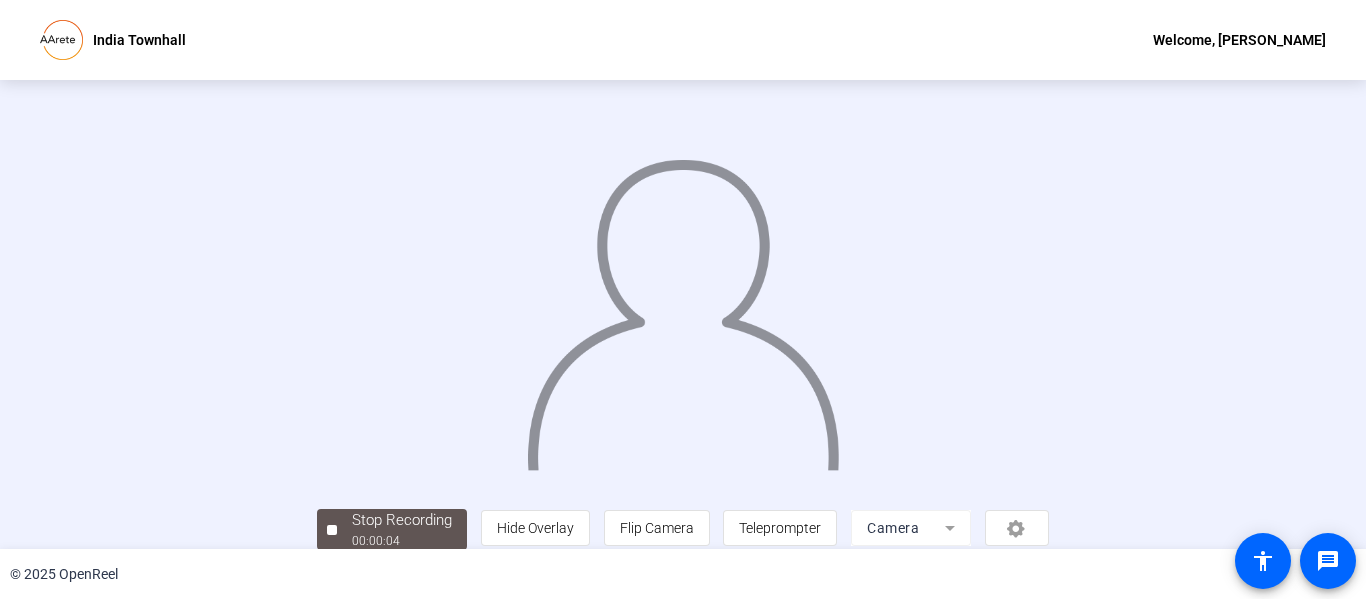 scroll, scrollTop: 126, scrollLeft: 0, axis: vertical 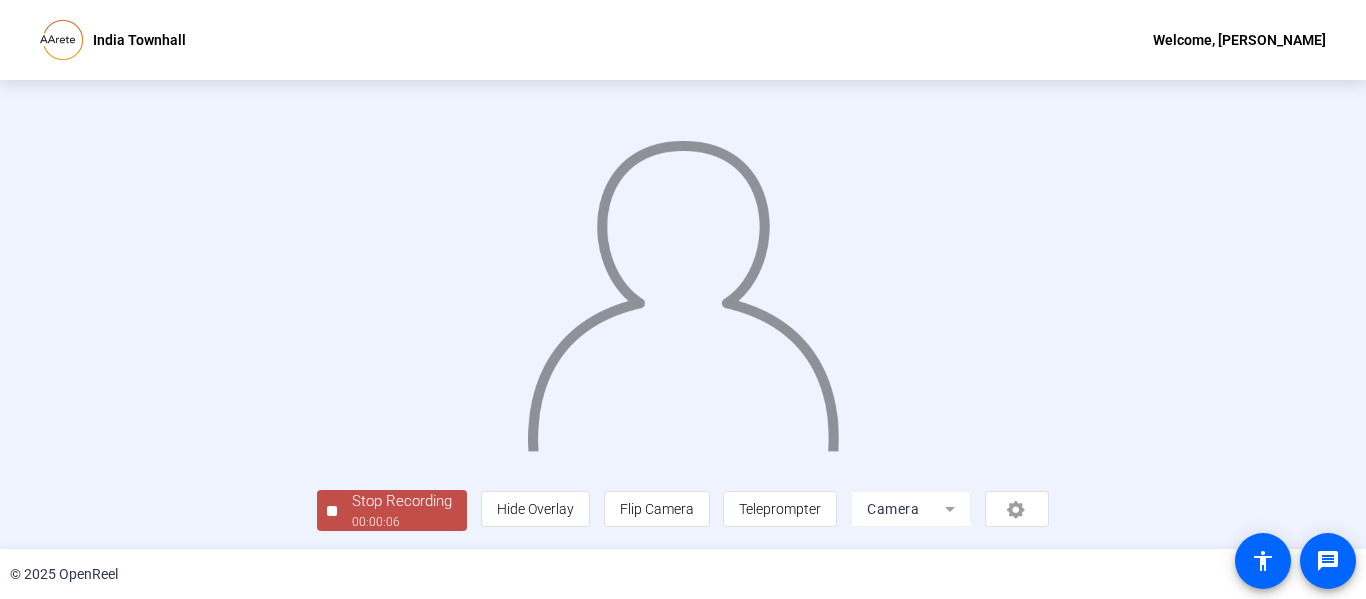 click on "Stop Recording" 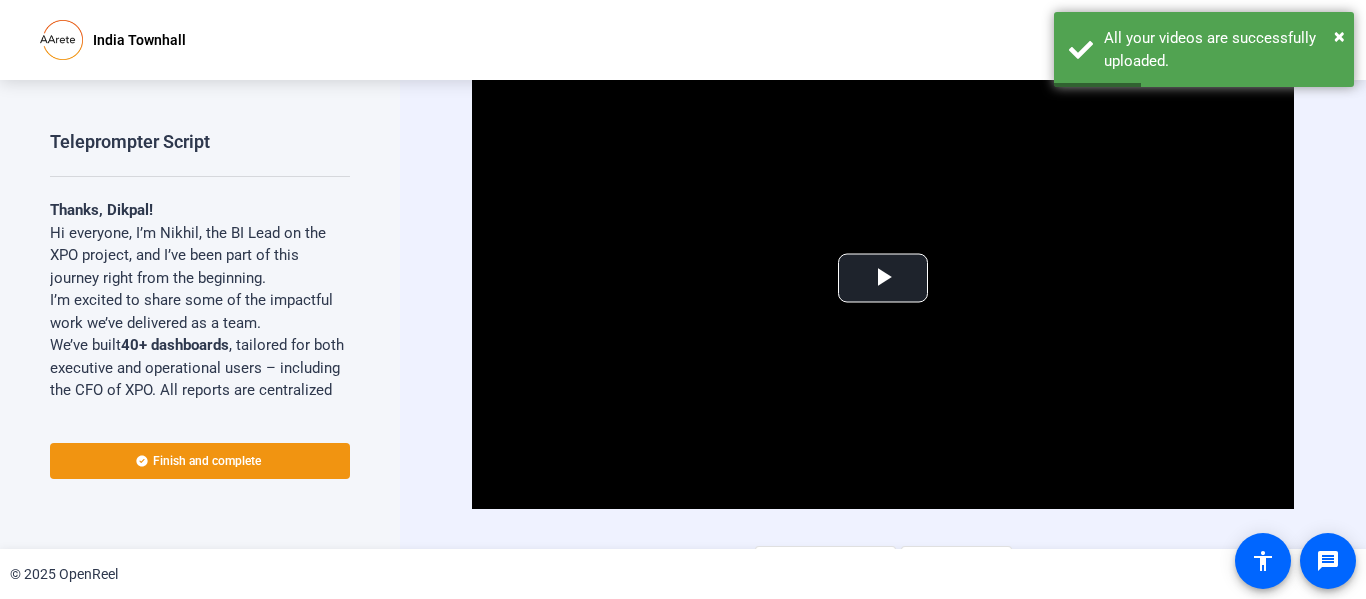 scroll, scrollTop: 37, scrollLeft: 0, axis: vertical 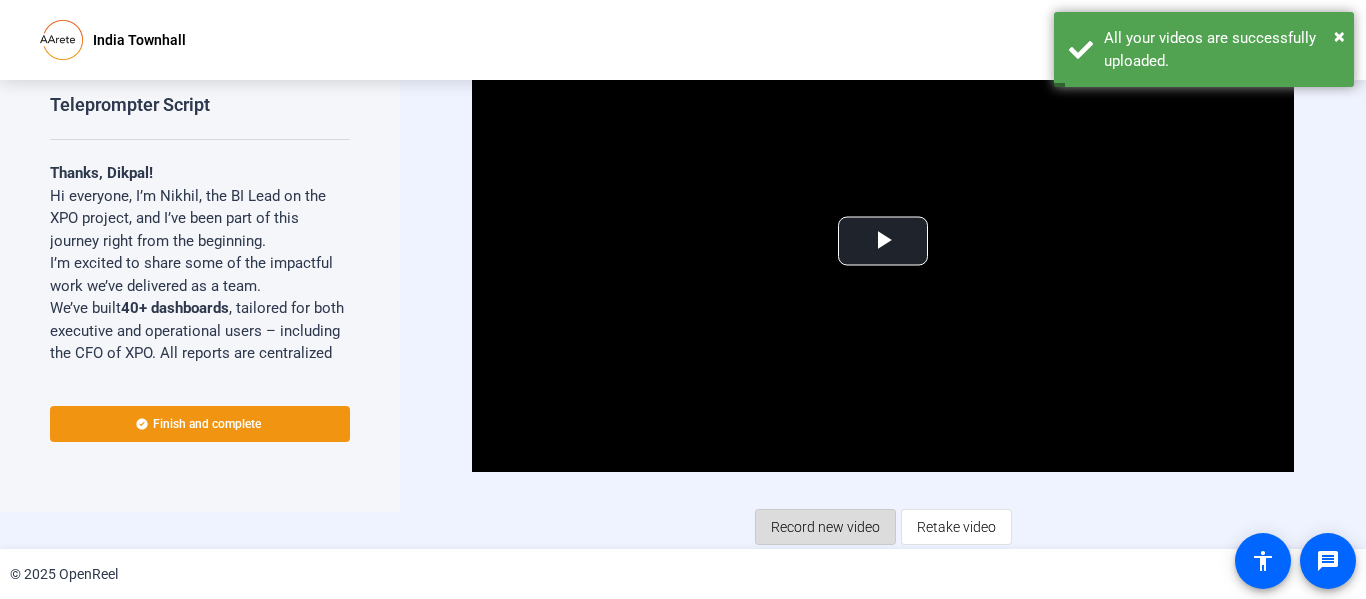 click on "Record new video" 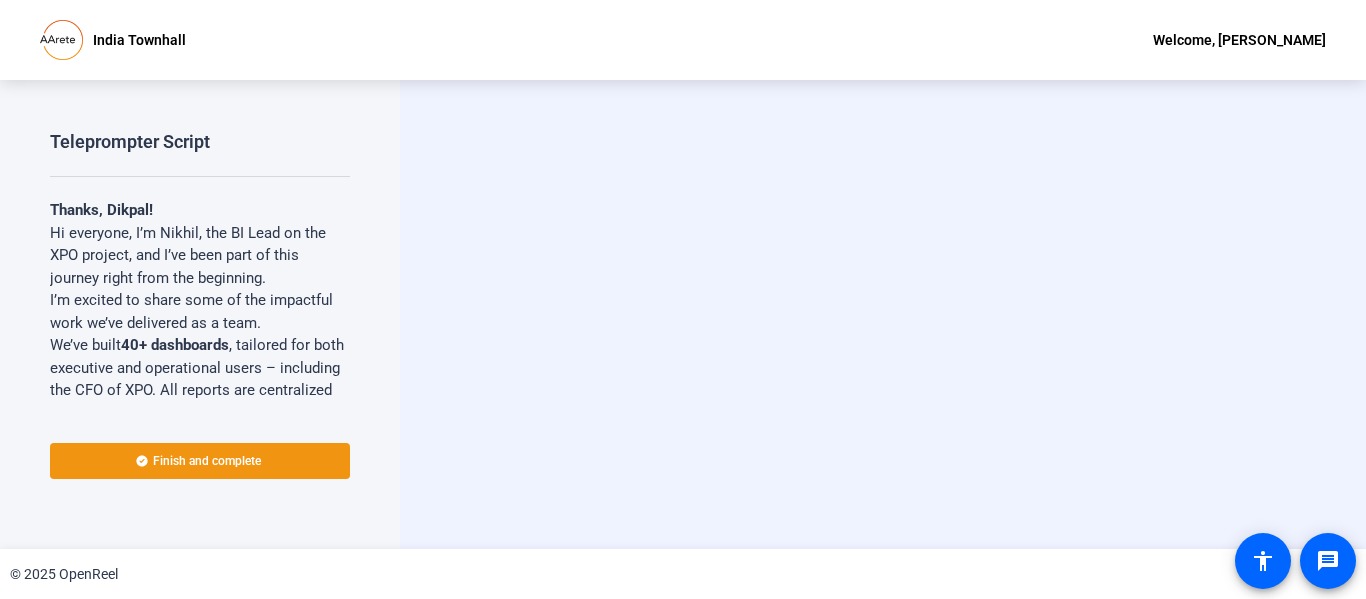 scroll, scrollTop: 0, scrollLeft: 0, axis: both 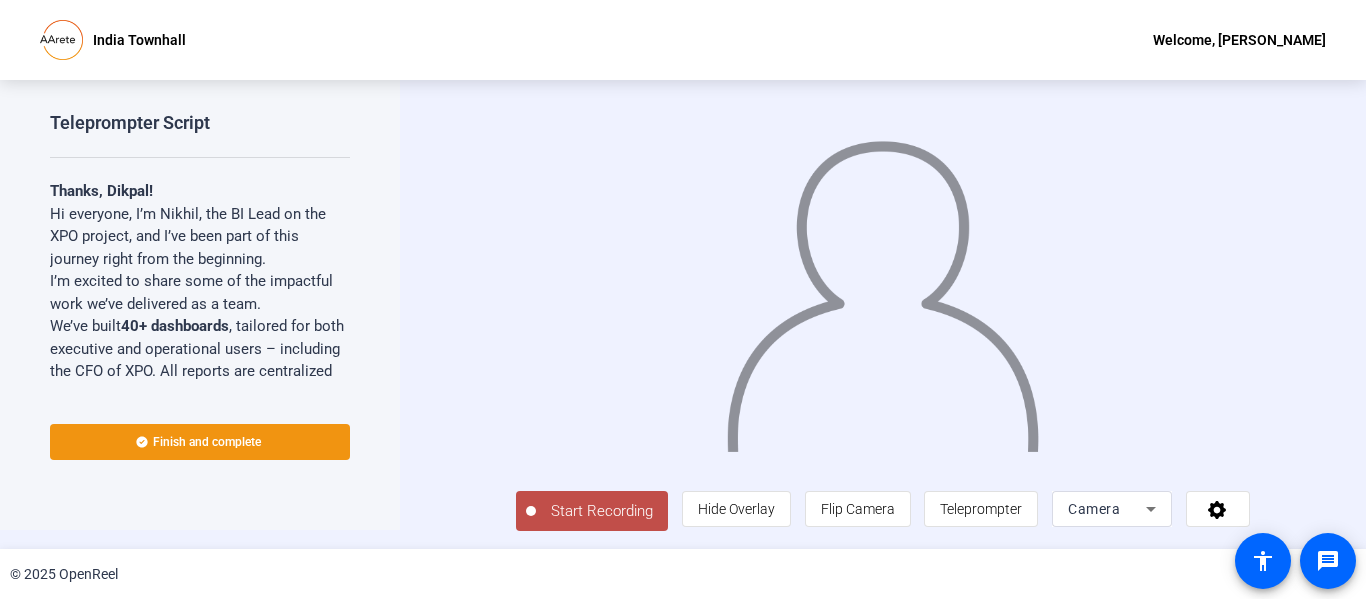 click on "Start Recording" 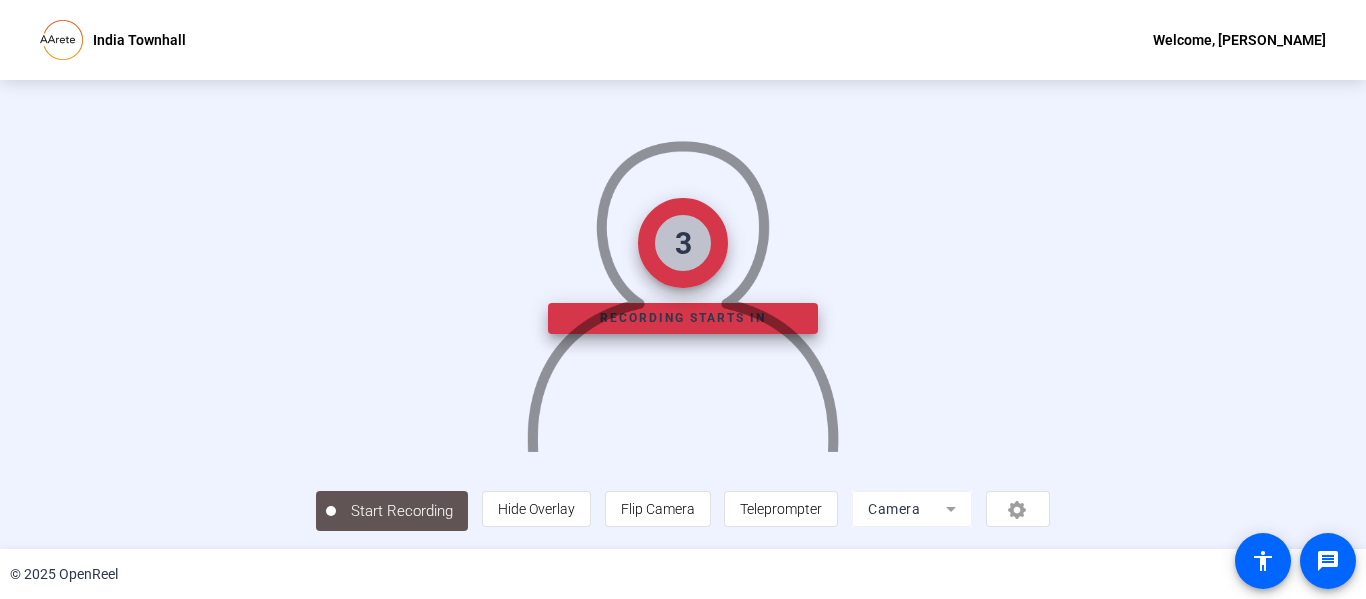 scroll, scrollTop: 0, scrollLeft: 0, axis: both 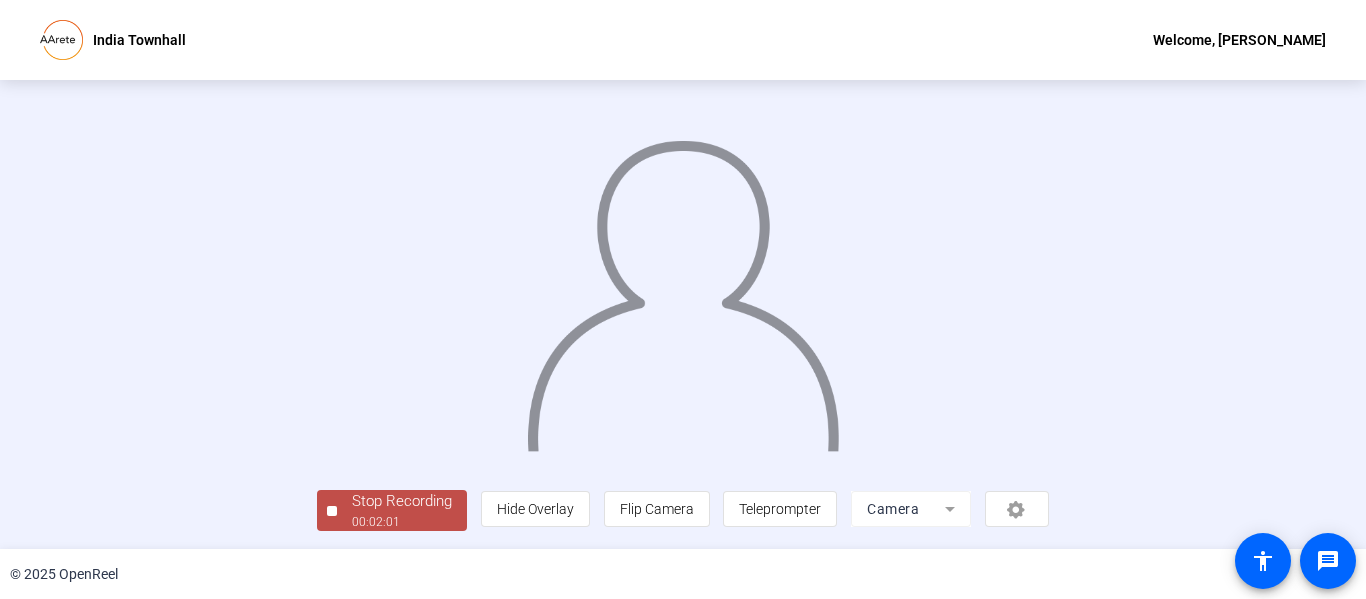 click on "Stop Recording" 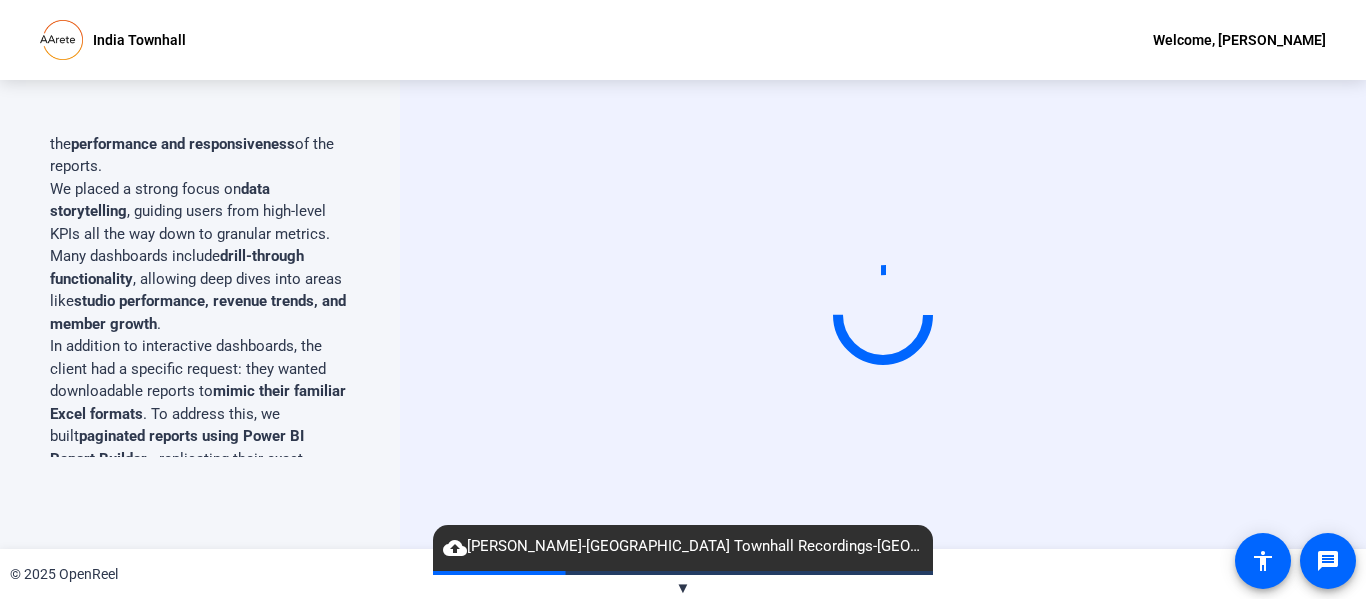scroll, scrollTop: 1260, scrollLeft: 0, axis: vertical 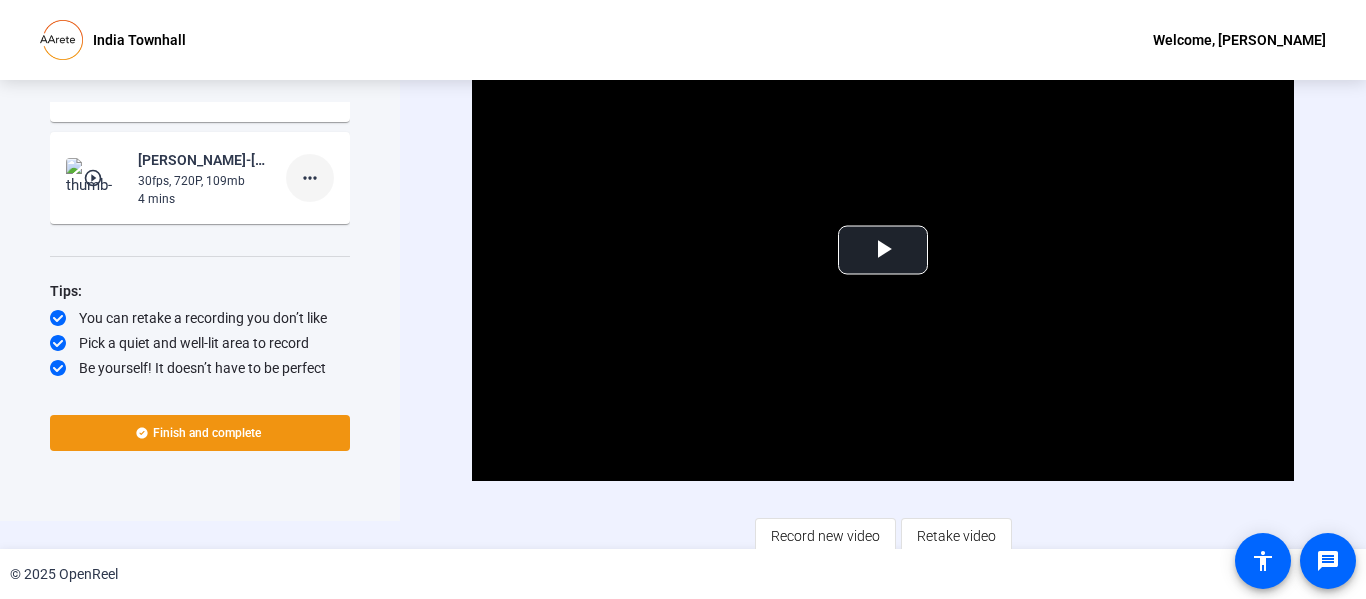click on "more_horiz" 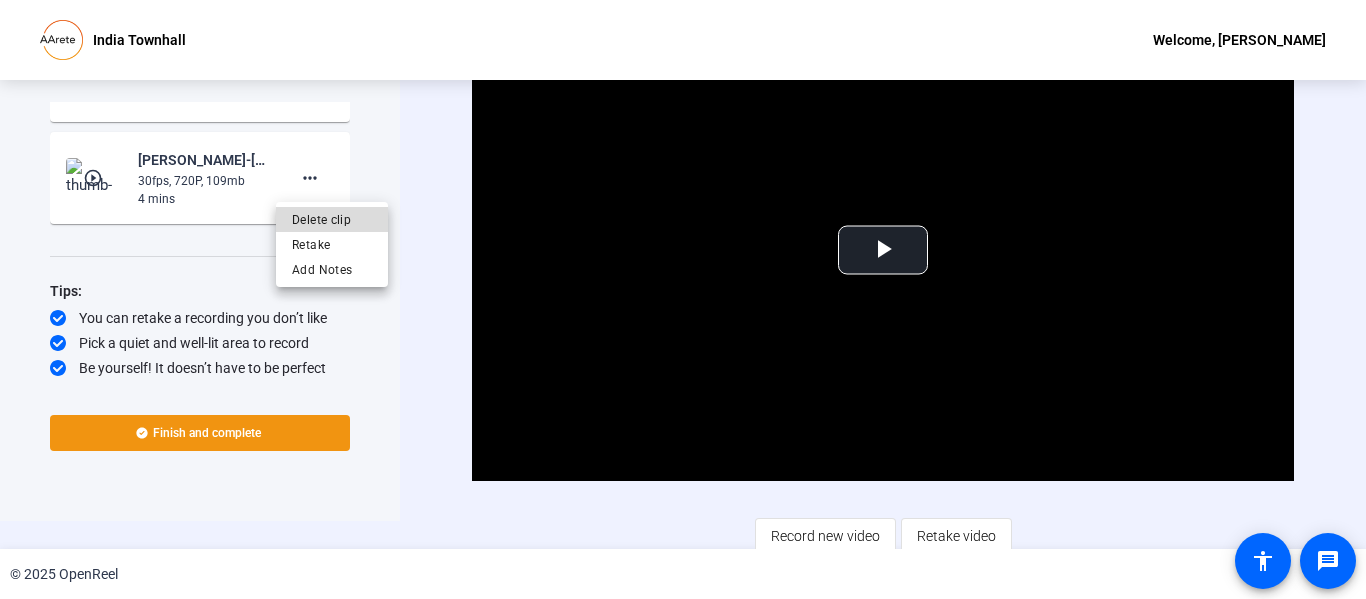 click on "Delete clip" at bounding box center [332, 219] 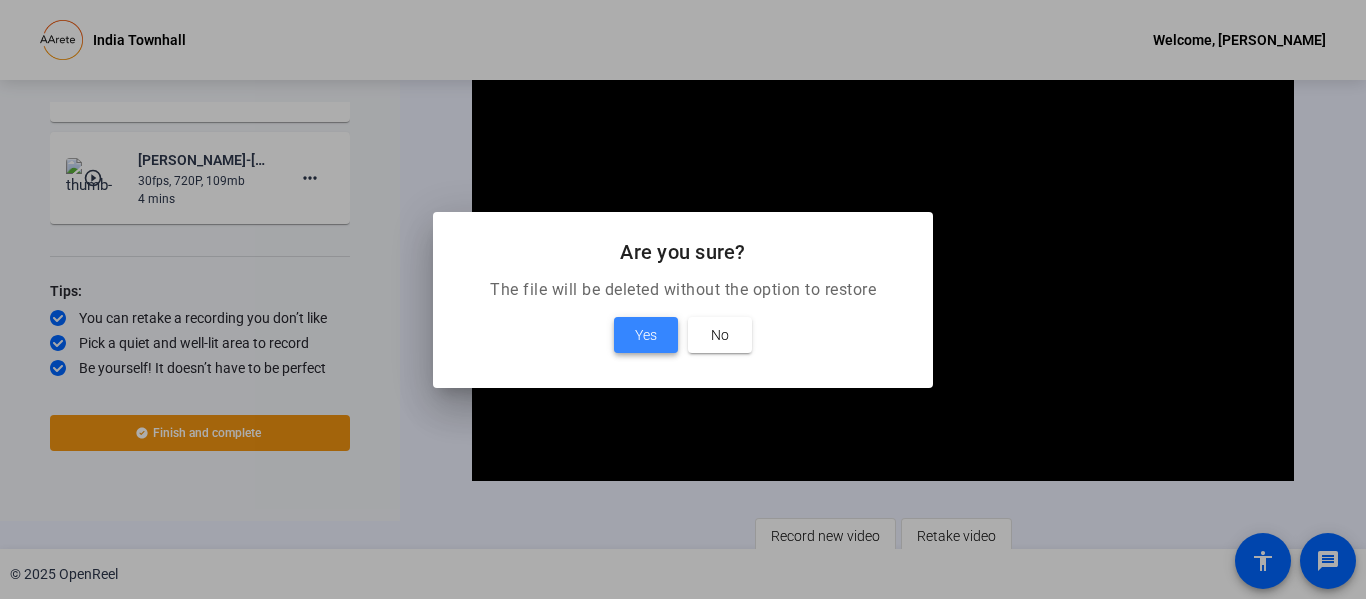 click on "Yes" at bounding box center (646, 335) 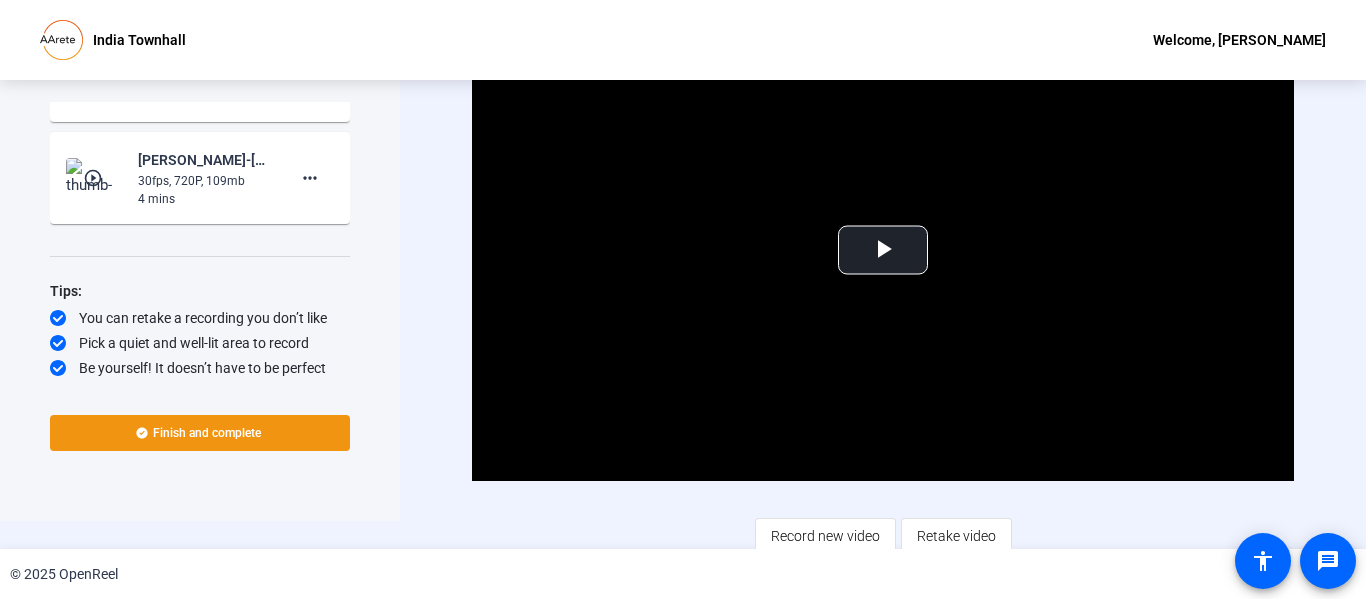 scroll, scrollTop: 0, scrollLeft: 0, axis: both 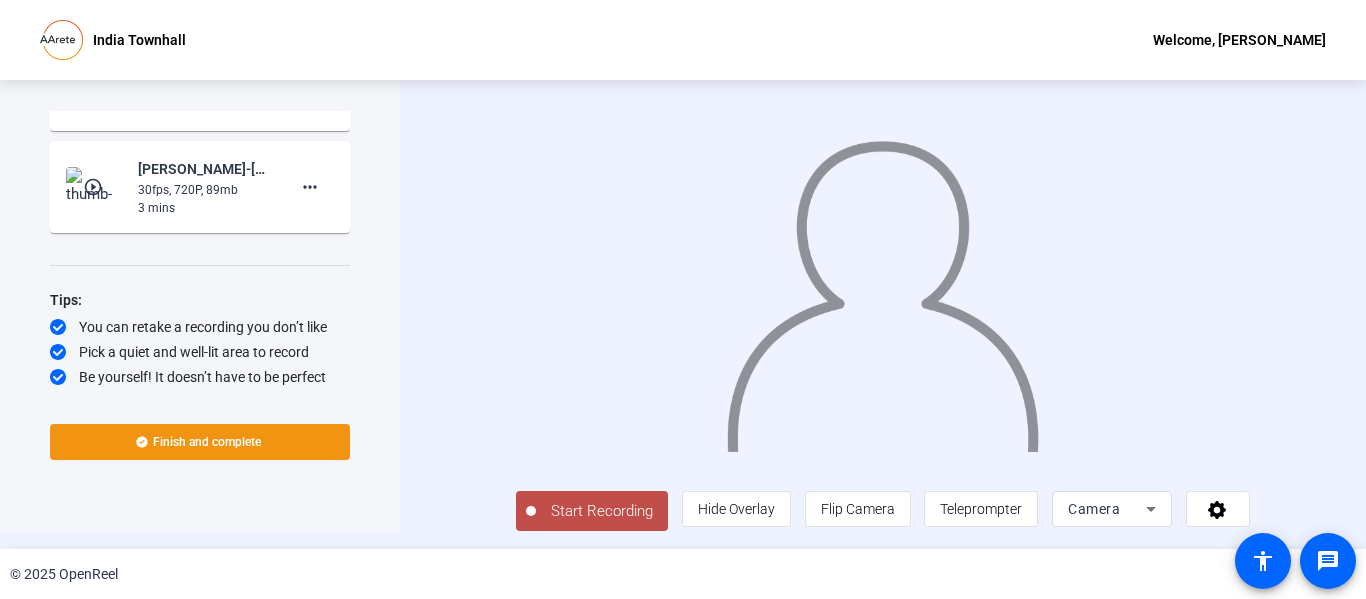 click on "Start Recording" 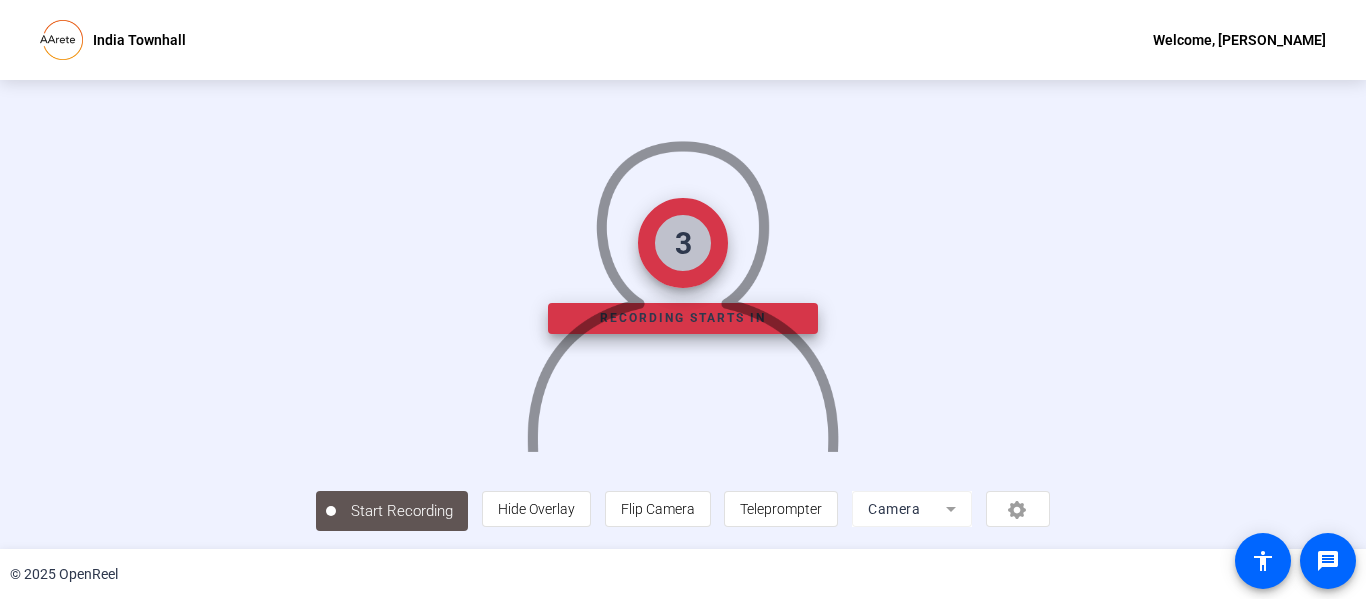 scroll, scrollTop: 0, scrollLeft: 0, axis: both 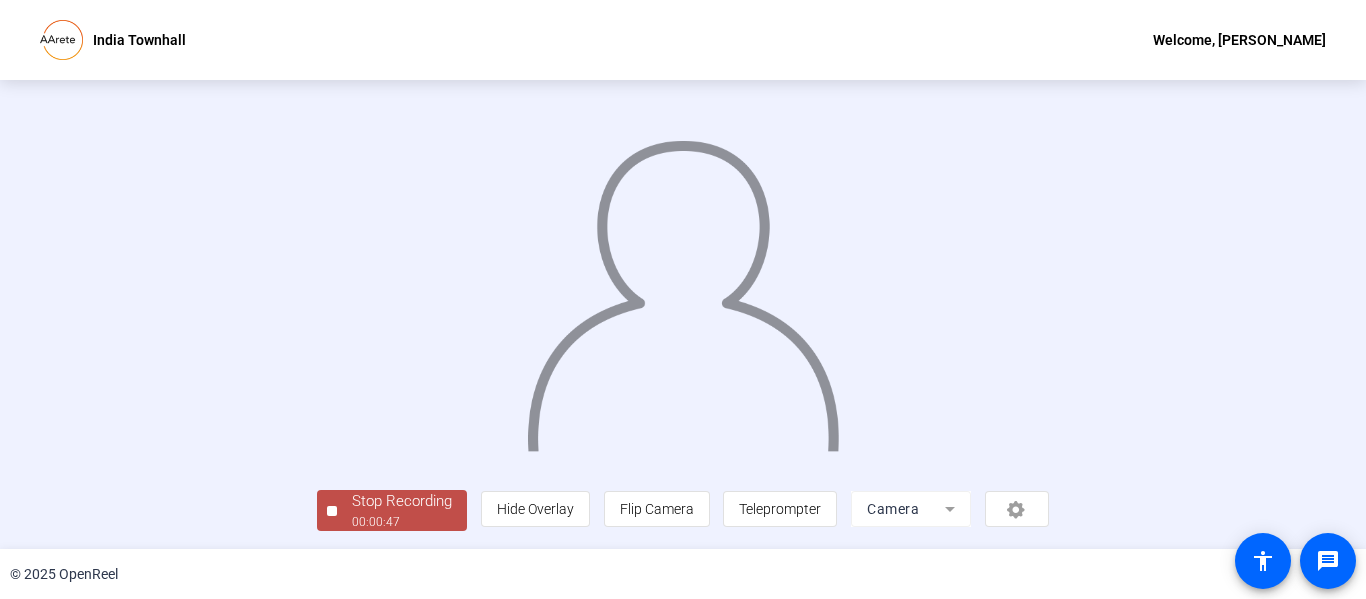 click on "Stop Recording" 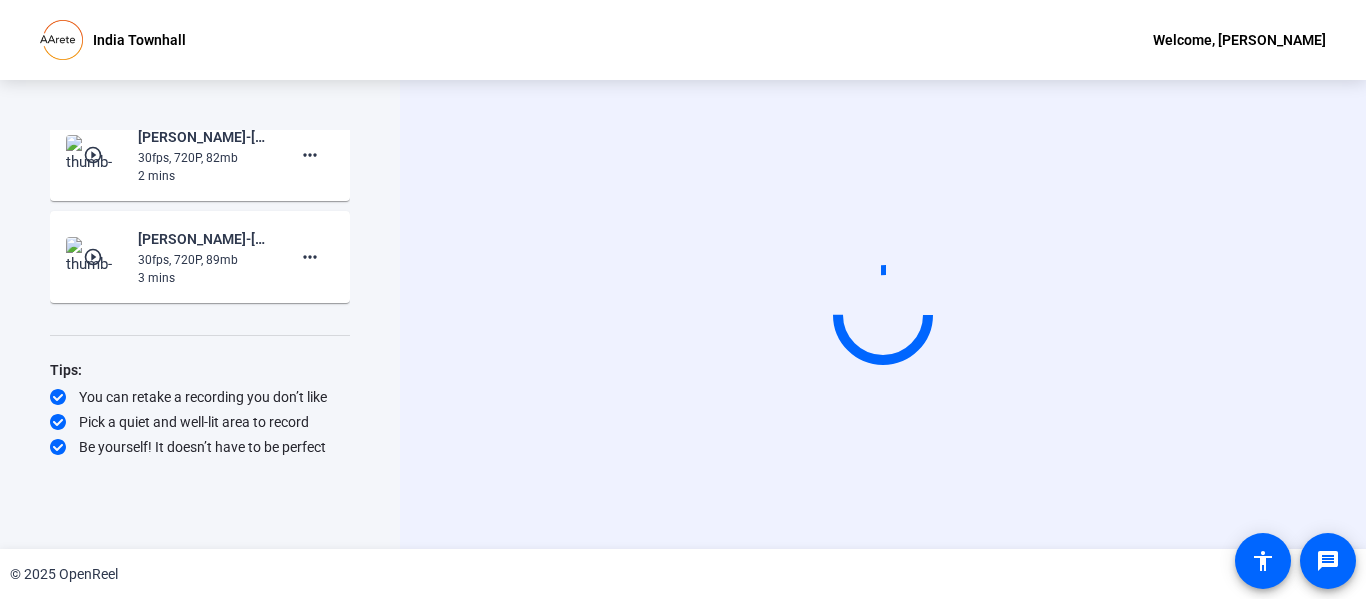 scroll, scrollTop: 2903, scrollLeft: 0, axis: vertical 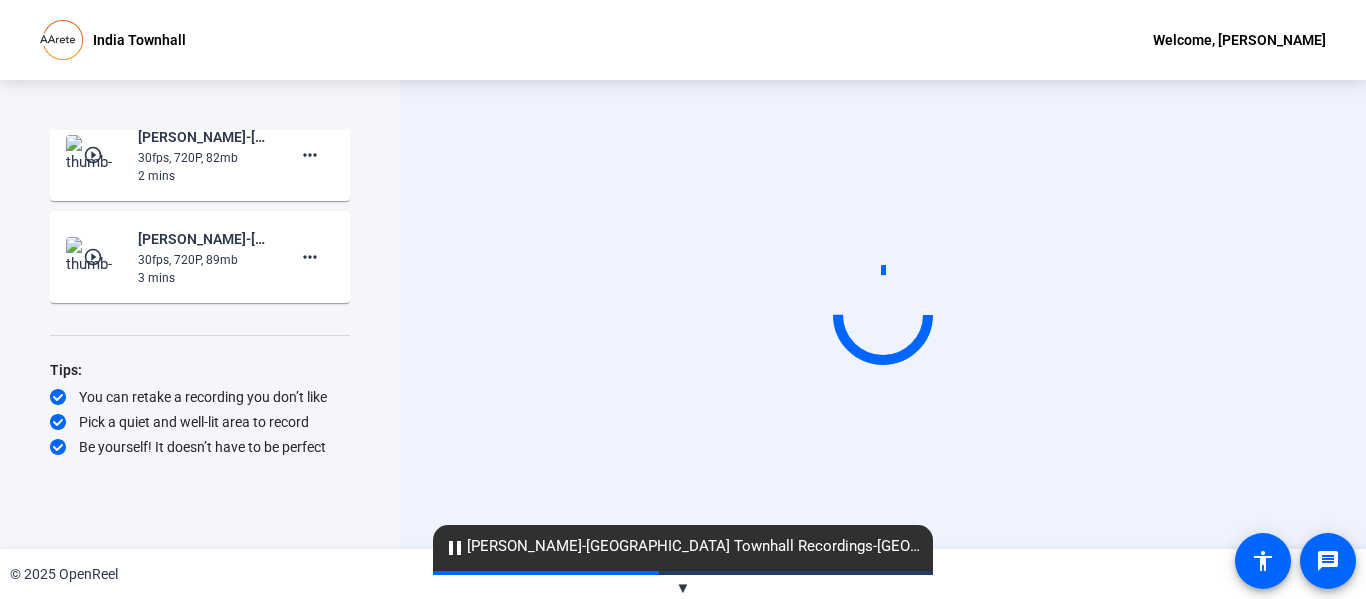 drag, startPoint x: 1364, startPoint y: 305, endPoint x: 1365, endPoint y: 436, distance: 131.00381 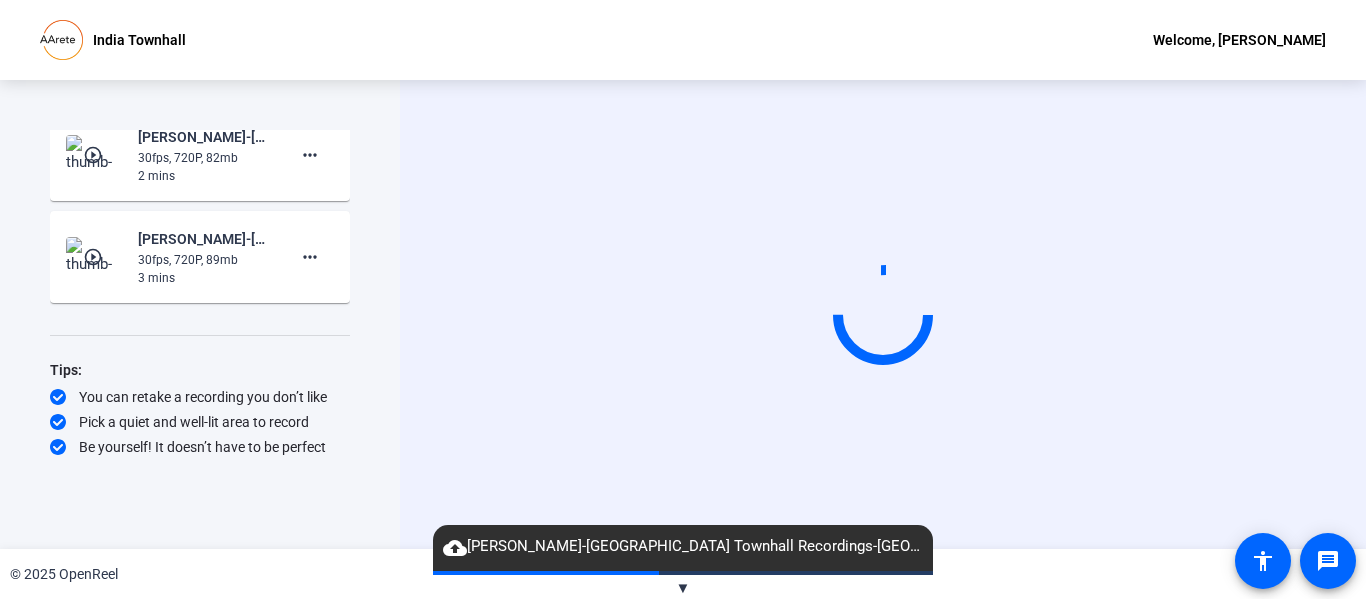 click on "Start Recording" 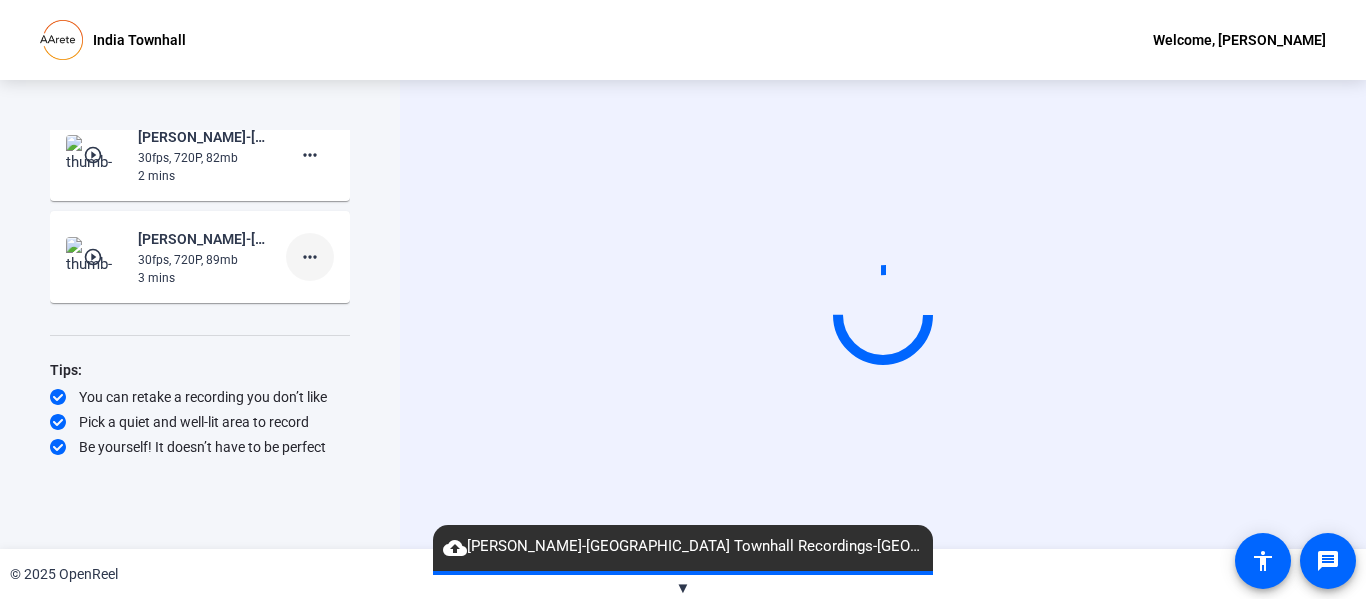 click on "more_horiz" 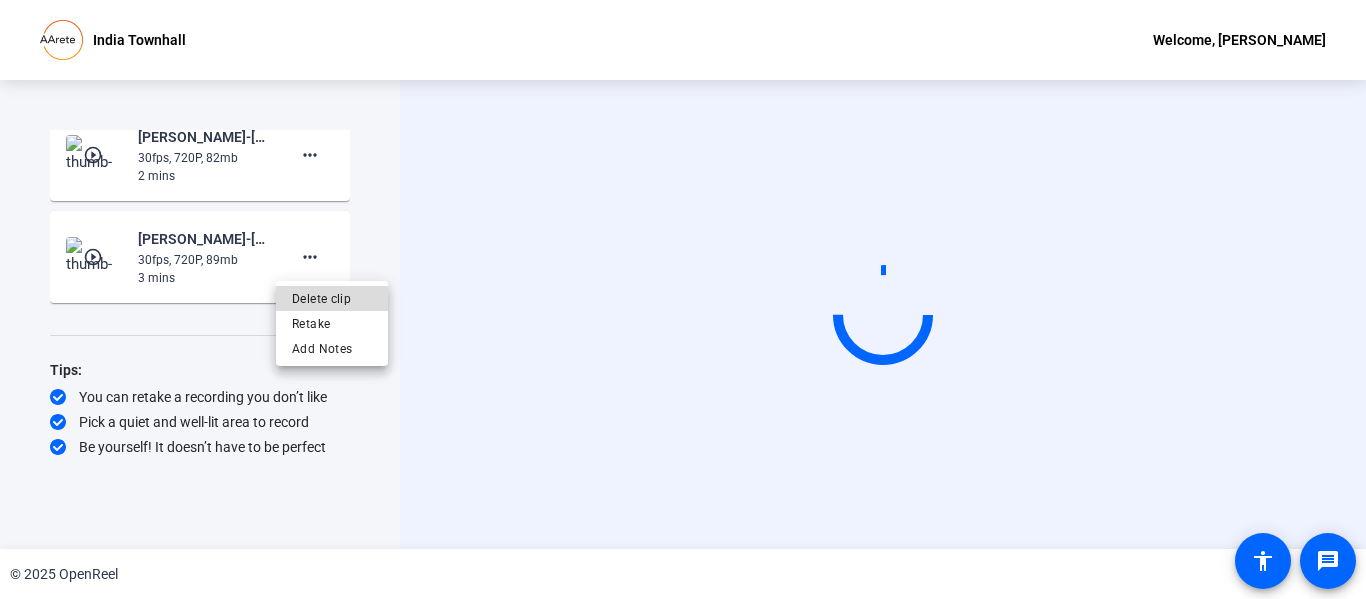 click on "Delete clip" at bounding box center [332, 298] 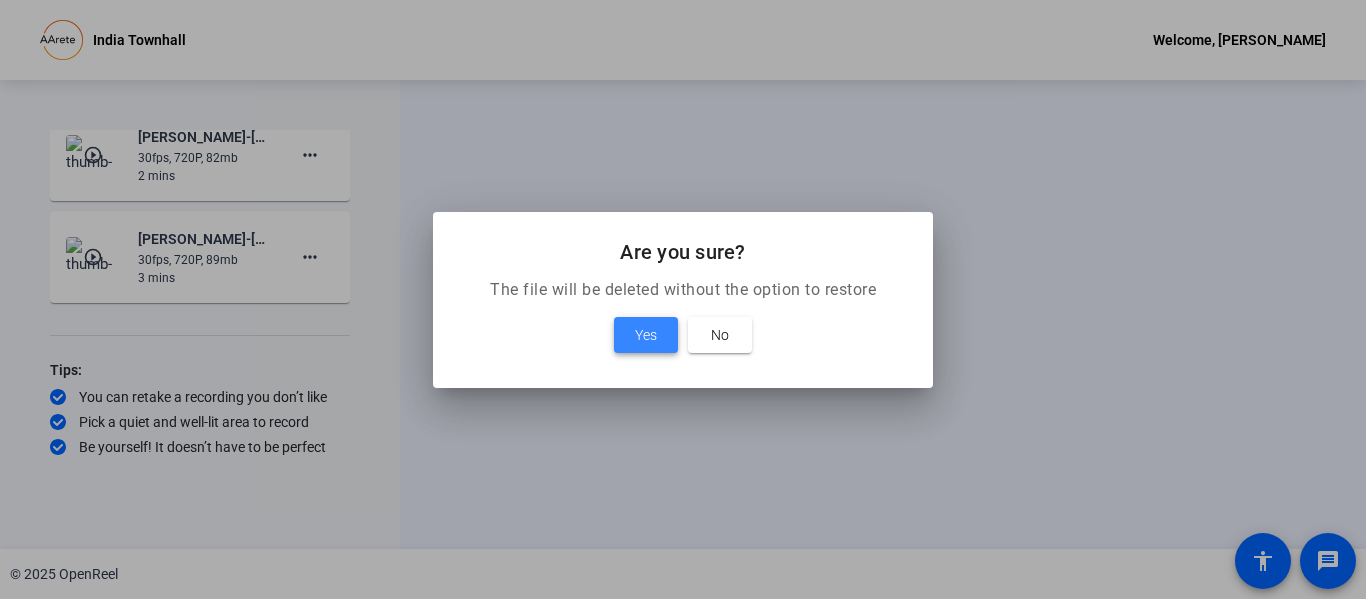 click on "Yes" at bounding box center (646, 335) 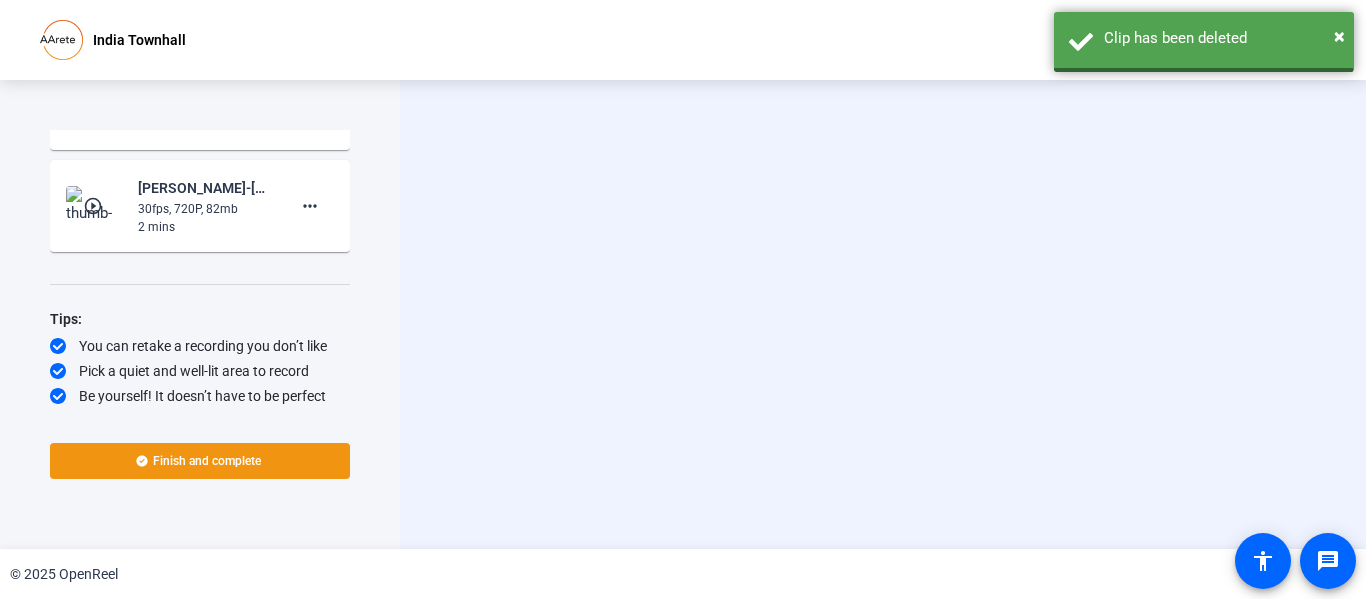 scroll, scrollTop: 2852, scrollLeft: 0, axis: vertical 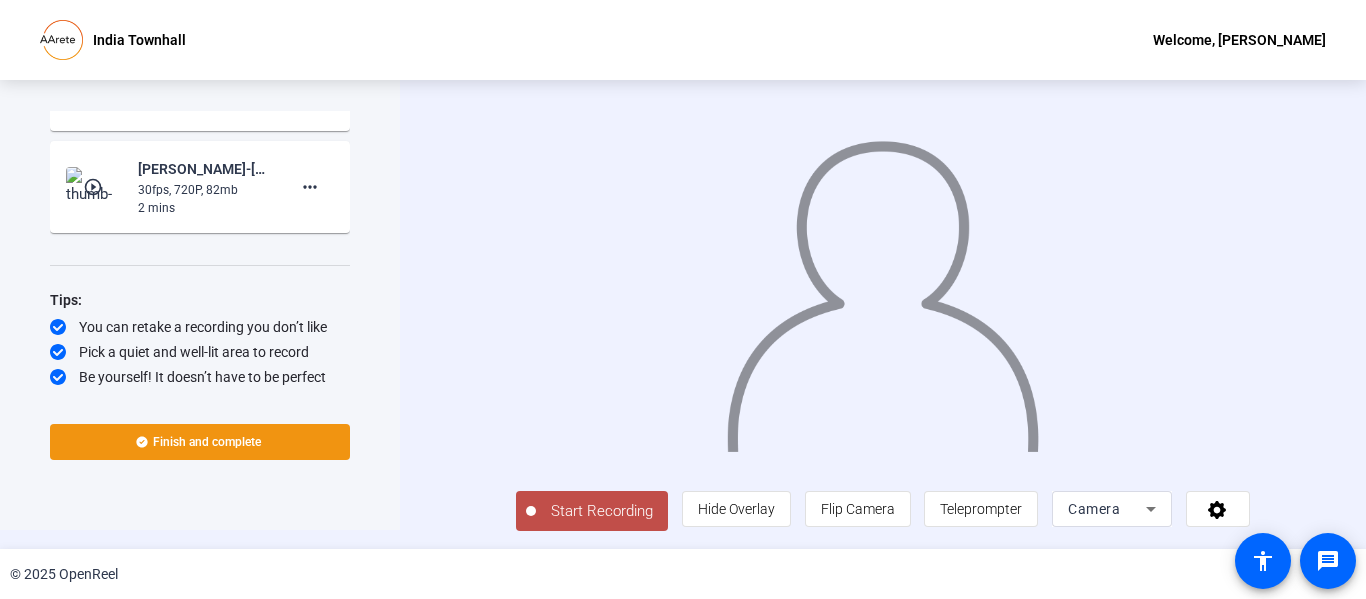click on "Start Recording" 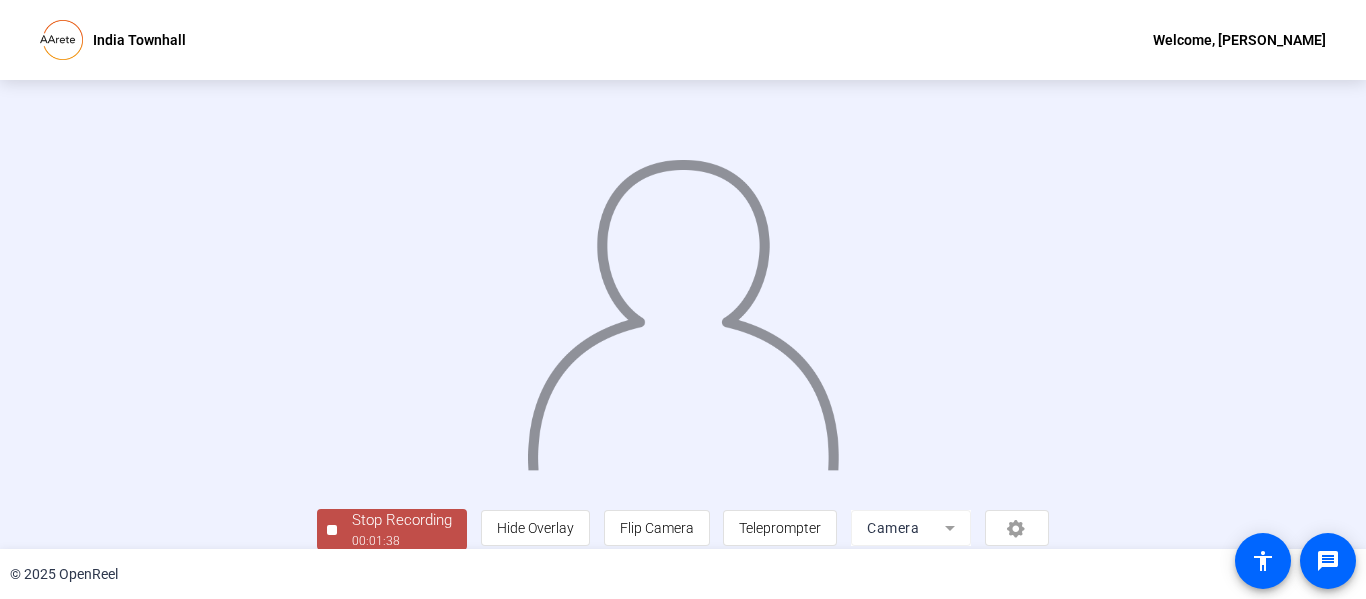 scroll, scrollTop: 126, scrollLeft: 0, axis: vertical 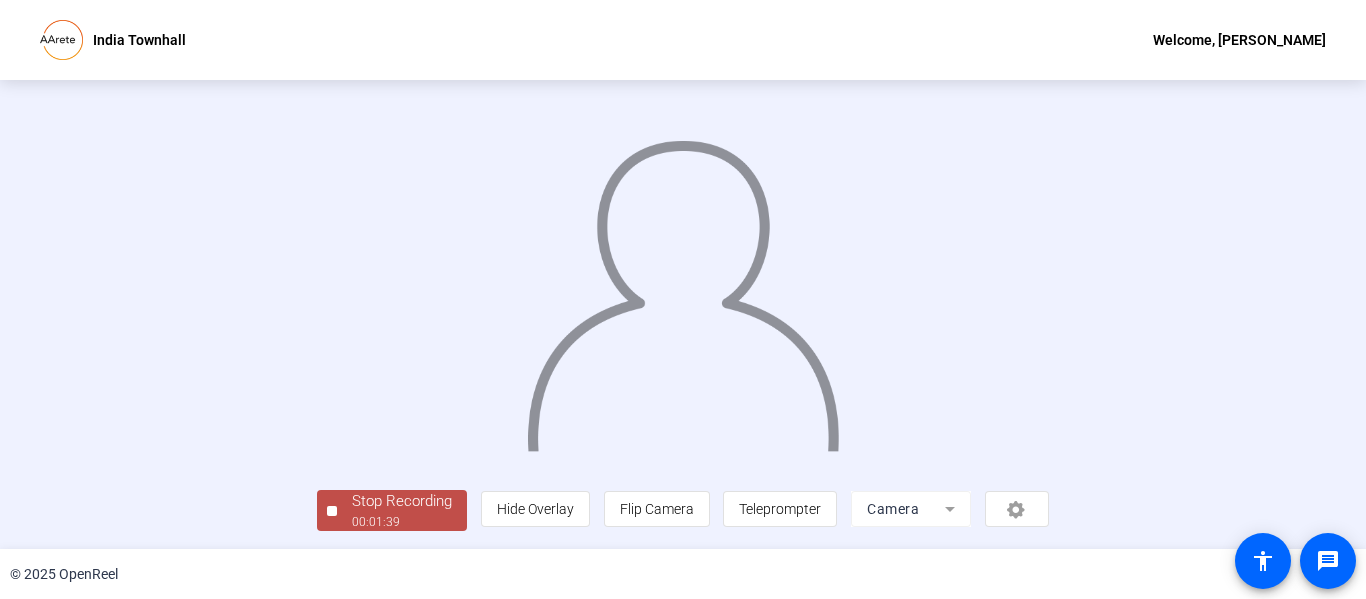 click on "00:01:39" 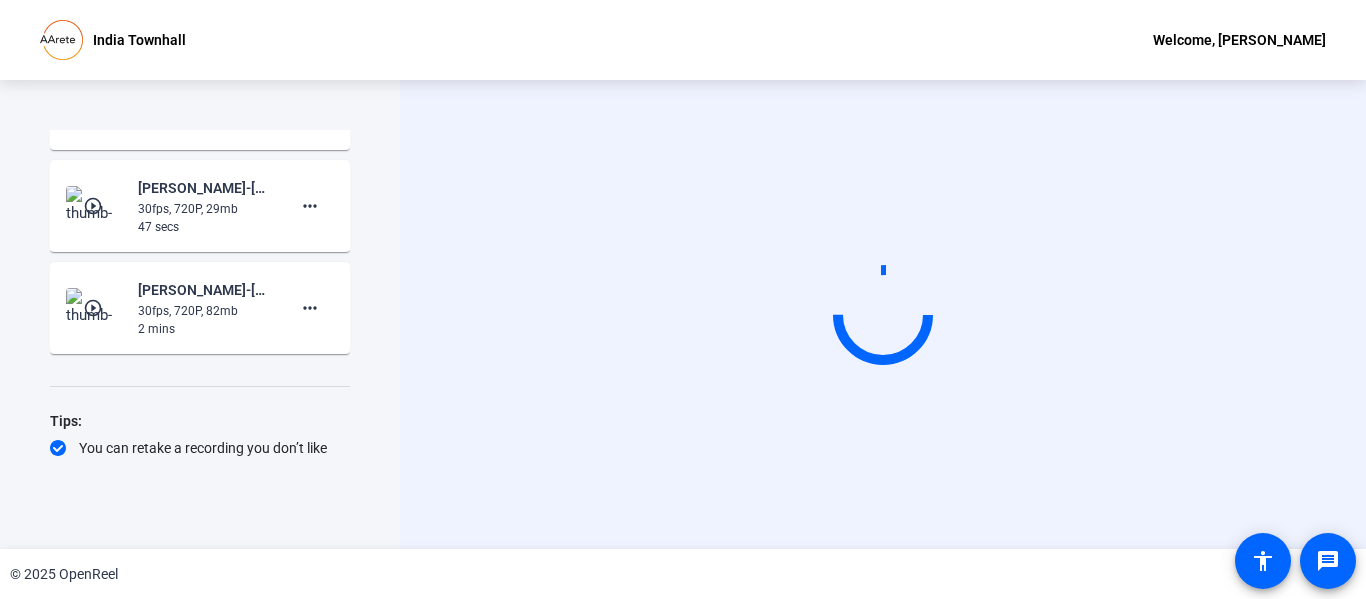 scroll, scrollTop: 0, scrollLeft: 0, axis: both 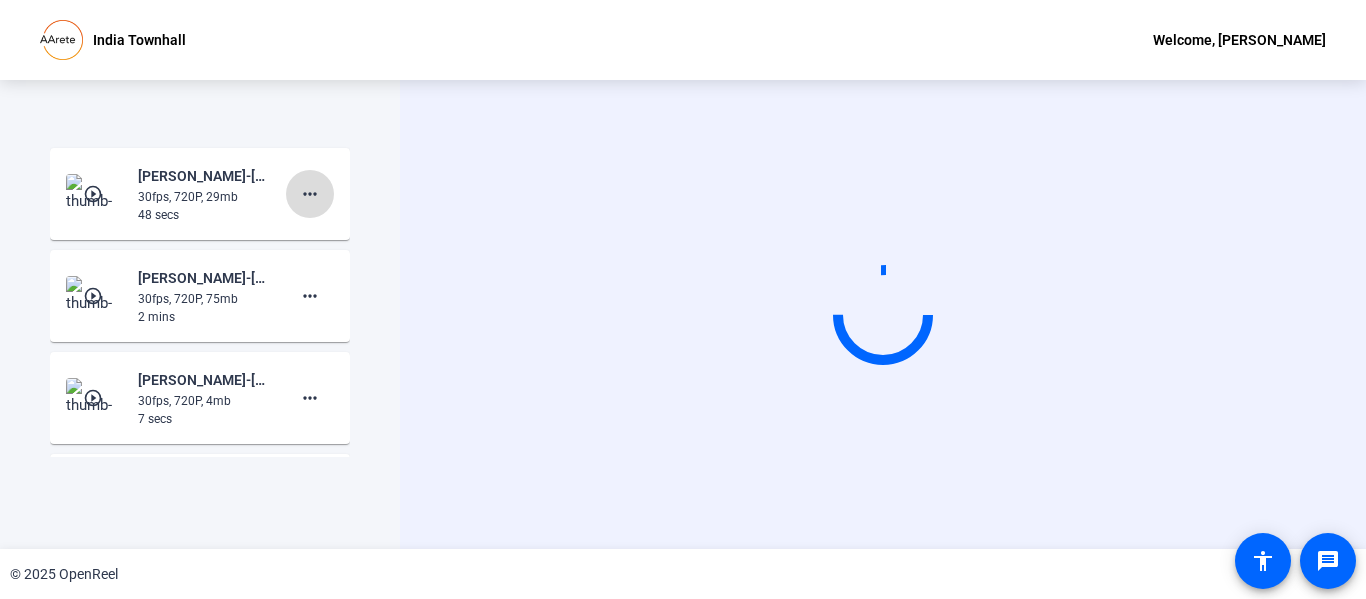 click on "more_horiz" 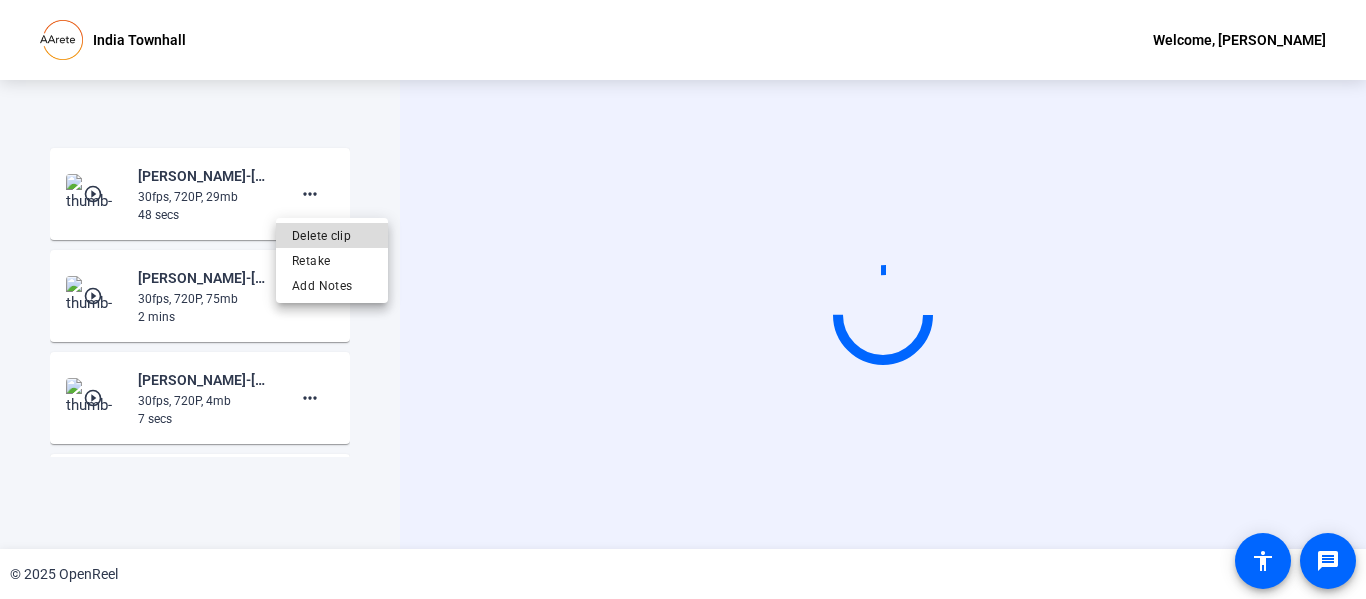 click on "Delete clip" at bounding box center (332, 235) 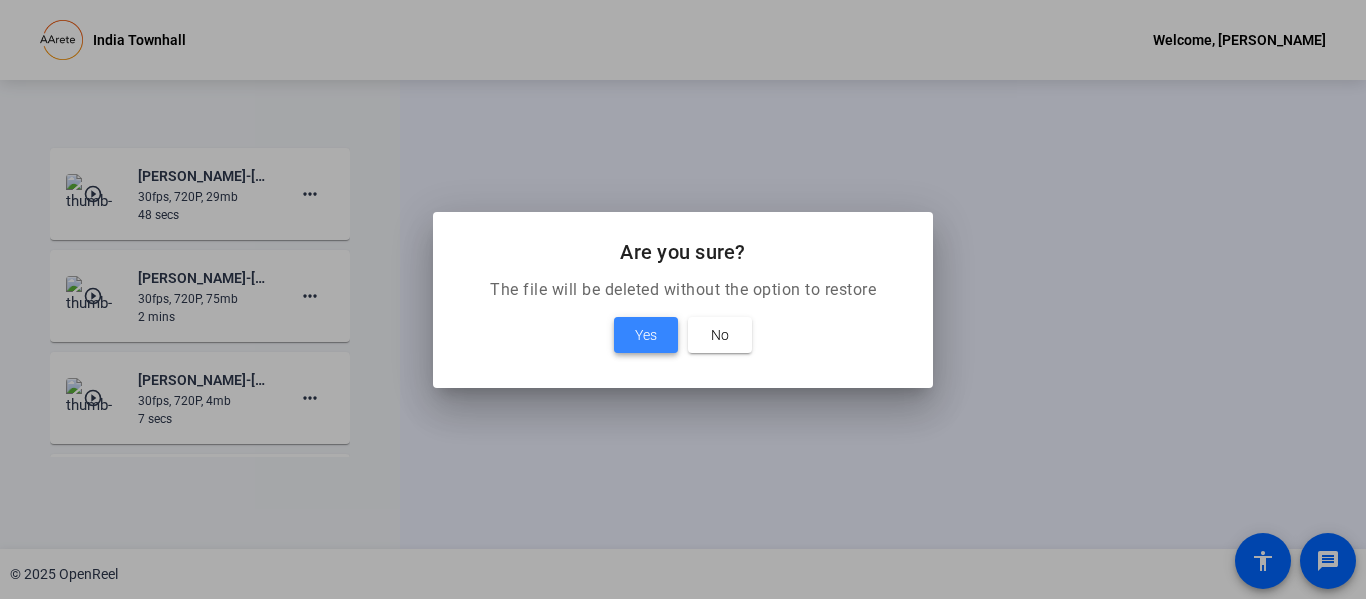click on "Yes" at bounding box center (646, 335) 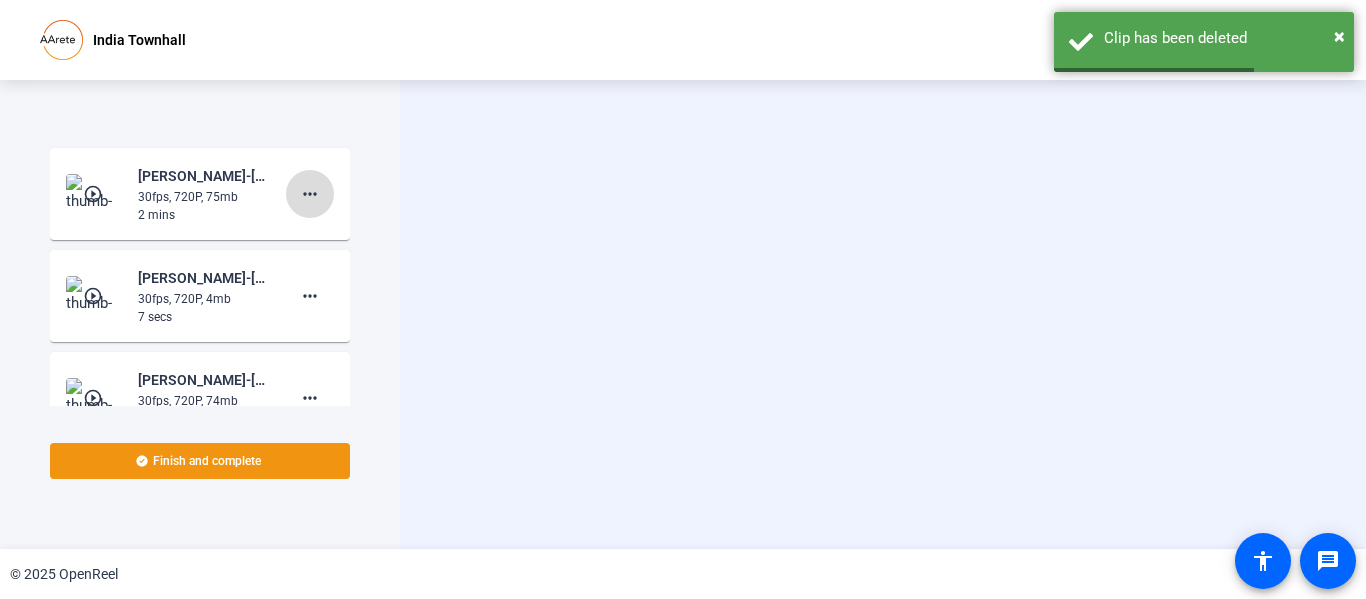 click on "more_horiz" 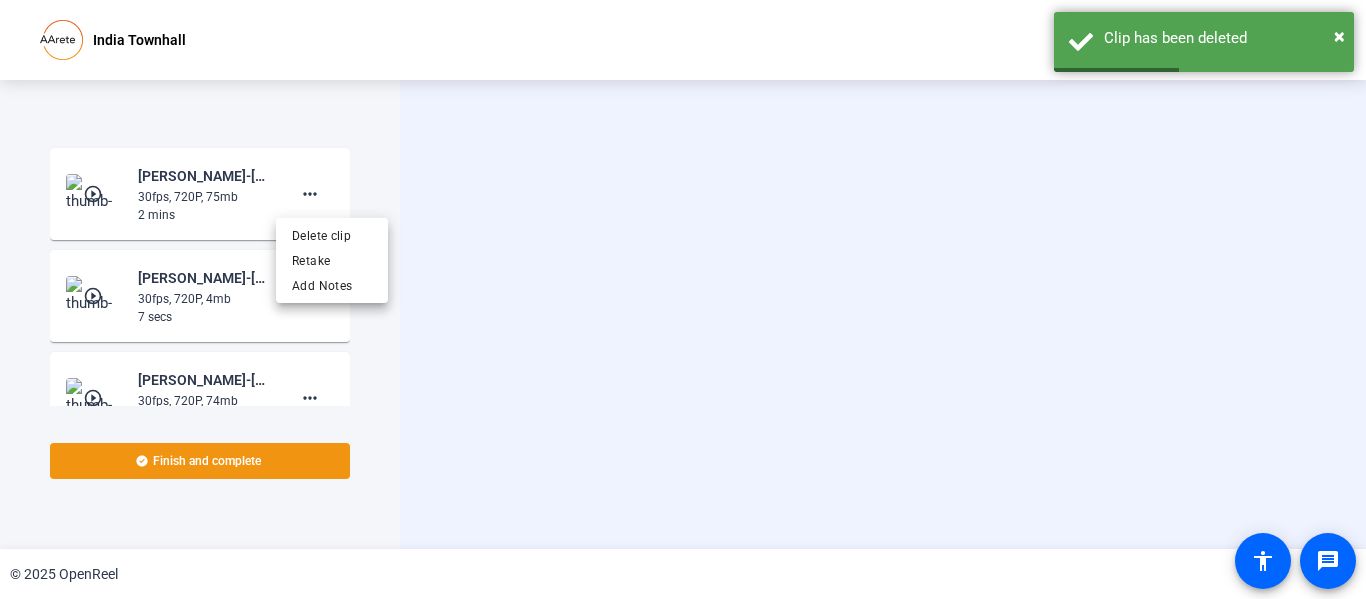 click at bounding box center [683, 299] 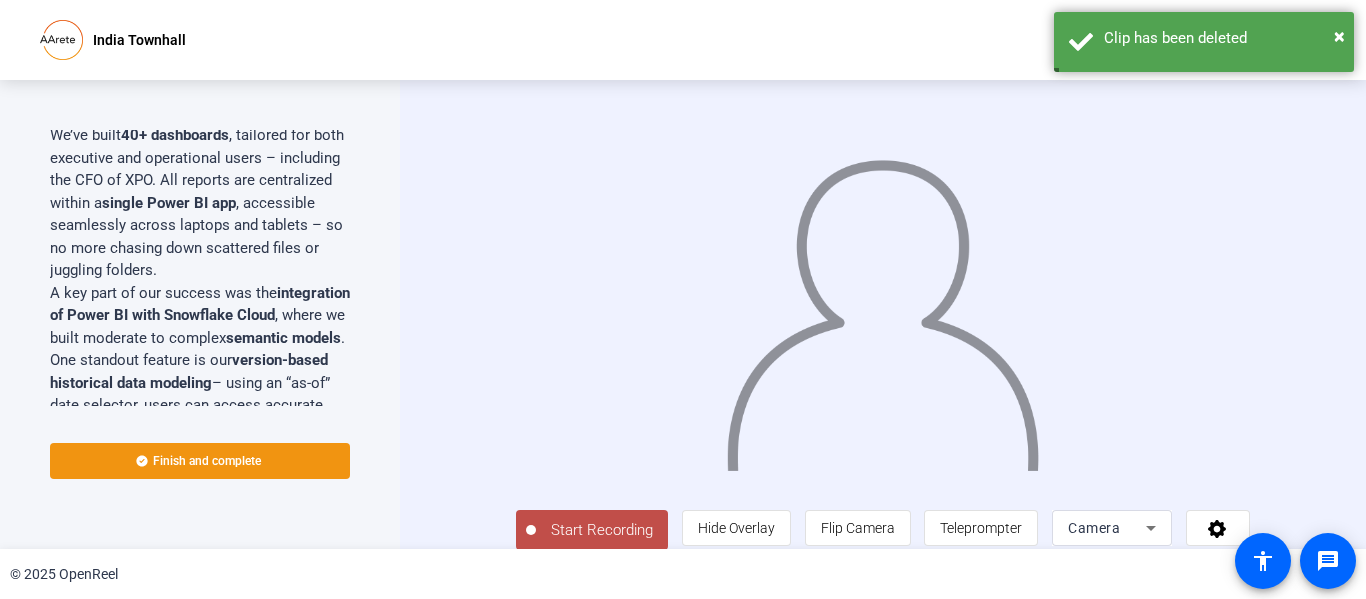 scroll, scrollTop: 37, scrollLeft: 0, axis: vertical 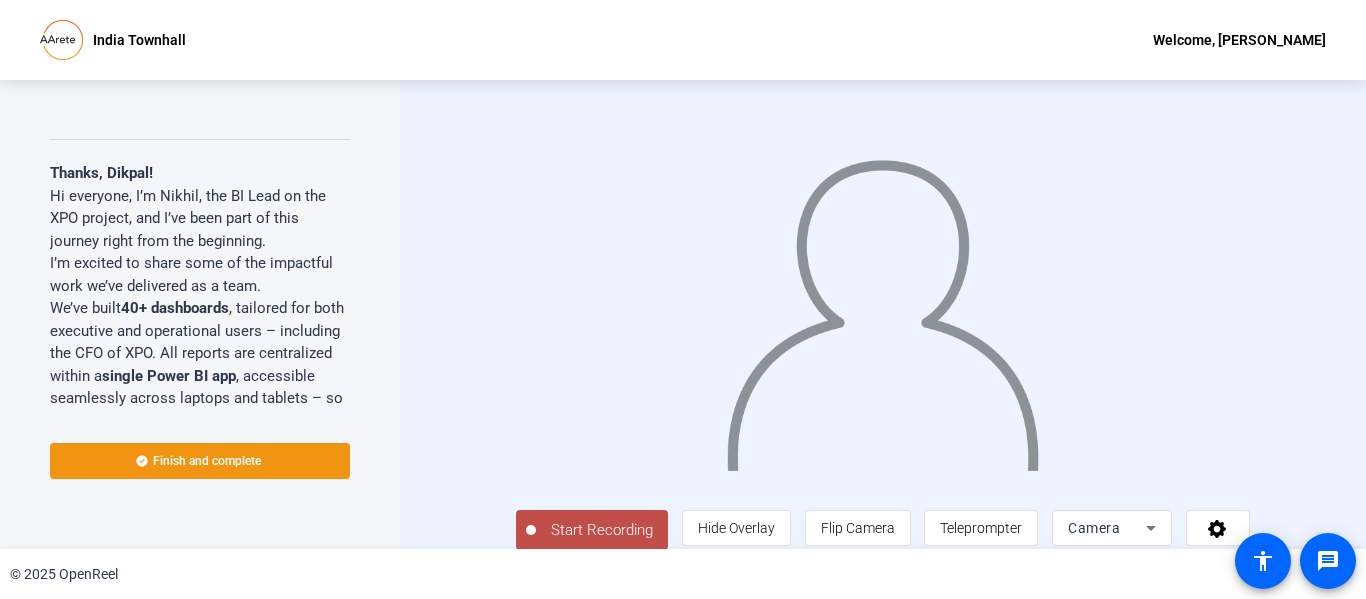 click on "Start Recording" 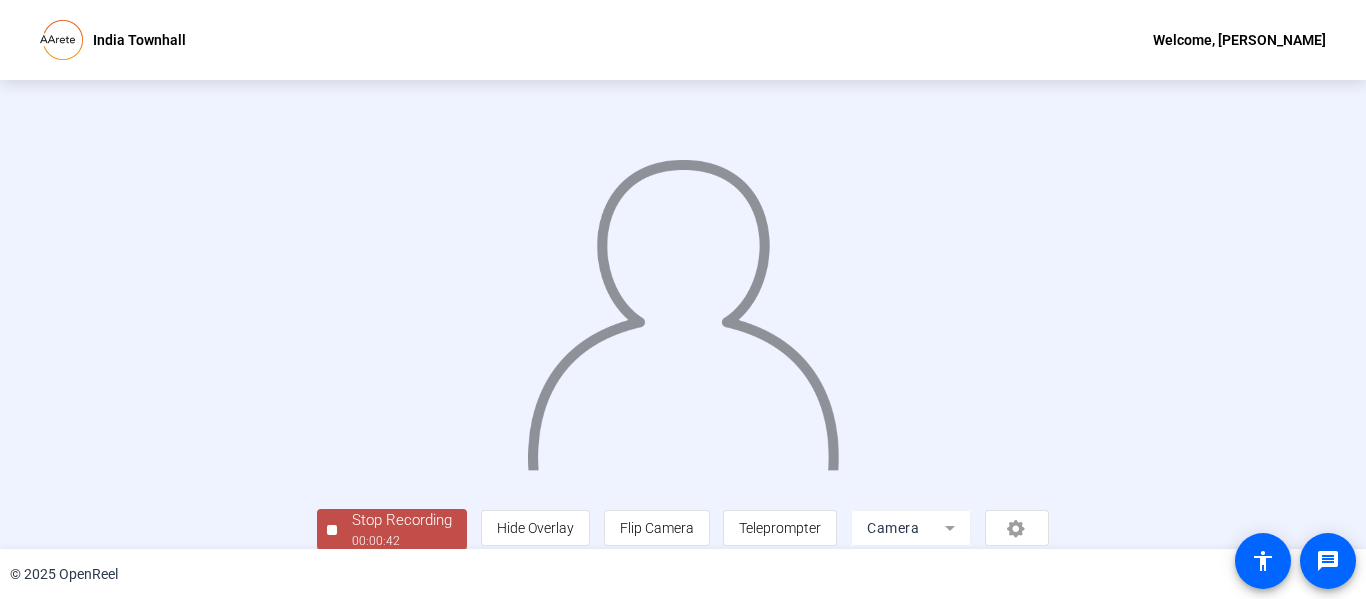 scroll, scrollTop: 126, scrollLeft: 0, axis: vertical 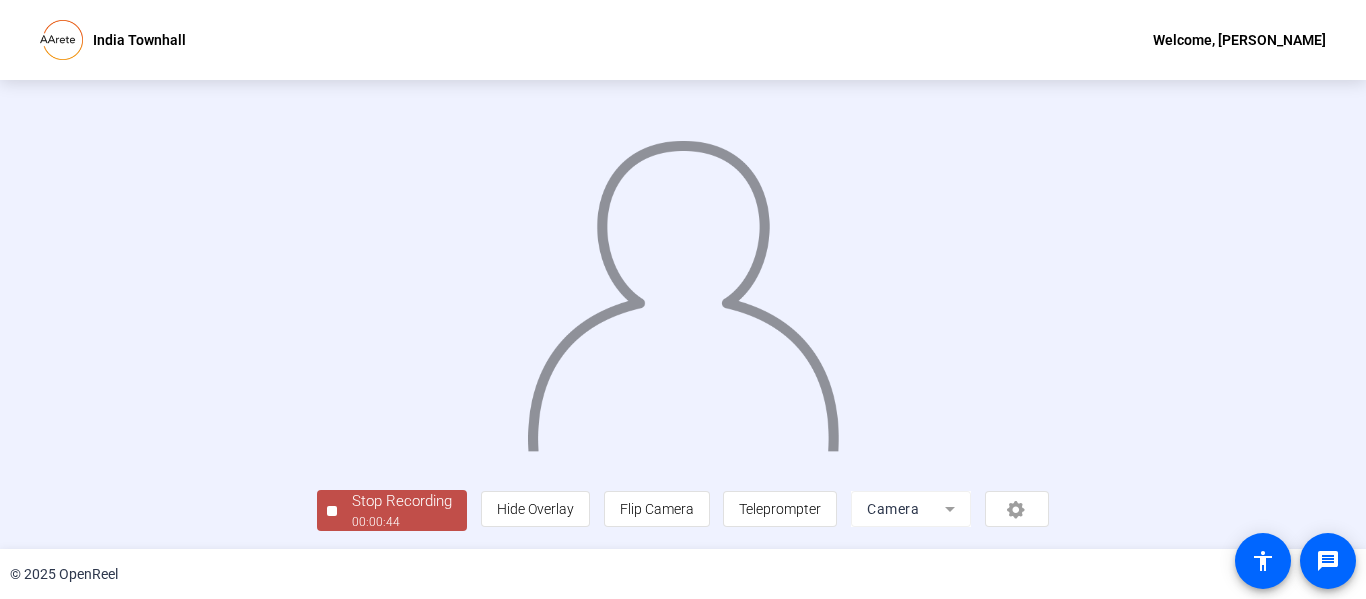 click on "00:00:44" 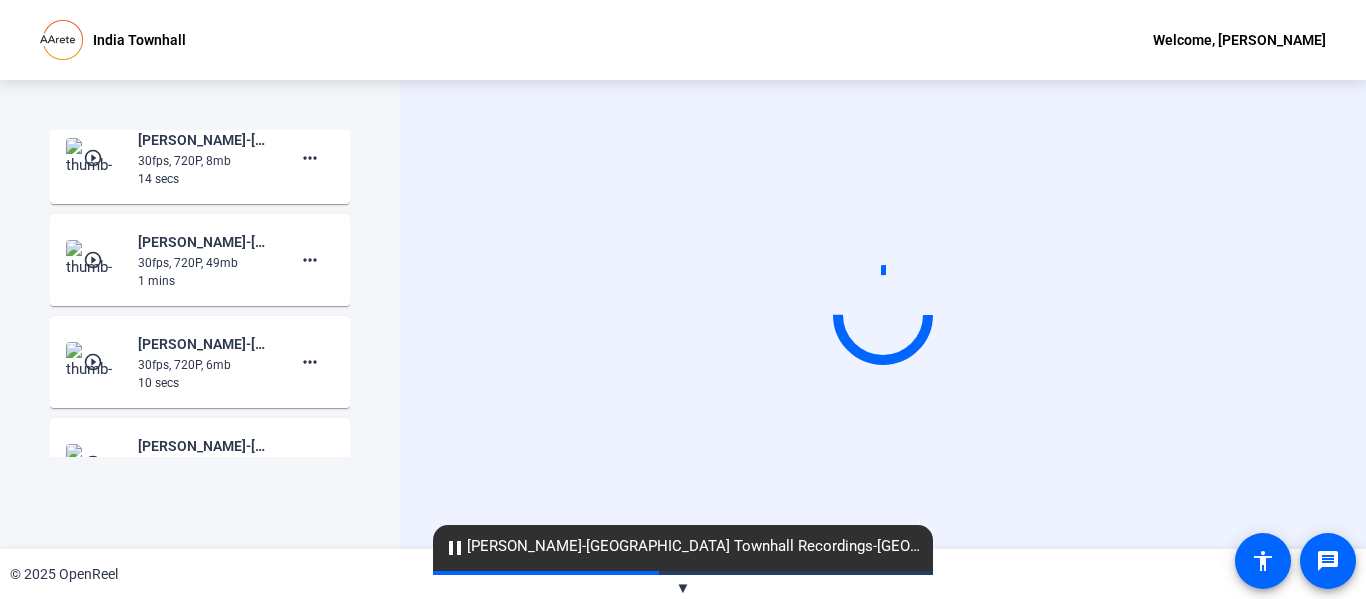 scroll, scrollTop: 1964, scrollLeft: 0, axis: vertical 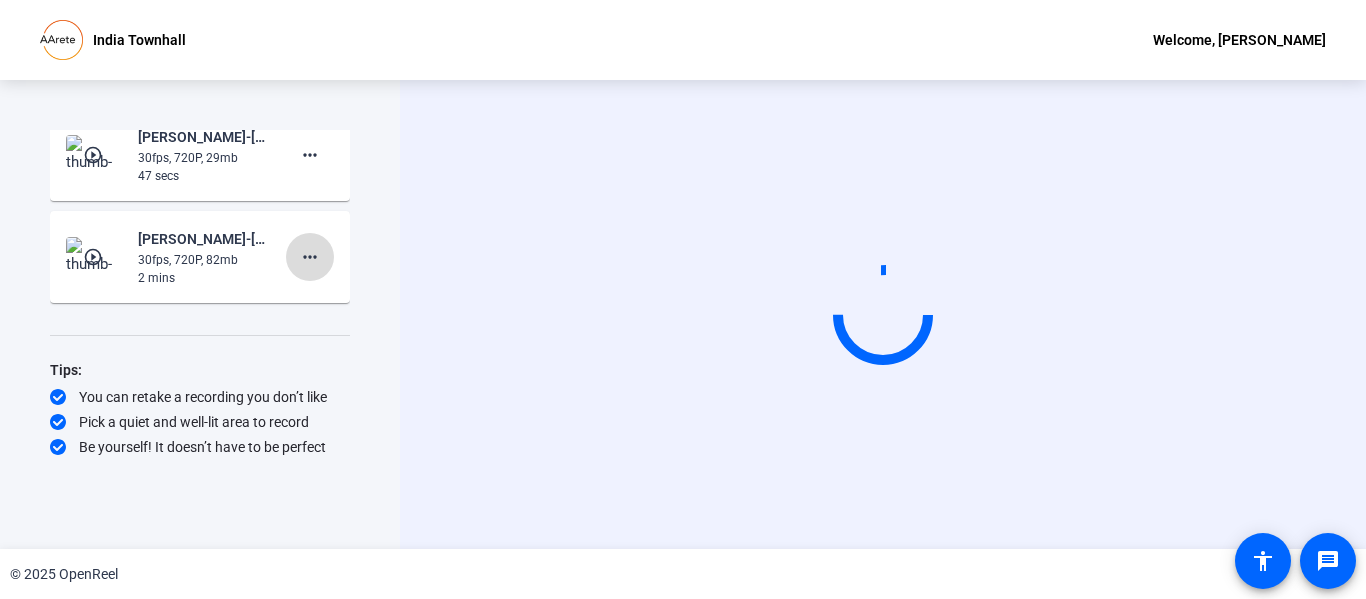 click on "more_horiz" 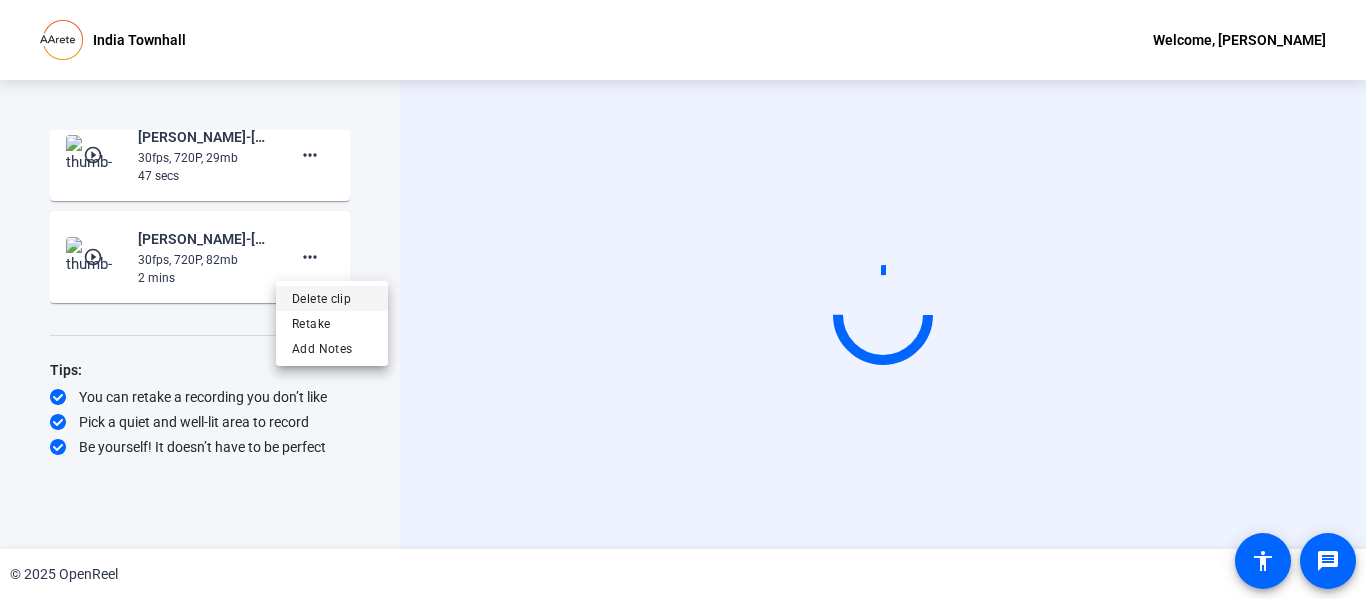 click on "Delete clip" at bounding box center (332, 298) 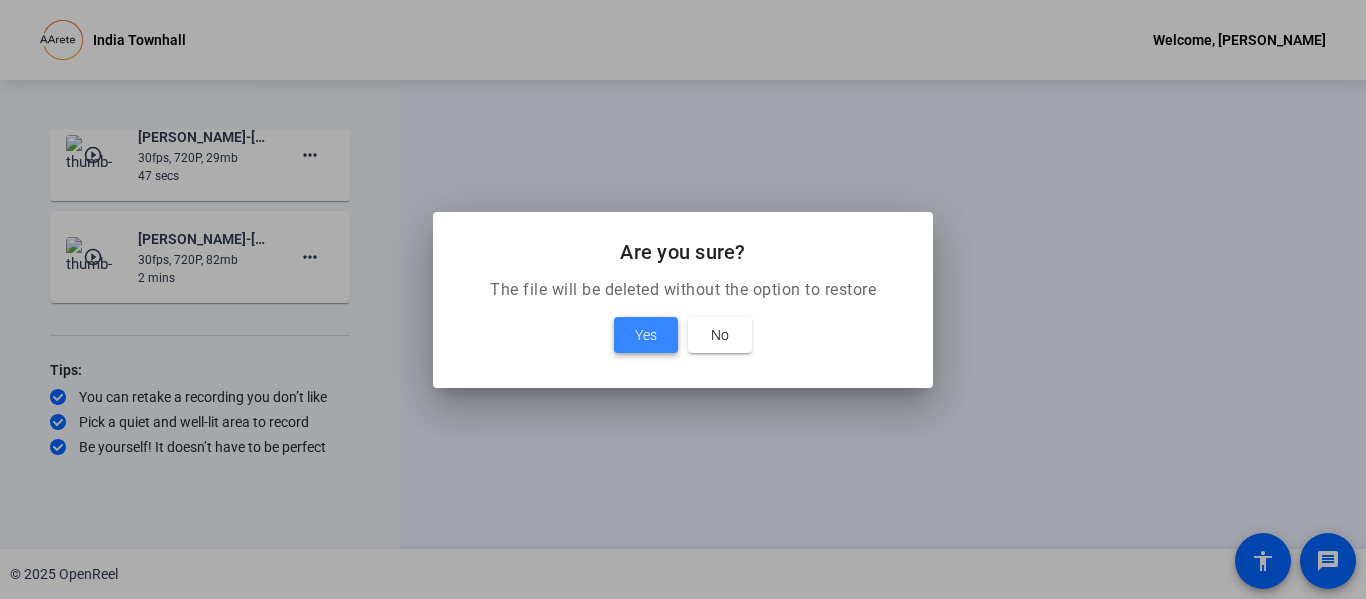 click on "Yes" at bounding box center (646, 335) 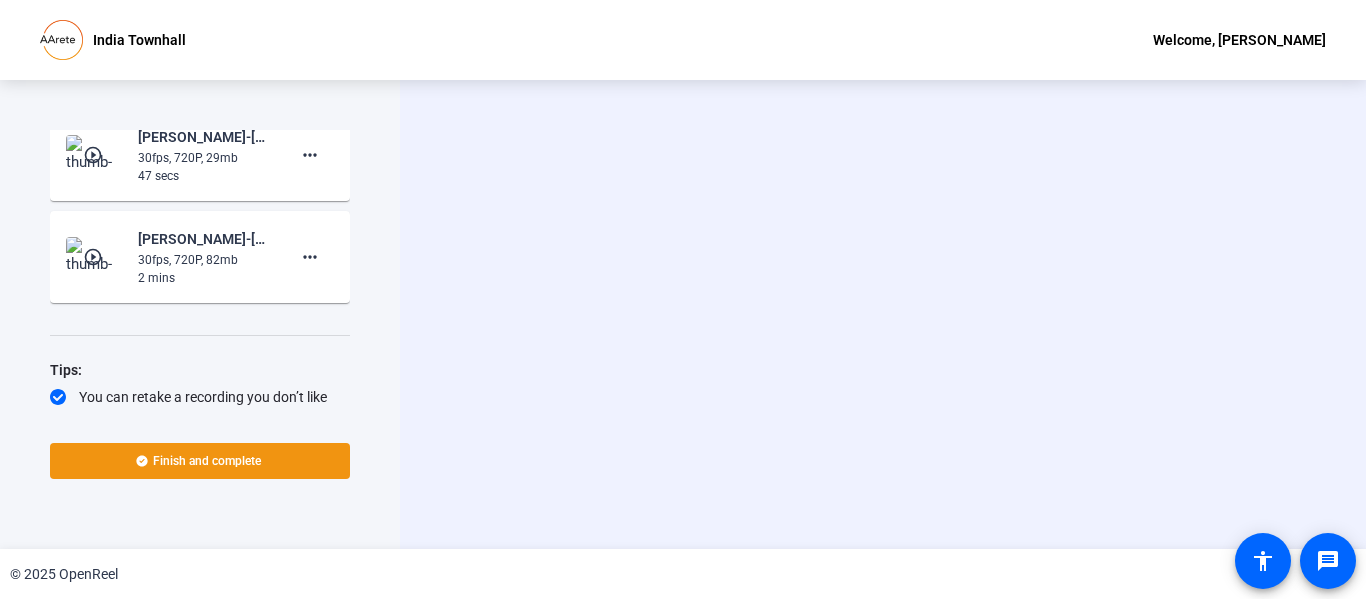 scroll, scrollTop: 2750, scrollLeft: 0, axis: vertical 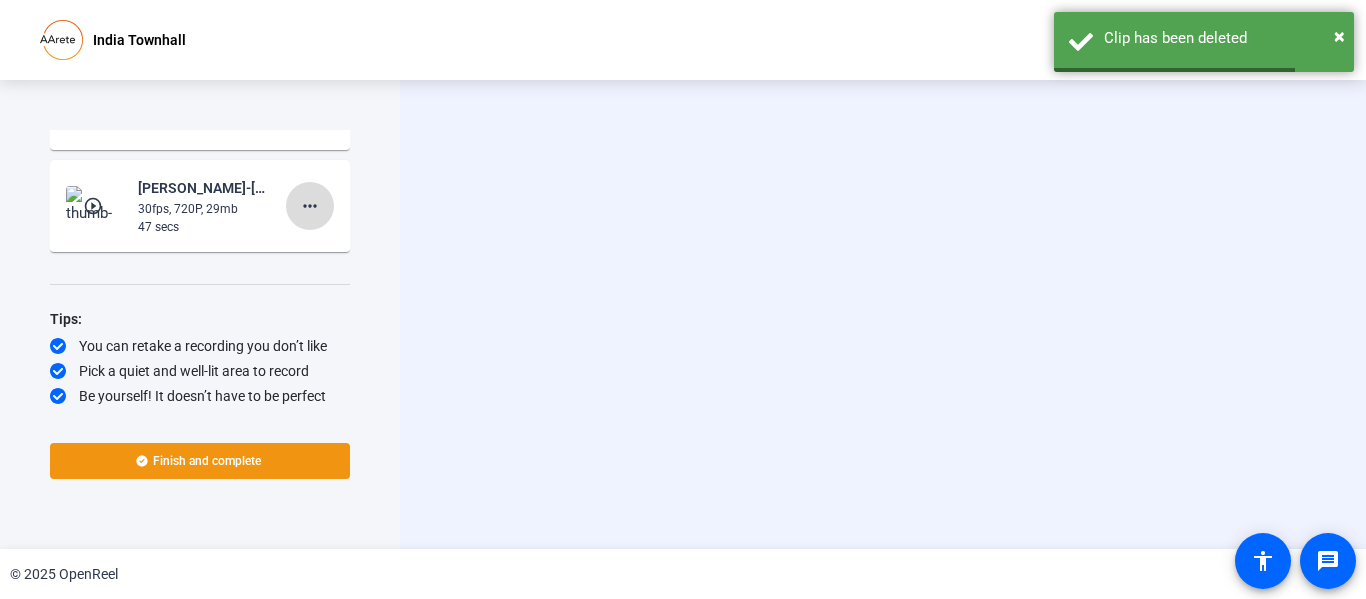 click on "more_horiz" 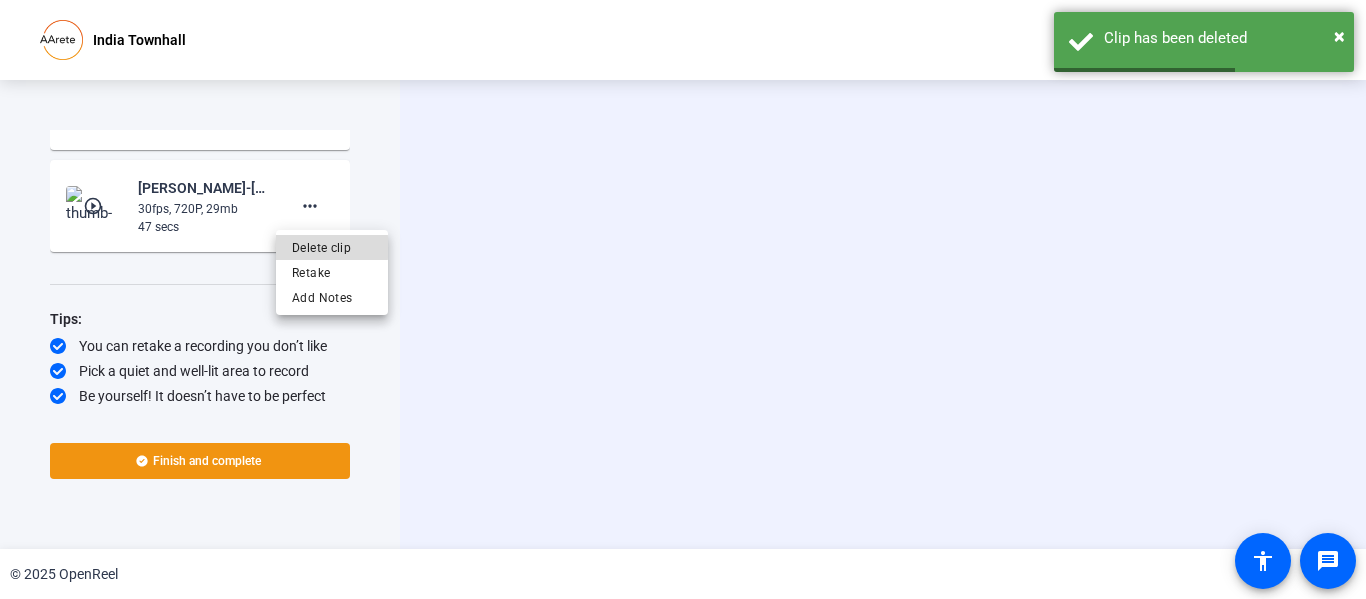 click on "Delete clip" at bounding box center (332, 247) 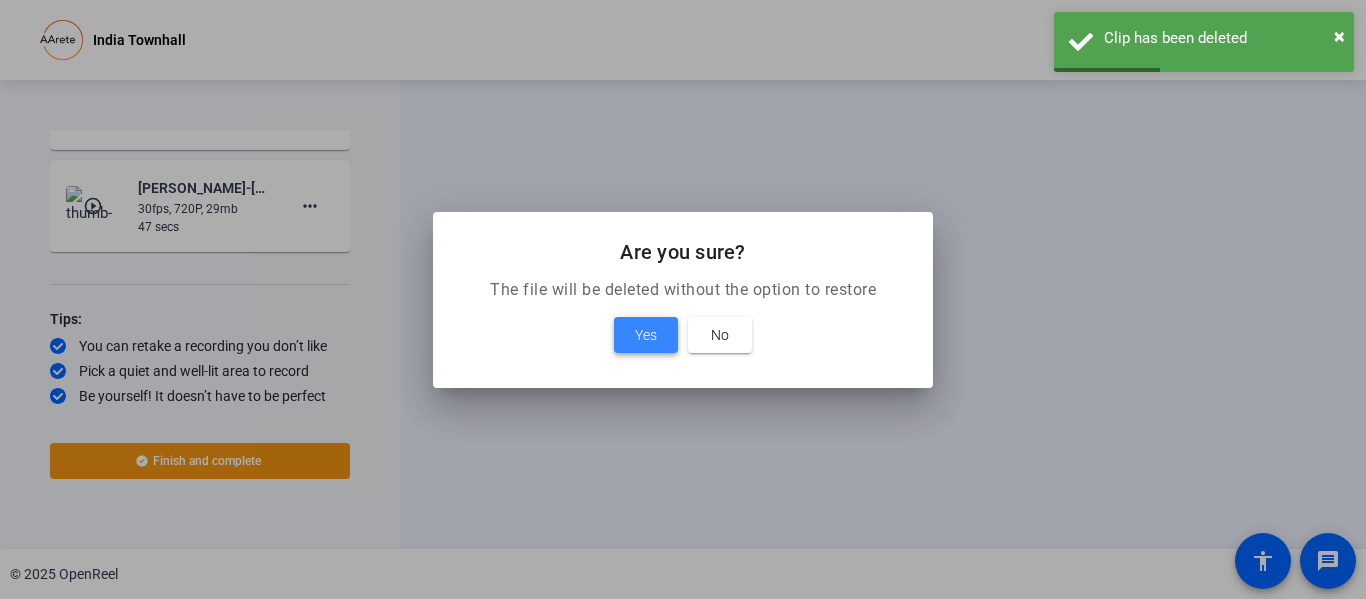 click on "Yes" at bounding box center [646, 335] 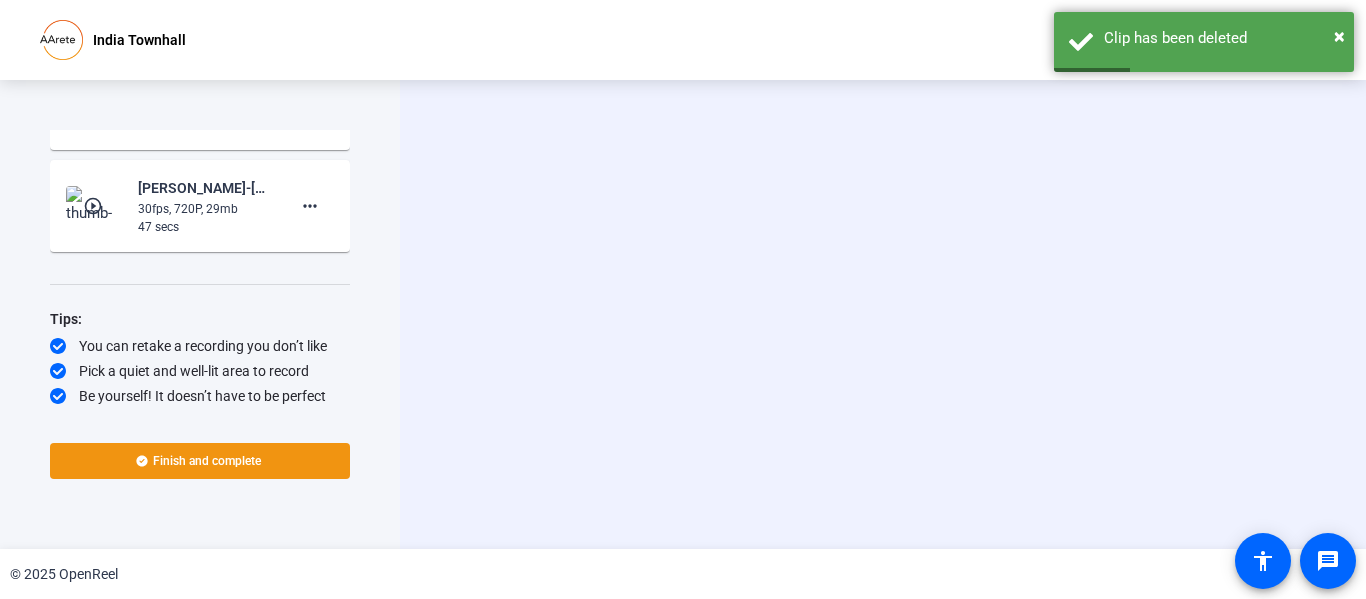 scroll, scrollTop: 2648, scrollLeft: 0, axis: vertical 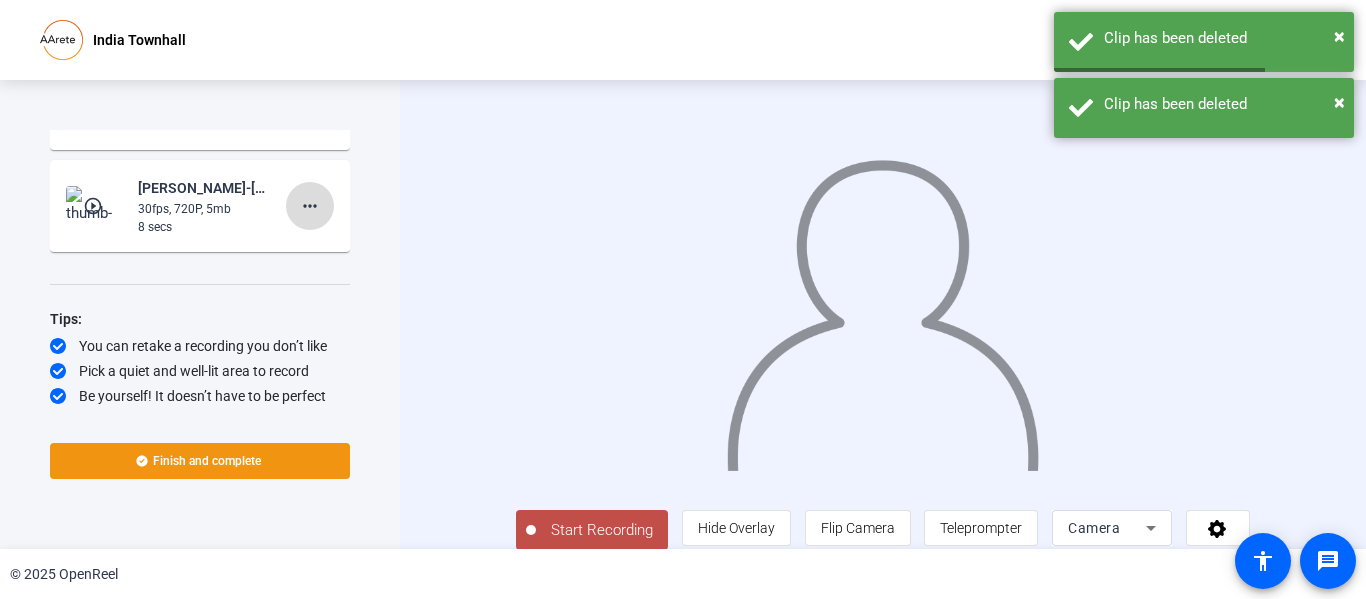 click on "more_horiz" 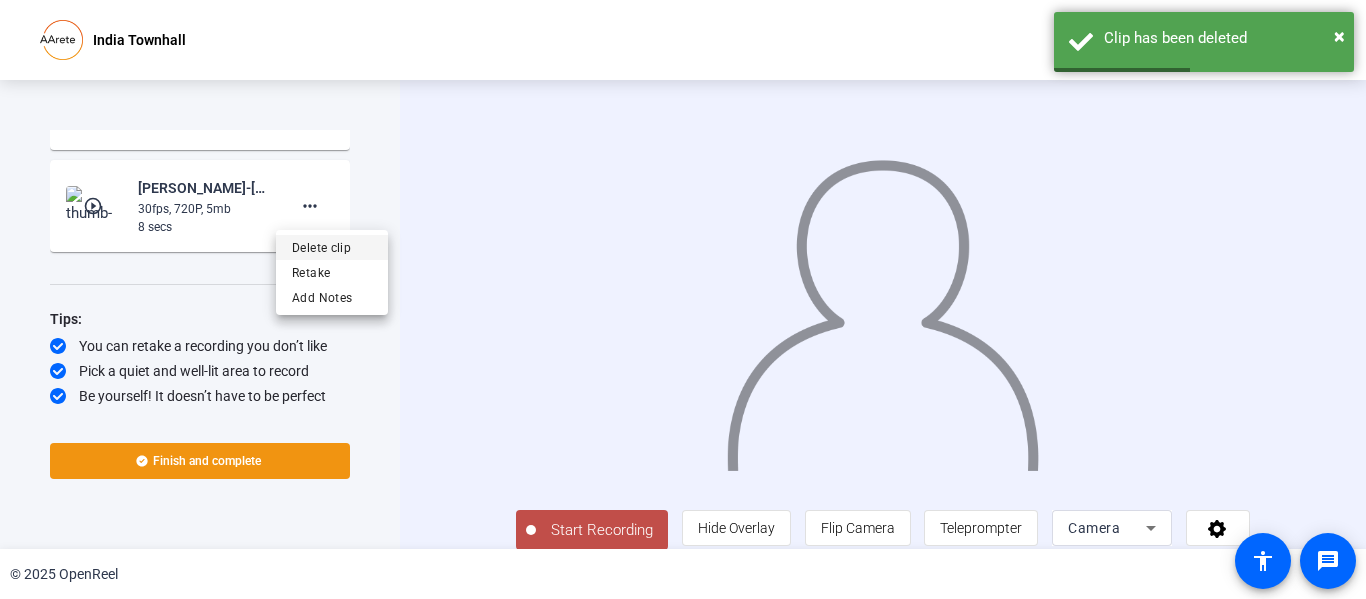 click on "Delete clip" at bounding box center [332, 247] 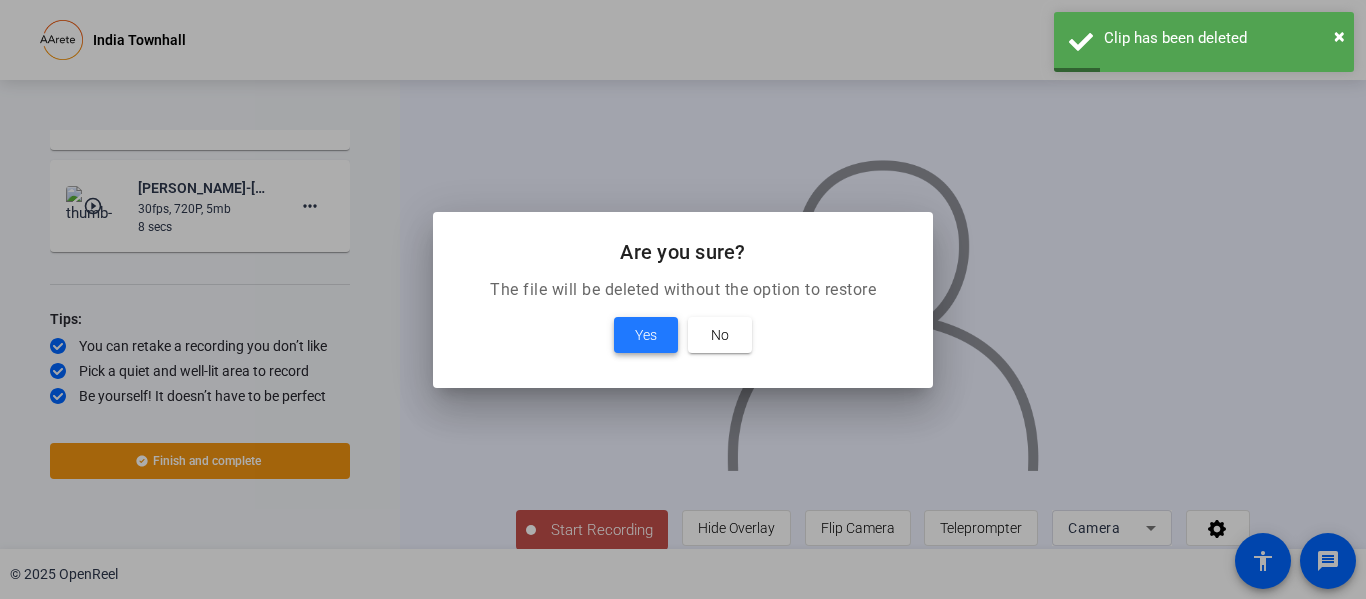 click on "Yes" at bounding box center [646, 335] 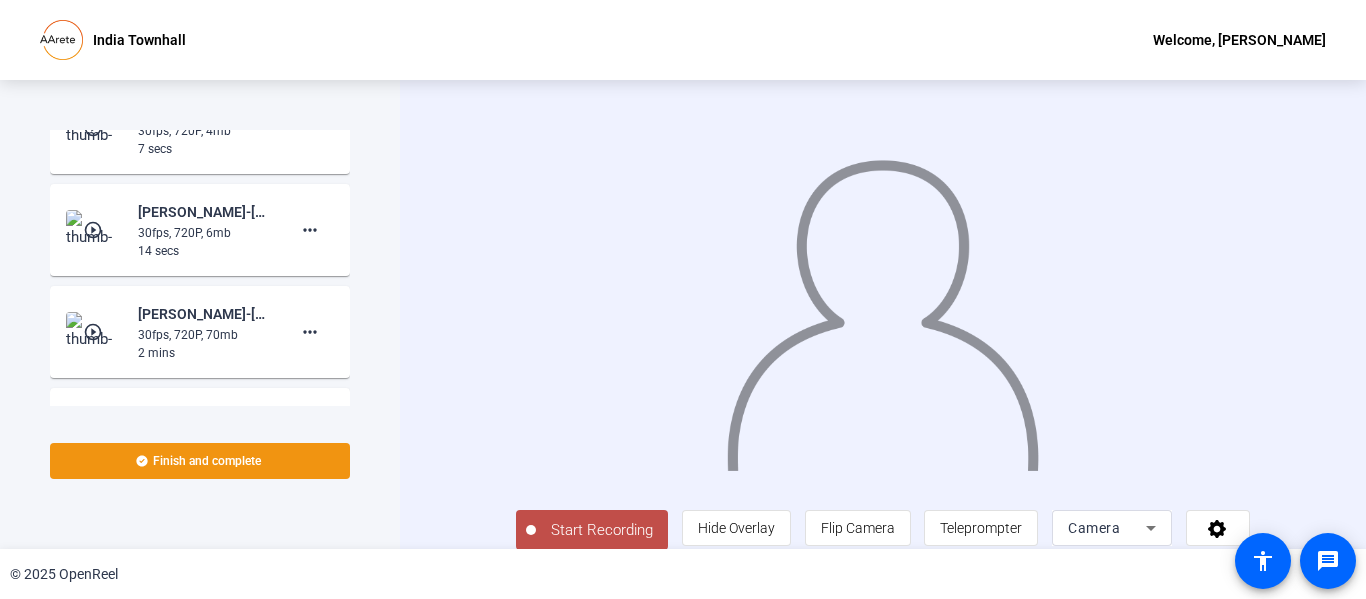 scroll, scrollTop: 2750, scrollLeft: 0, axis: vertical 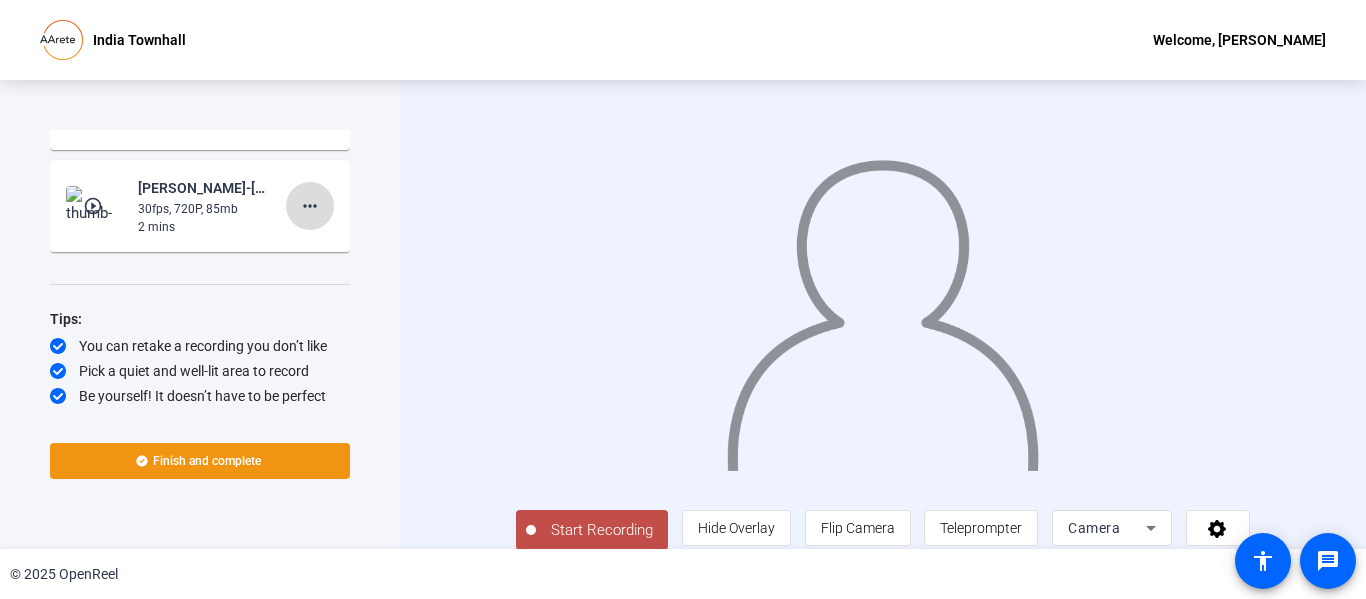 click on "more_horiz" 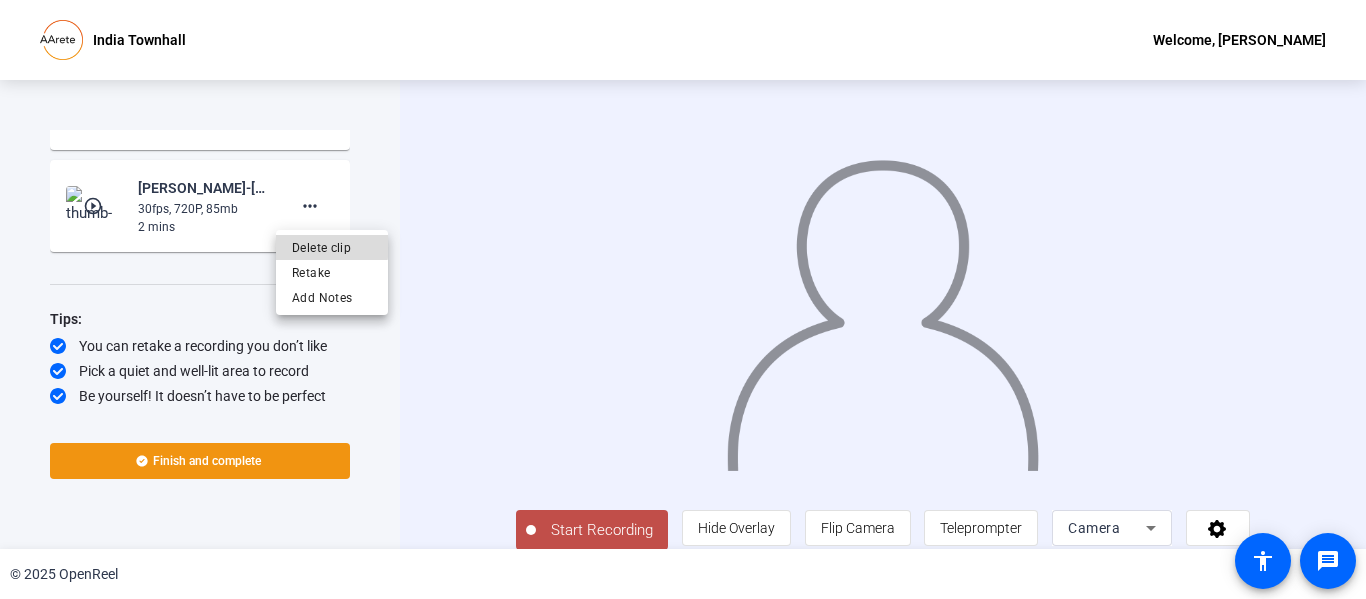 click on "Delete clip" at bounding box center (332, 247) 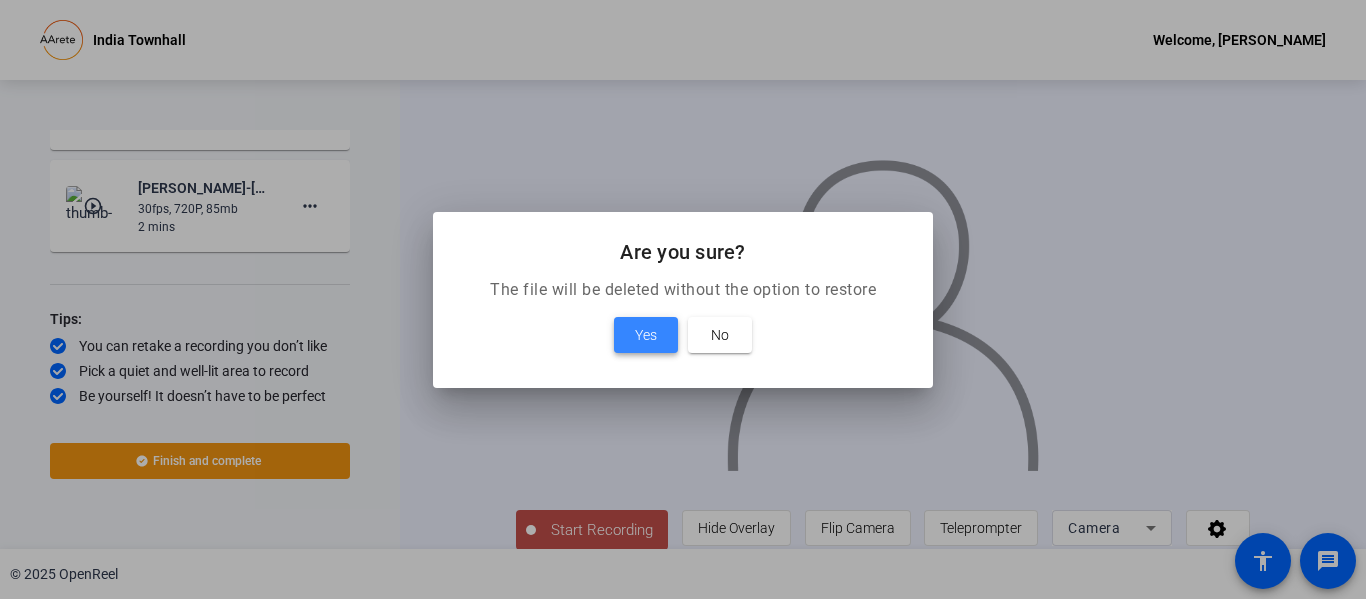 click on "Yes" at bounding box center [646, 335] 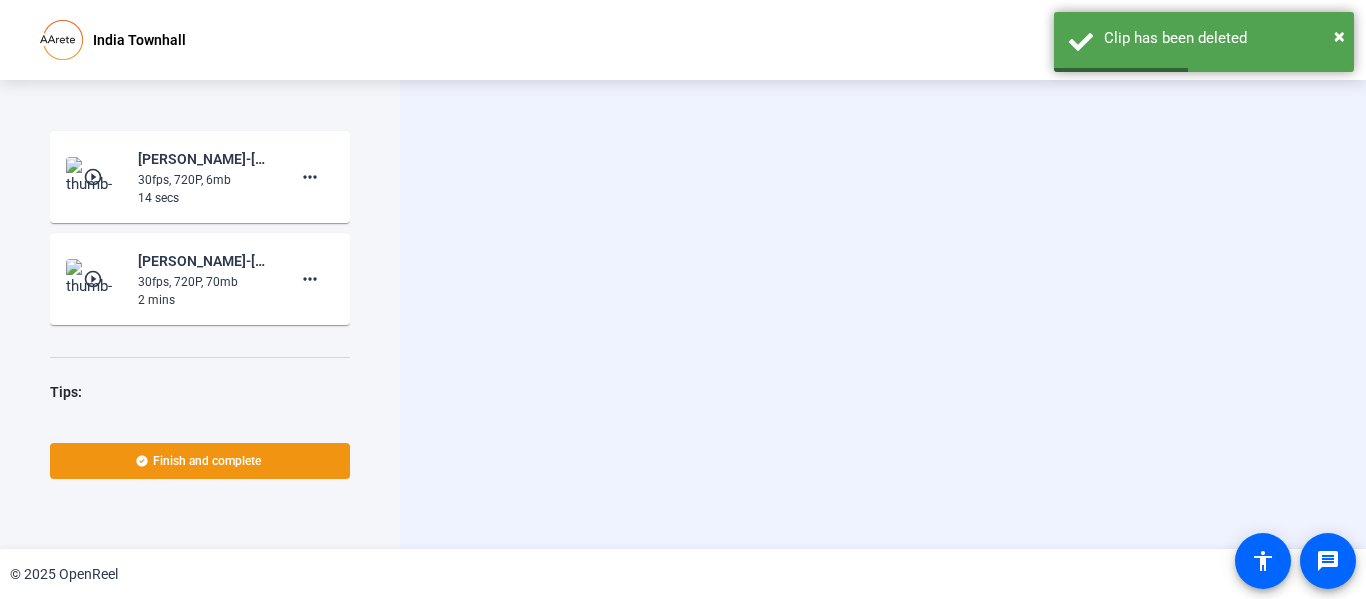 scroll, scrollTop: 2568, scrollLeft: 0, axis: vertical 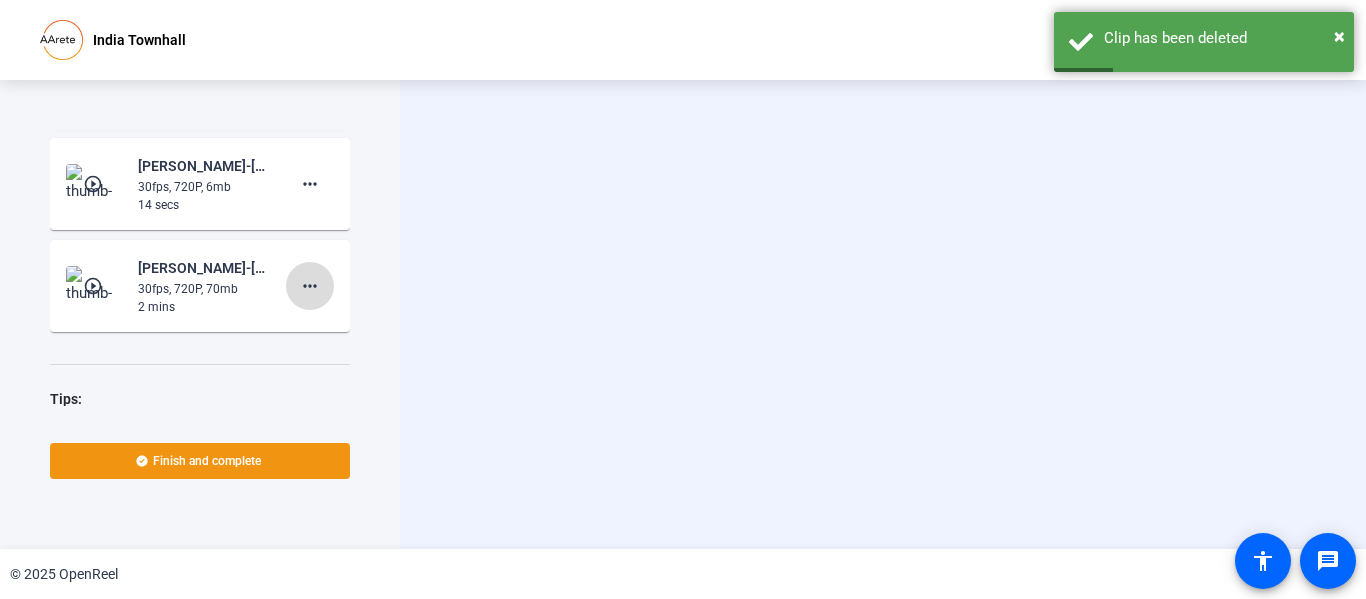click on "more_horiz" 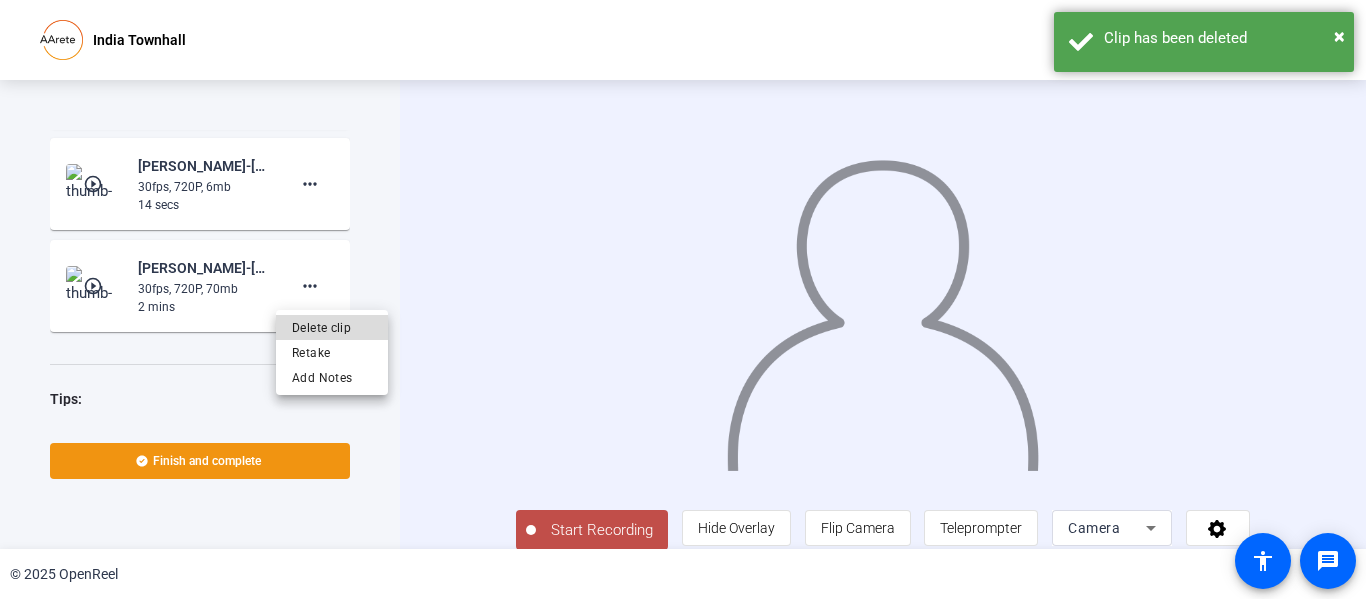 click on "Delete clip" at bounding box center (332, 327) 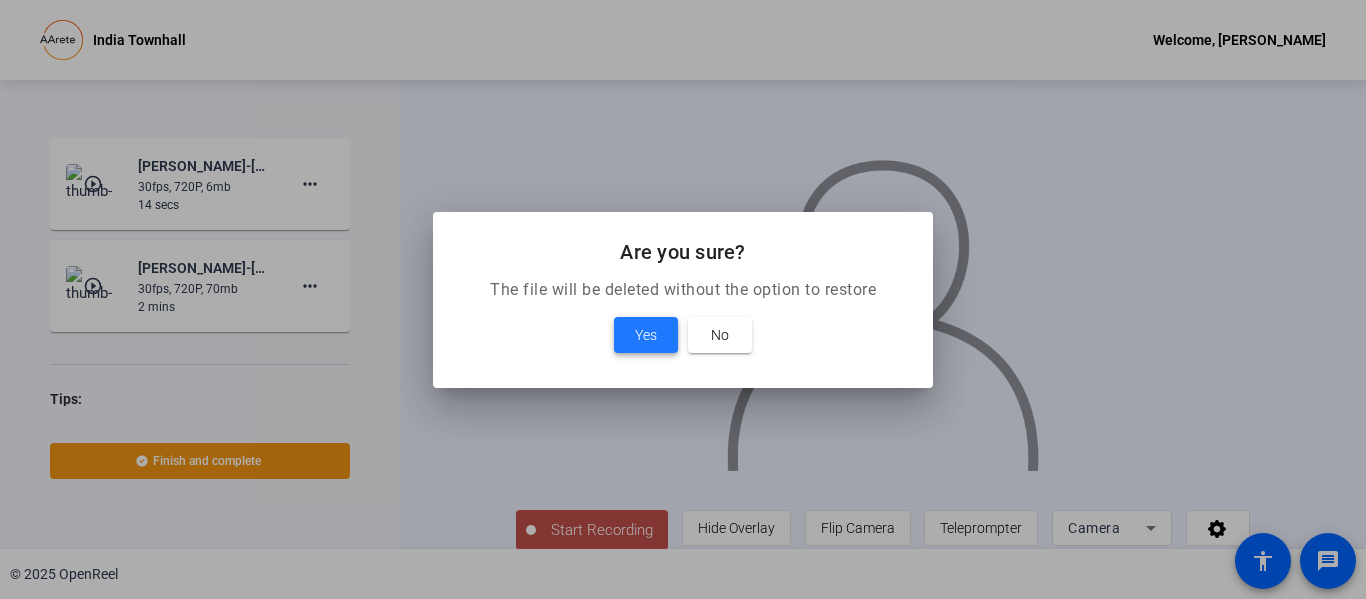 click on "Yes" at bounding box center (646, 335) 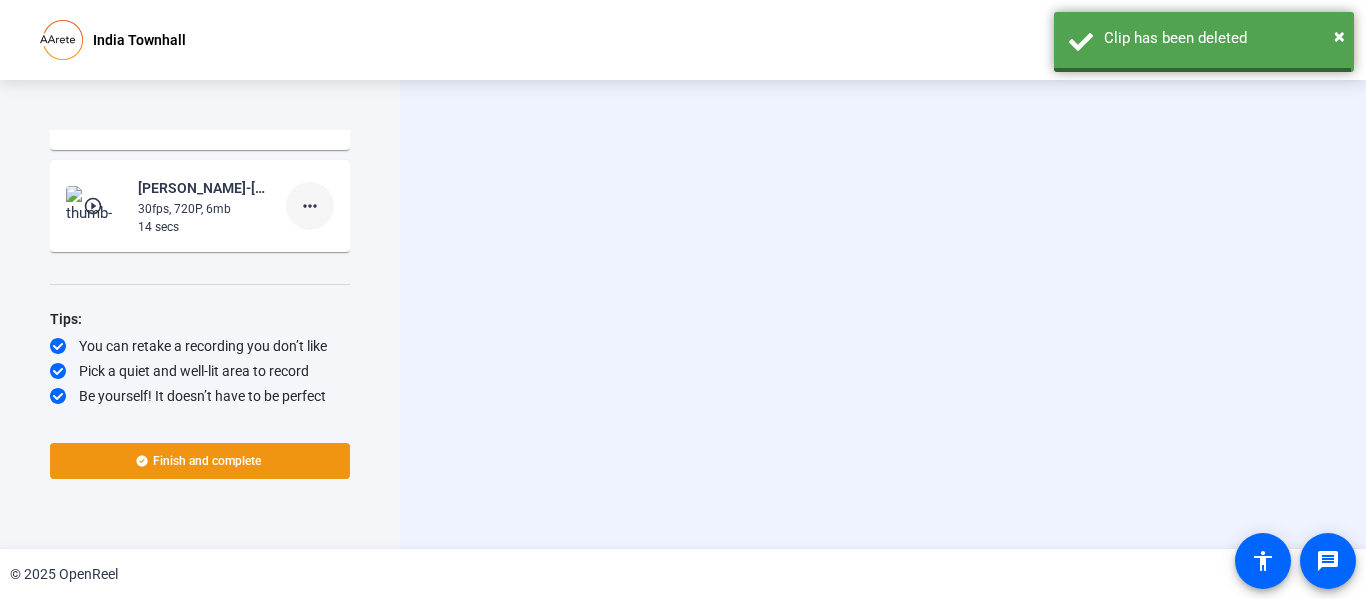 scroll, scrollTop: 2546, scrollLeft: 0, axis: vertical 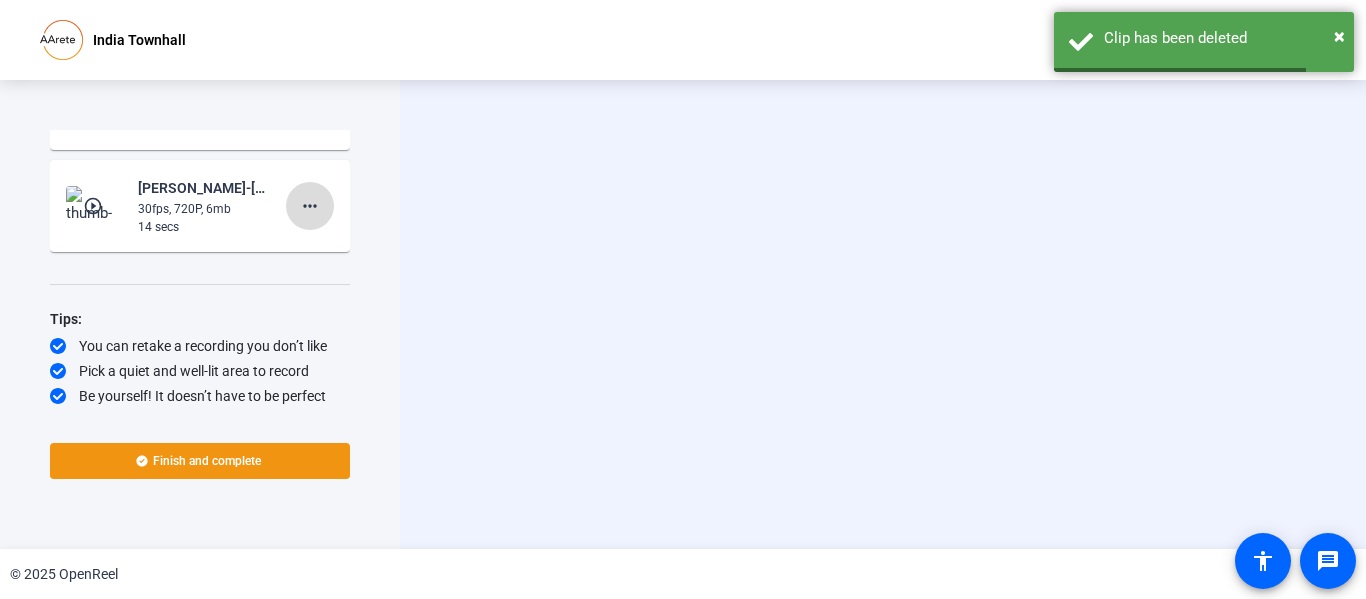 click on "more_horiz" 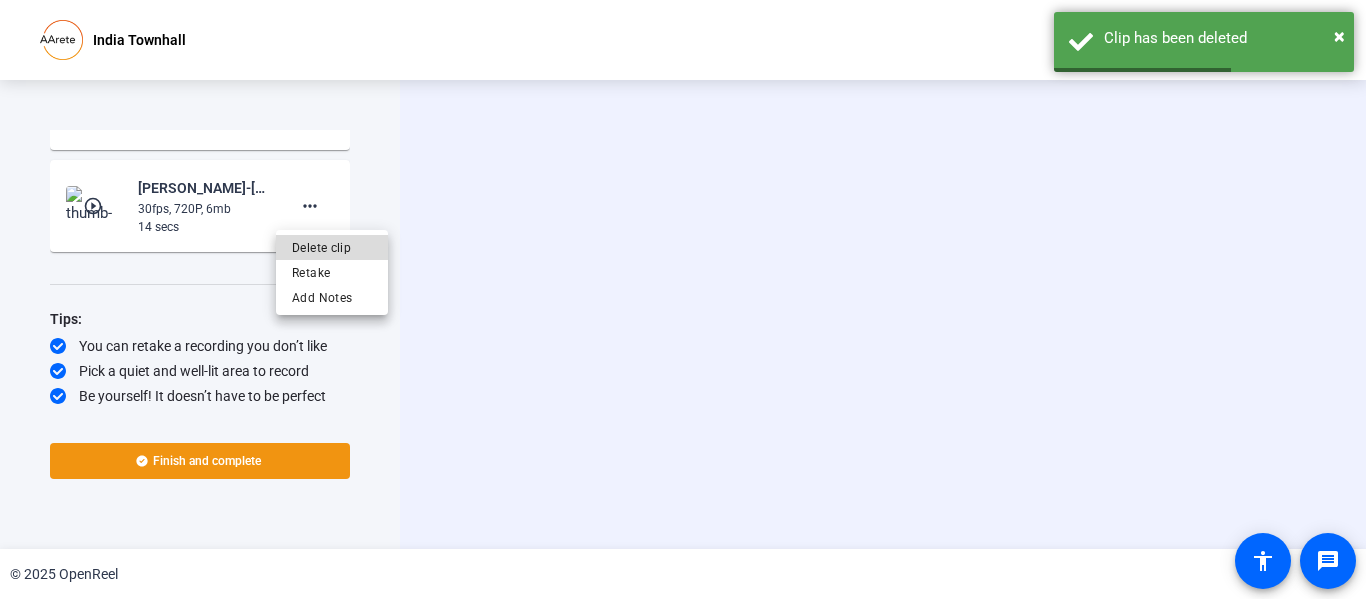 click on "Delete clip" at bounding box center (332, 247) 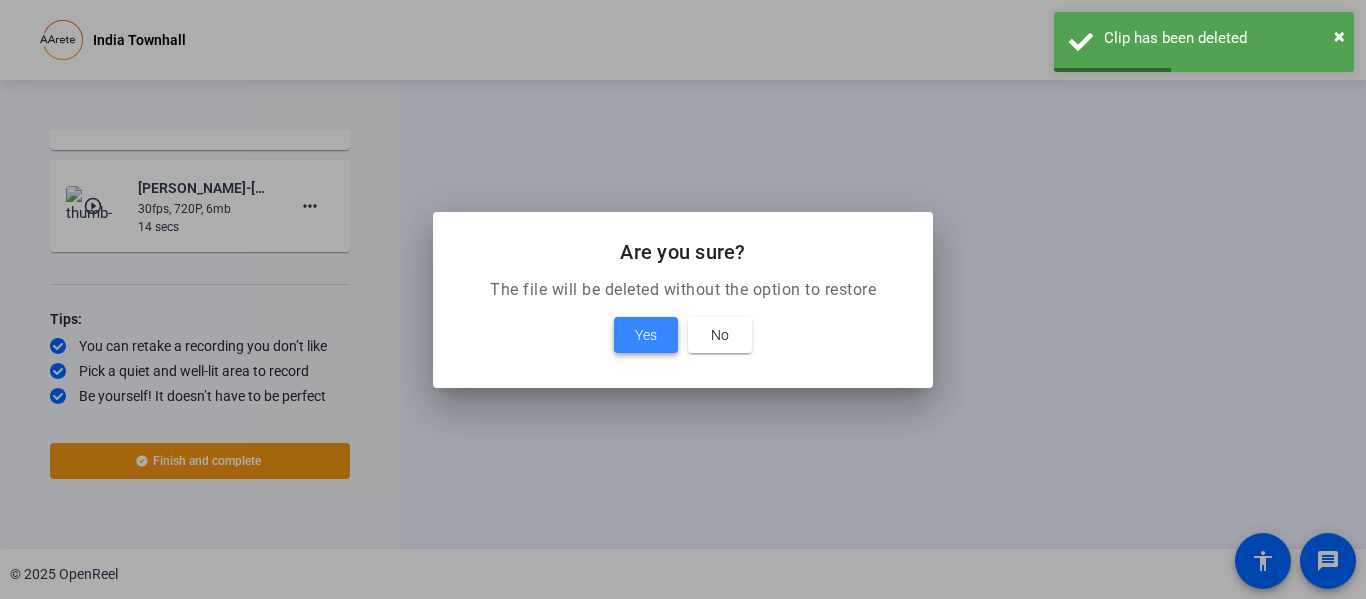 click at bounding box center (646, 335) 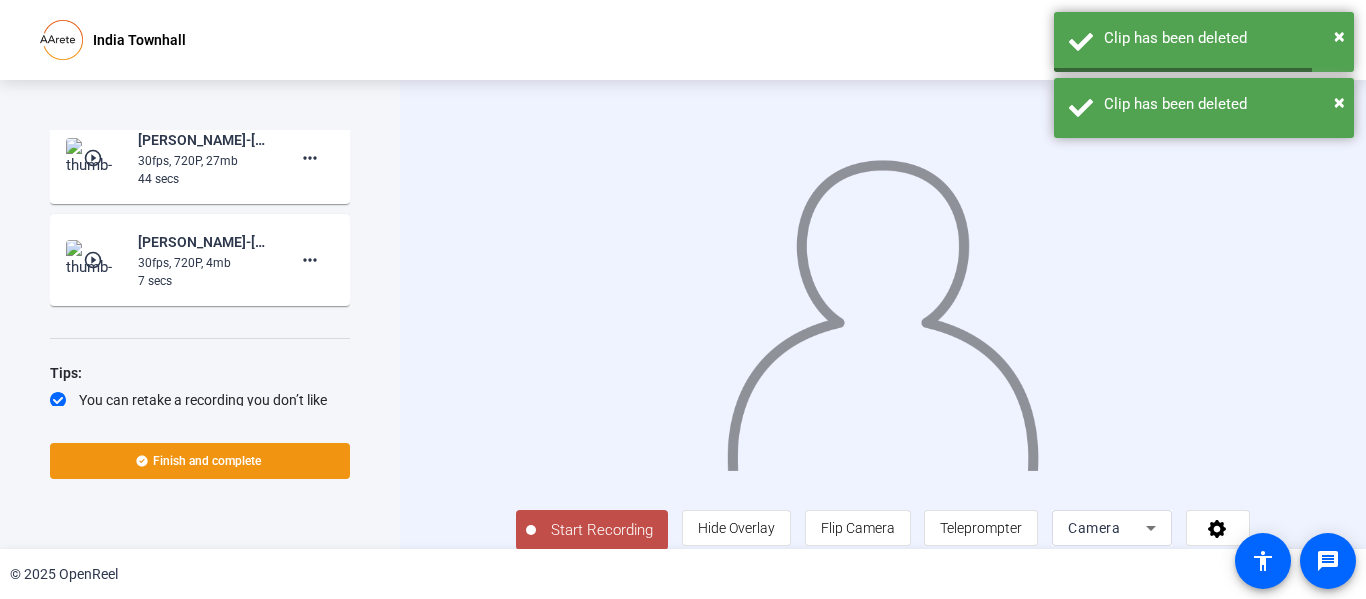 scroll, scrollTop: 2358, scrollLeft: 0, axis: vertical 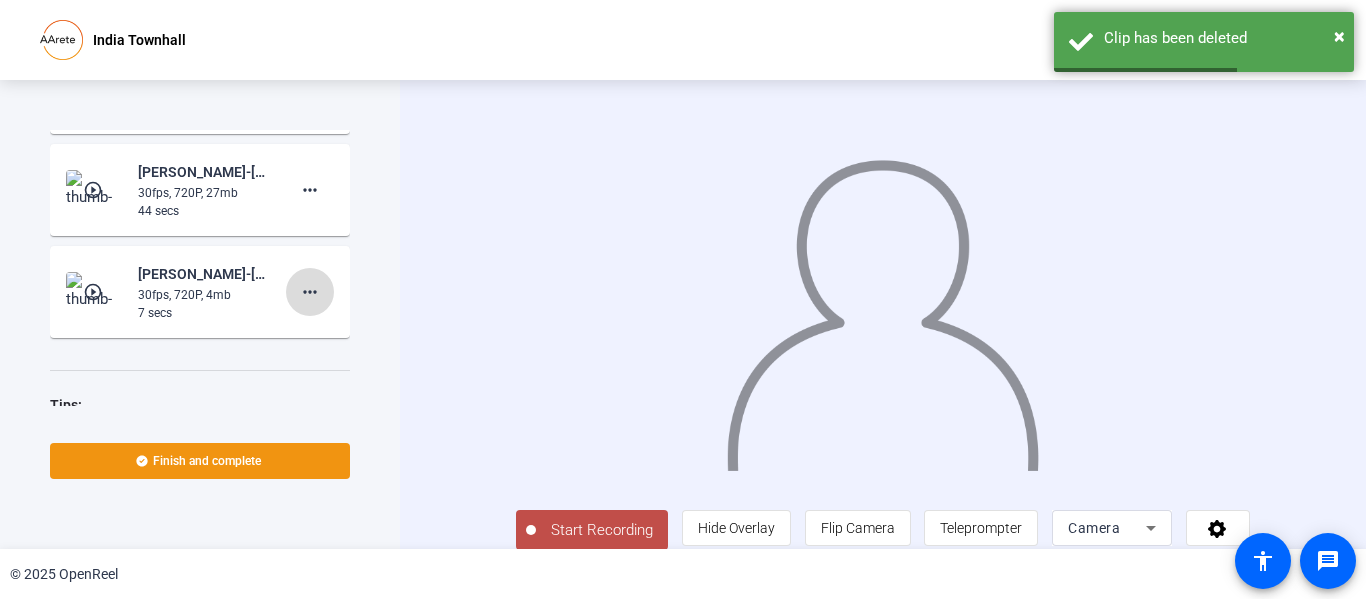 click on "more_horiz" 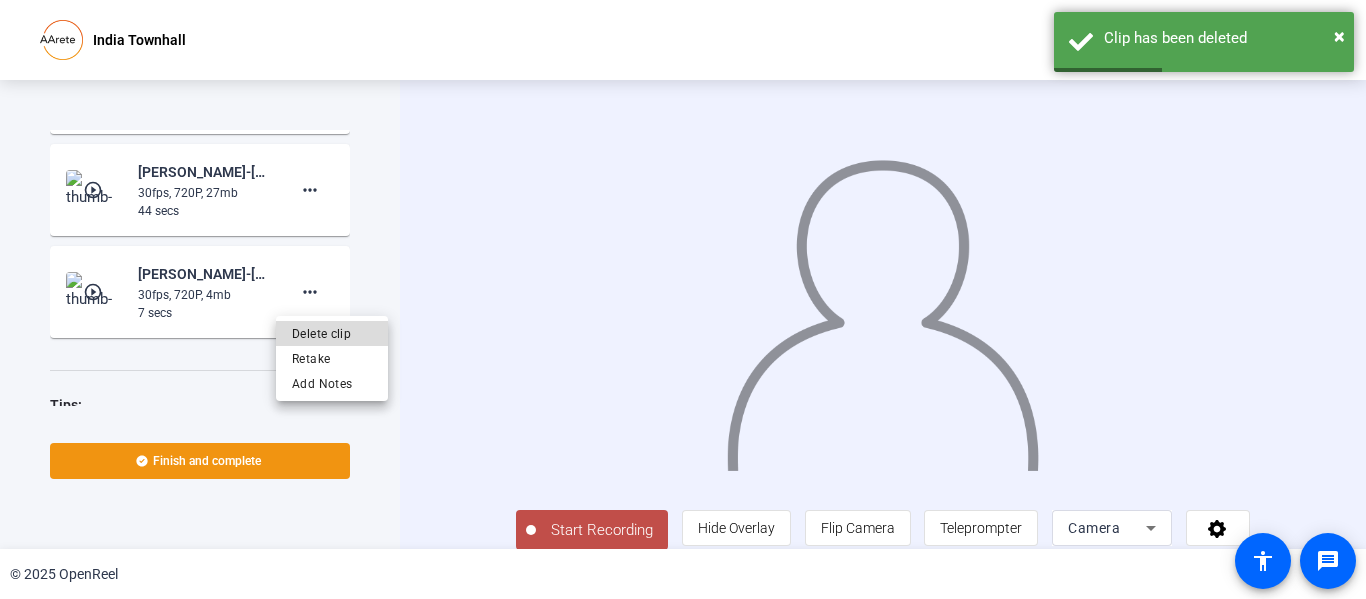 click on "Delete clip" at bounding box center (332, 333) 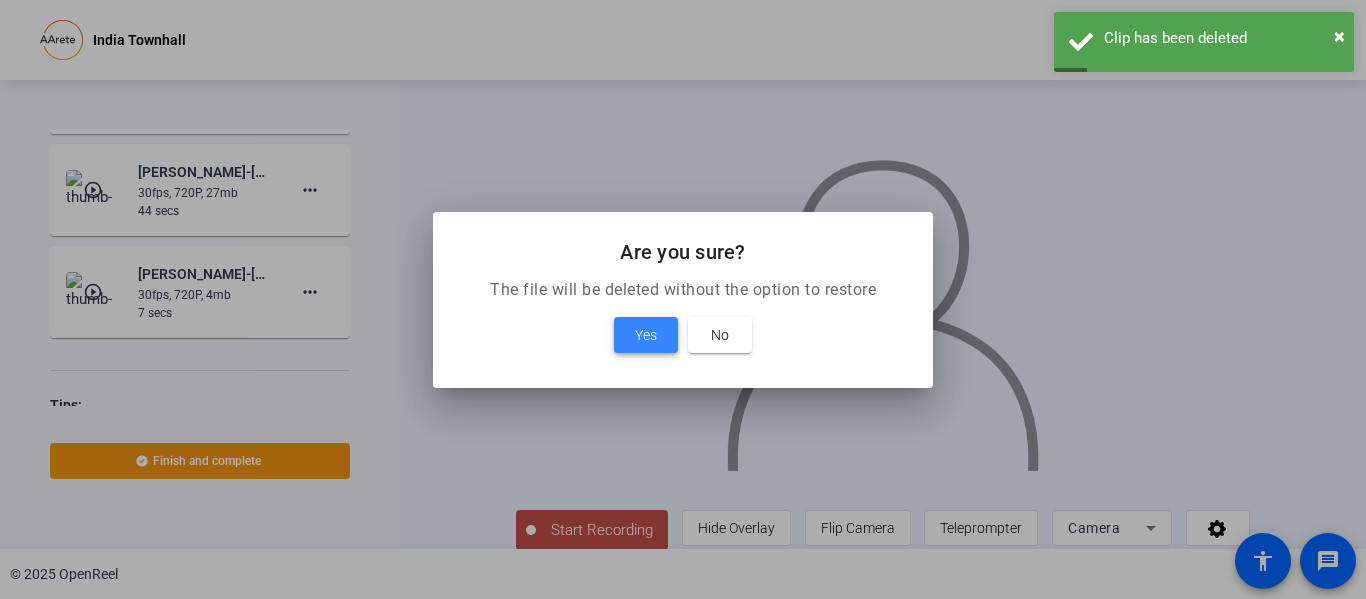 click on "Yes" at bounding box center (646, 335) 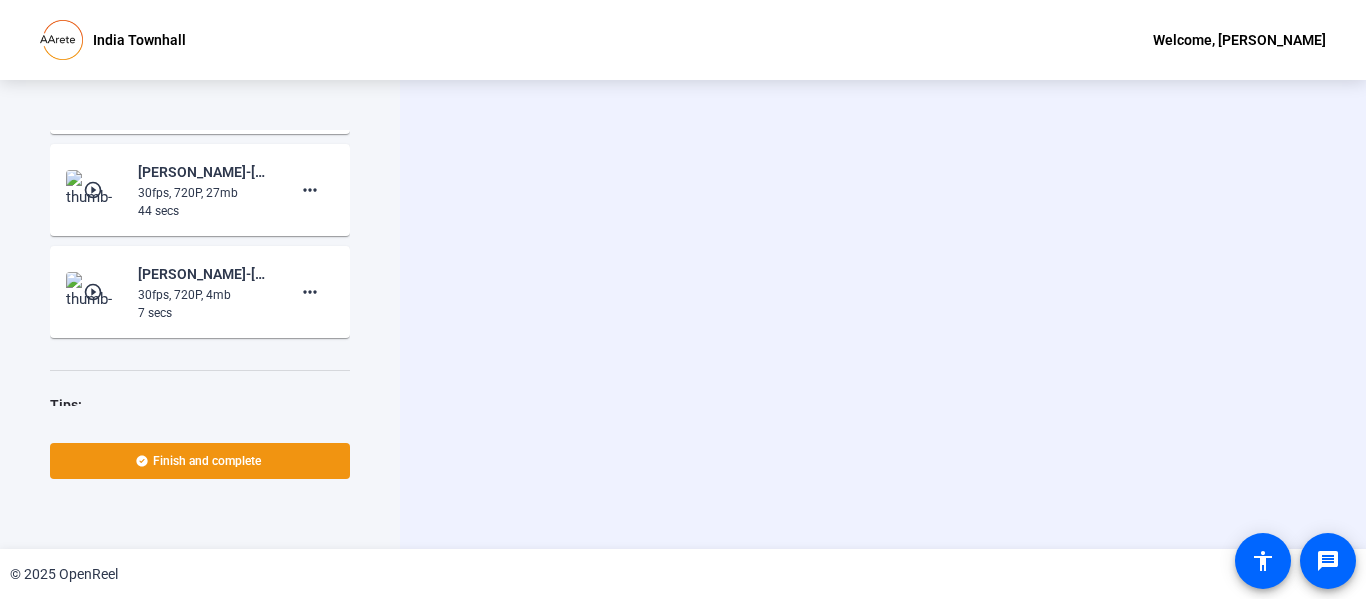 scroll, scrollTop: 2342, scrollLeft: 0, axis: vertical 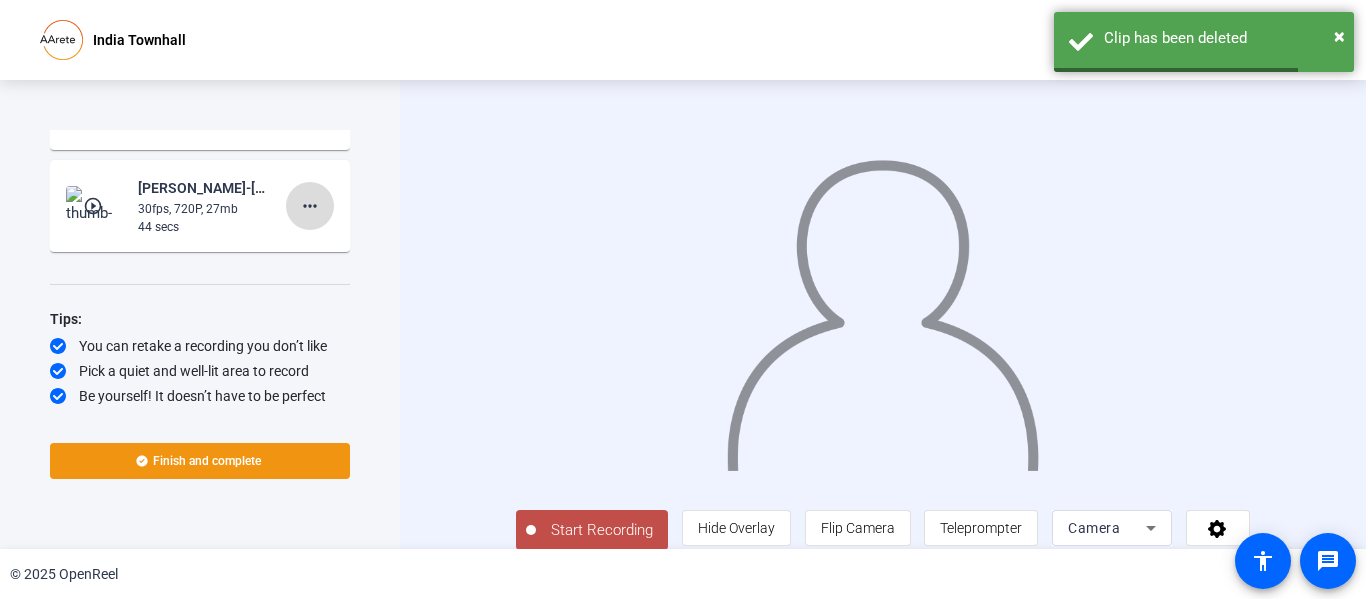 click on "more_horiz" 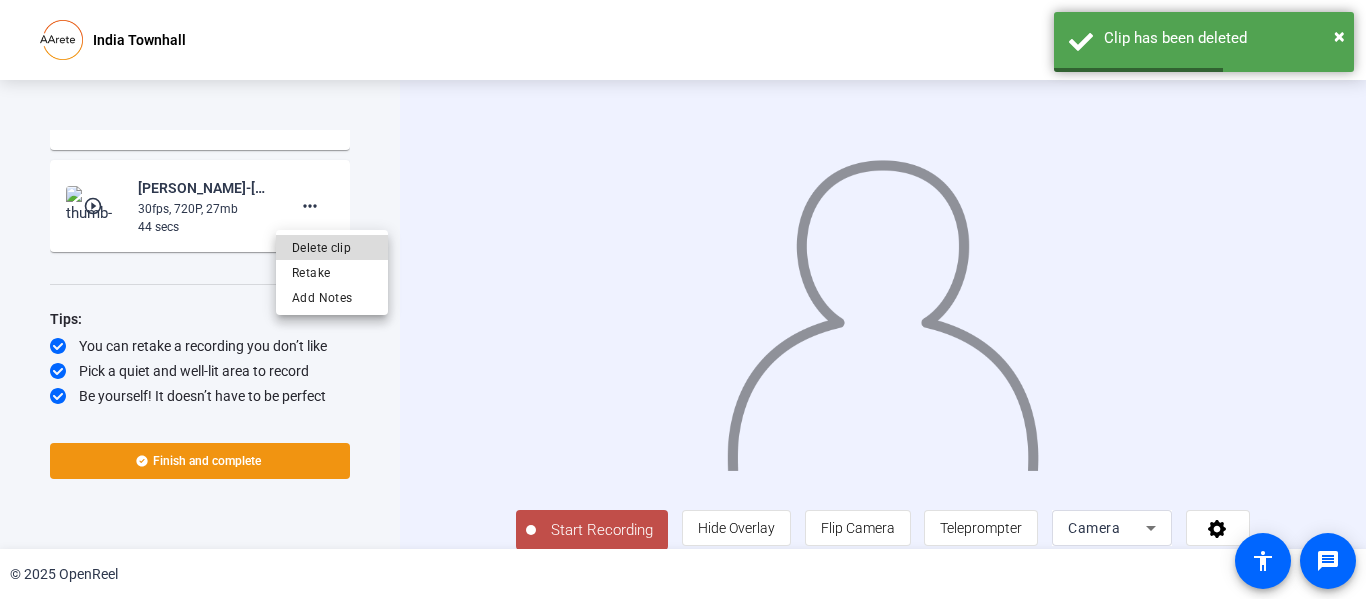 click on "Delete clip" at bounding box center (332, 247) 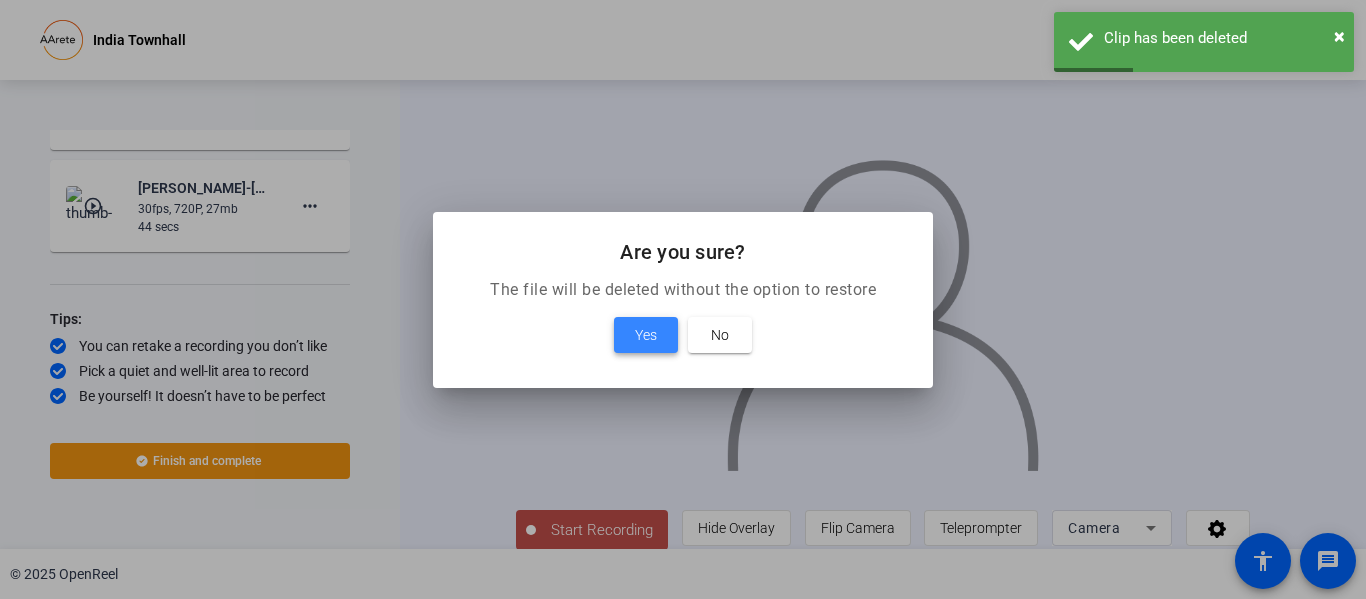 click at bounding box center [646, 335] 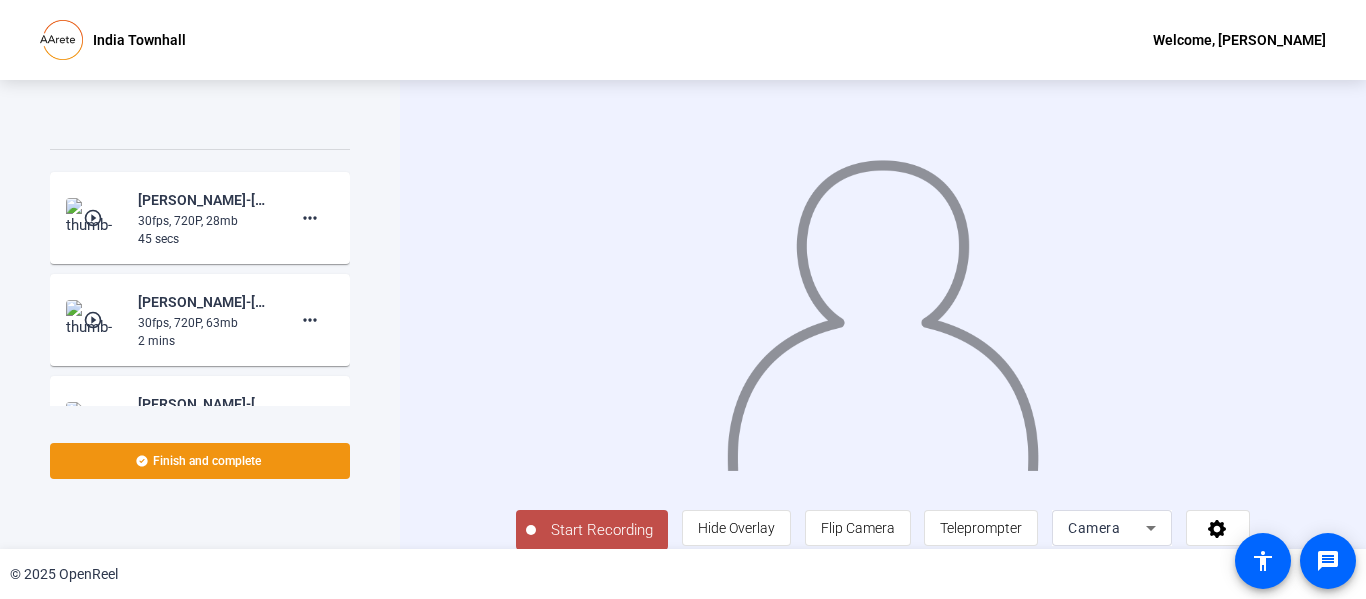 scroll, scrollTop: 1330, scrollLeft: 0, axis: vertical 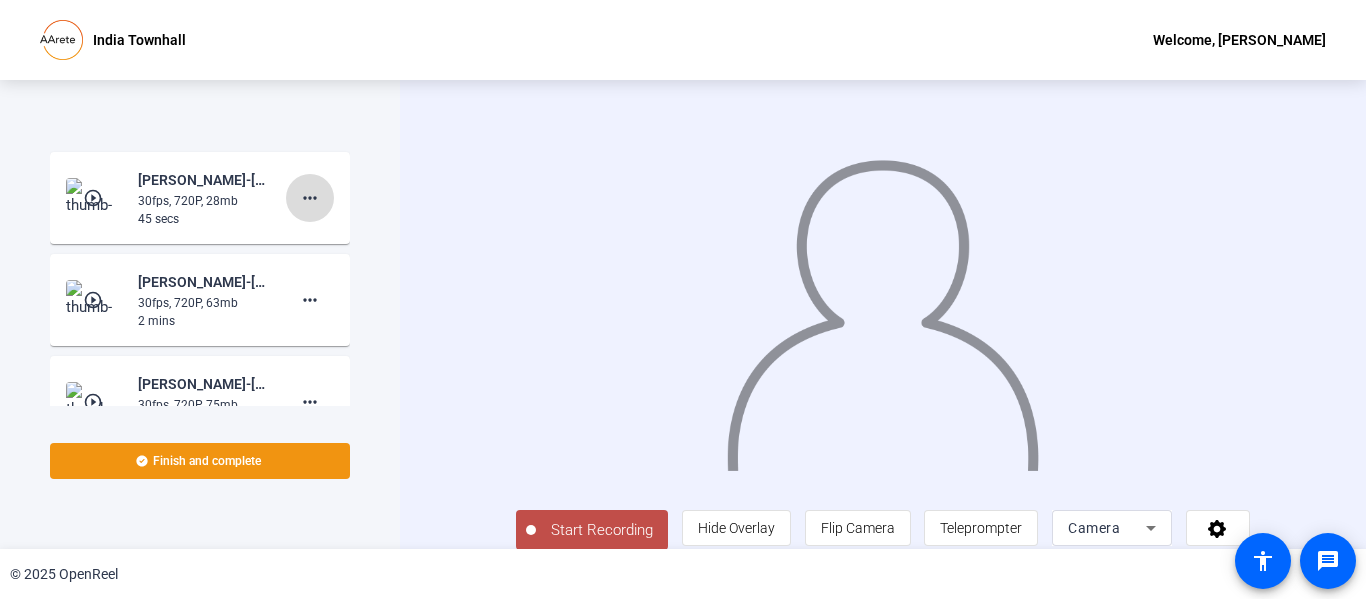 click on "more_horiz" 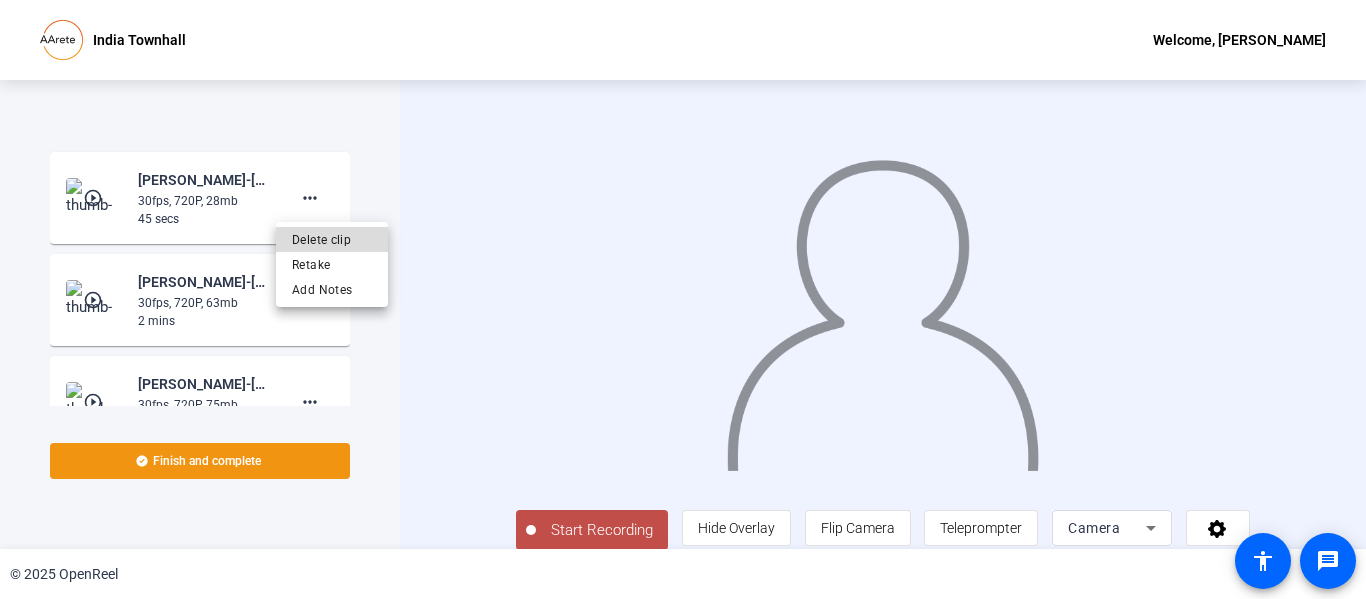 click on "Delete clip" at bounding box center [332, 239] 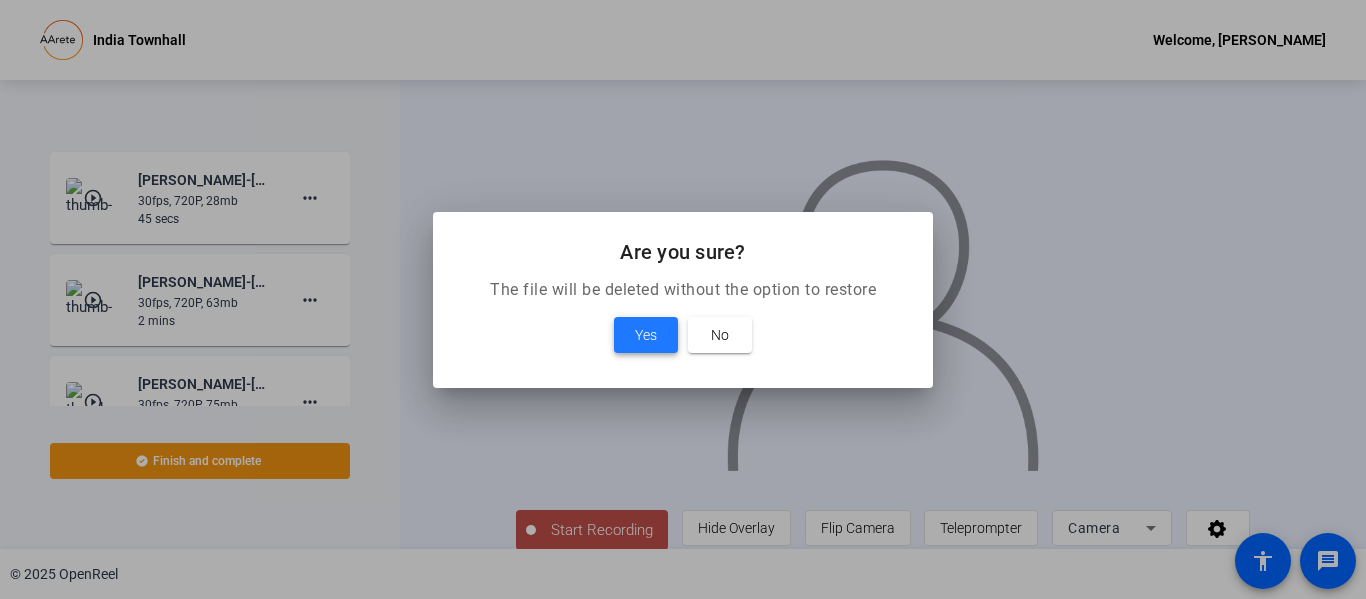 click at bounding box center (646, 335) 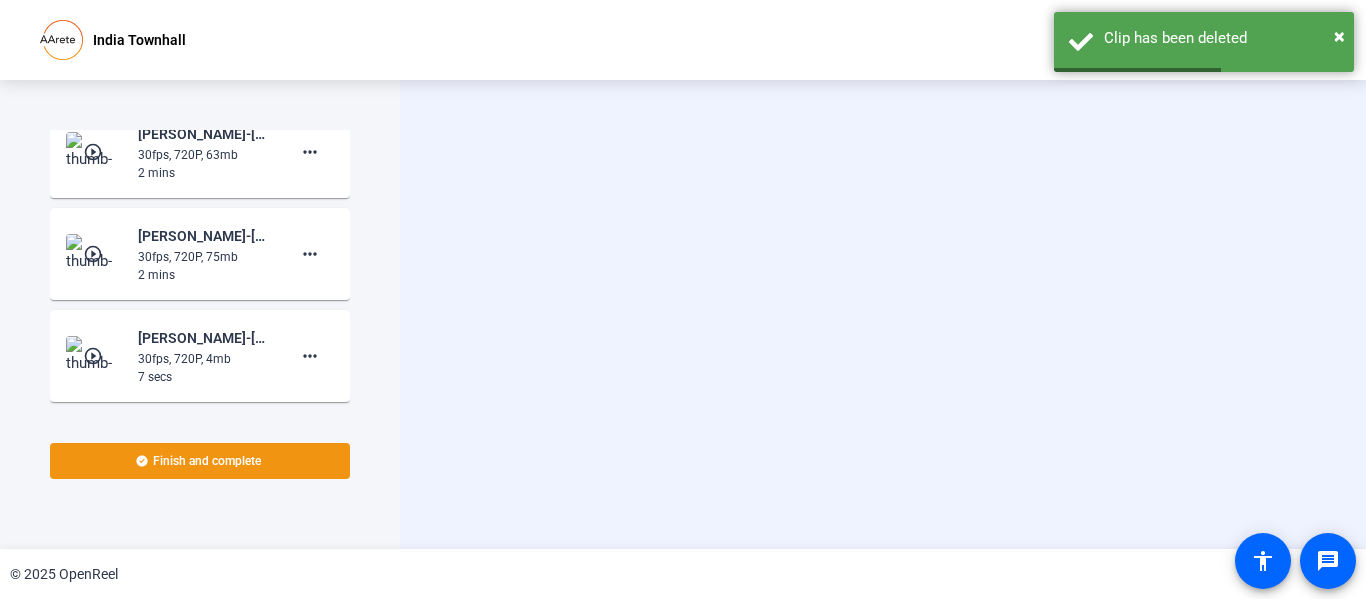 scroll, scrollTop: 1410, scrollLeft: 0, axis: vertical 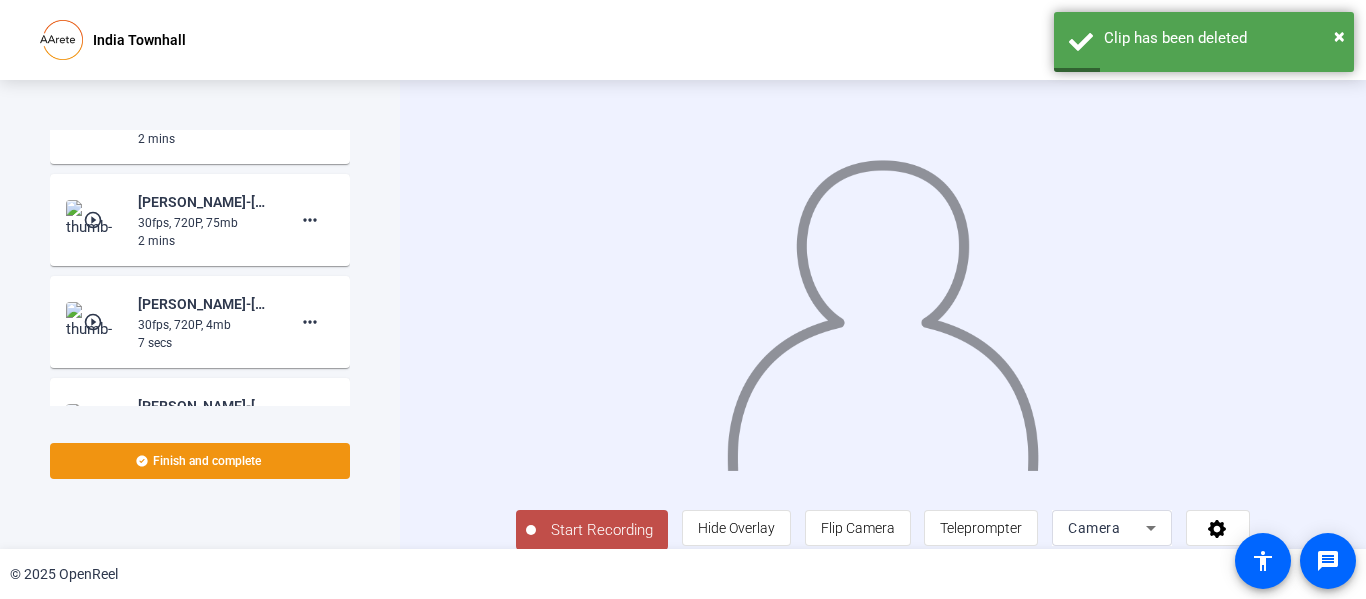 click on "play_circle_outline" 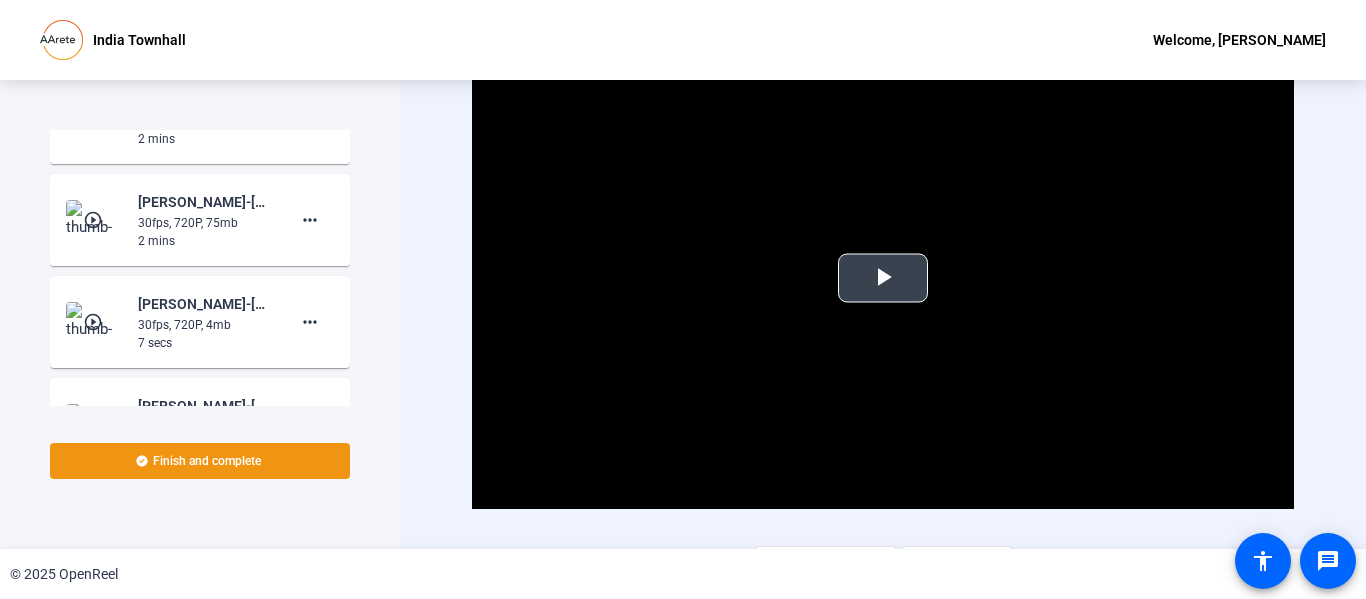 click at bounding box center (883, 278) 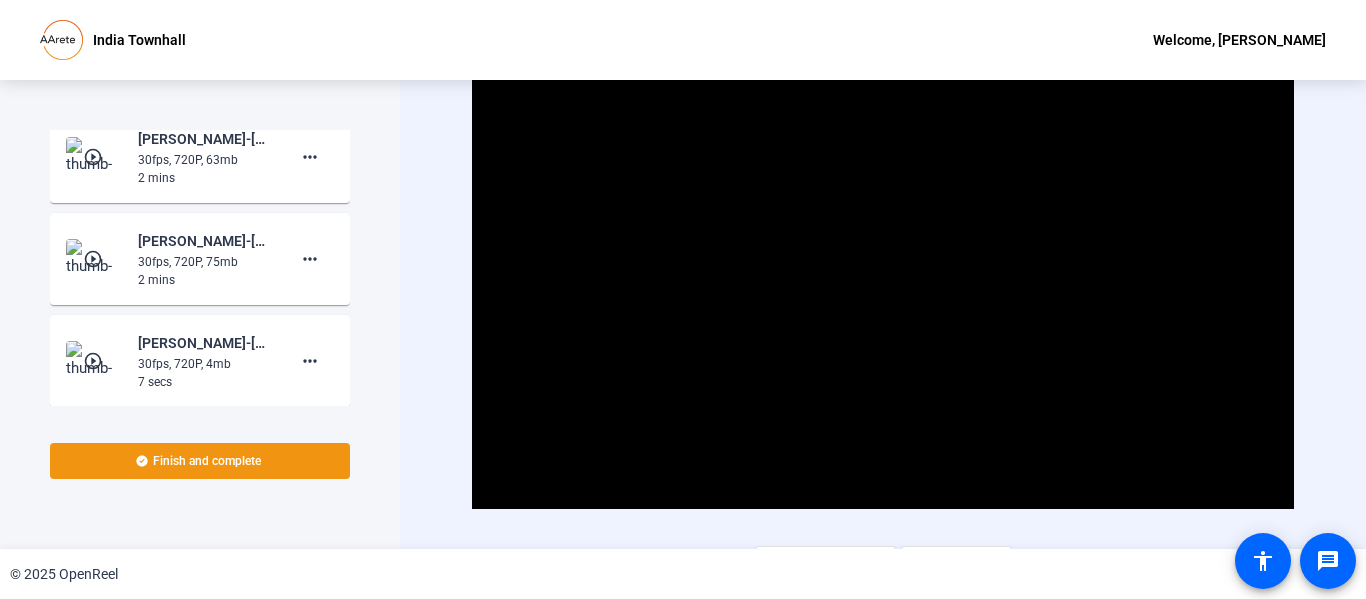scroll, scrollTop: 1342, scrollLeft: 0, axis: vertical 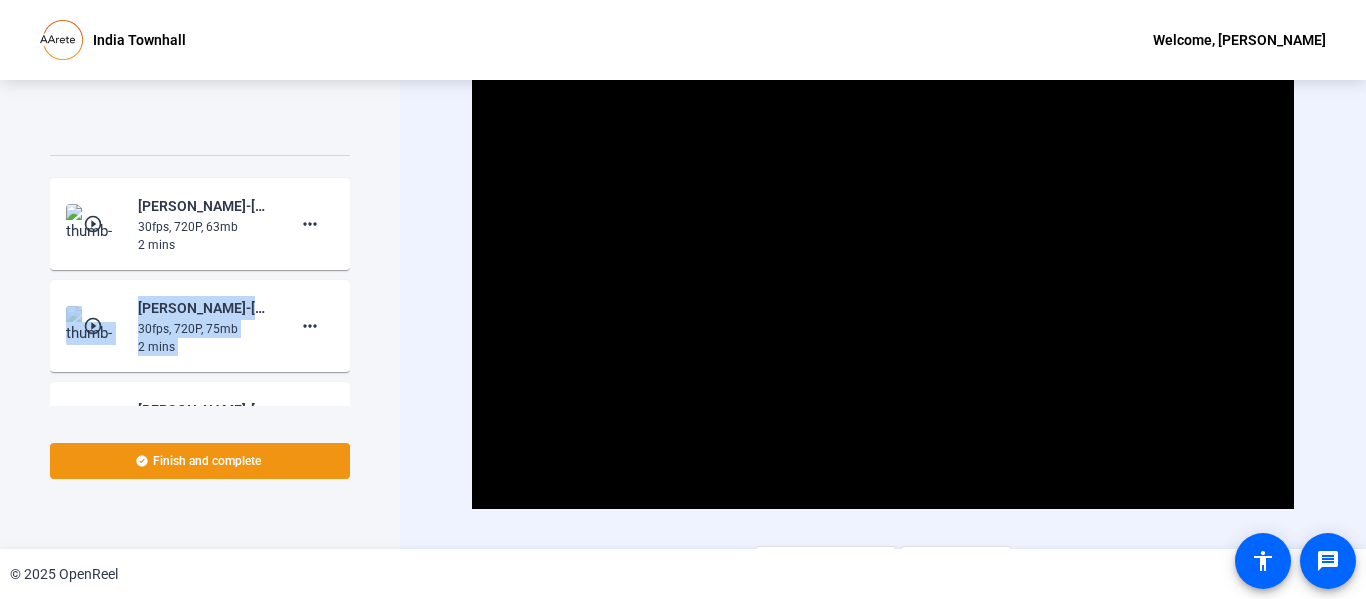 drag, startPoint x: 350, startPoint y: 296, endPoint x: 350, endPoint y: 264, distance: 32 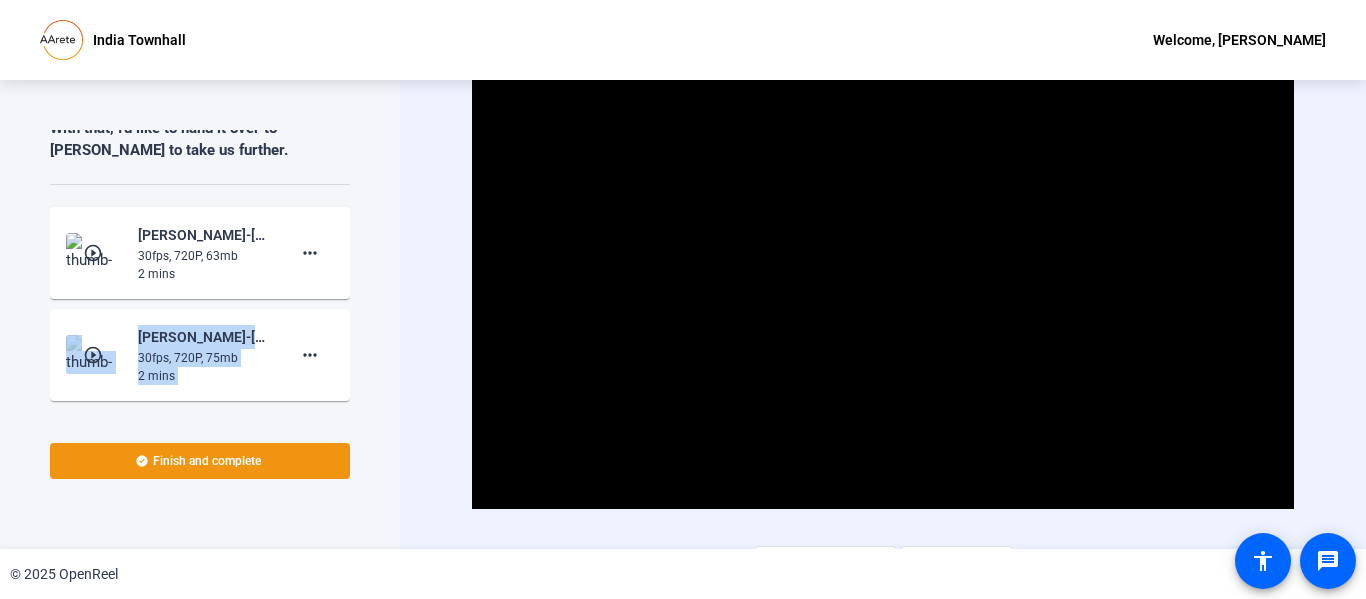 scroll, scrollTop: 1304, scrollLeft: 0, axis: vertical 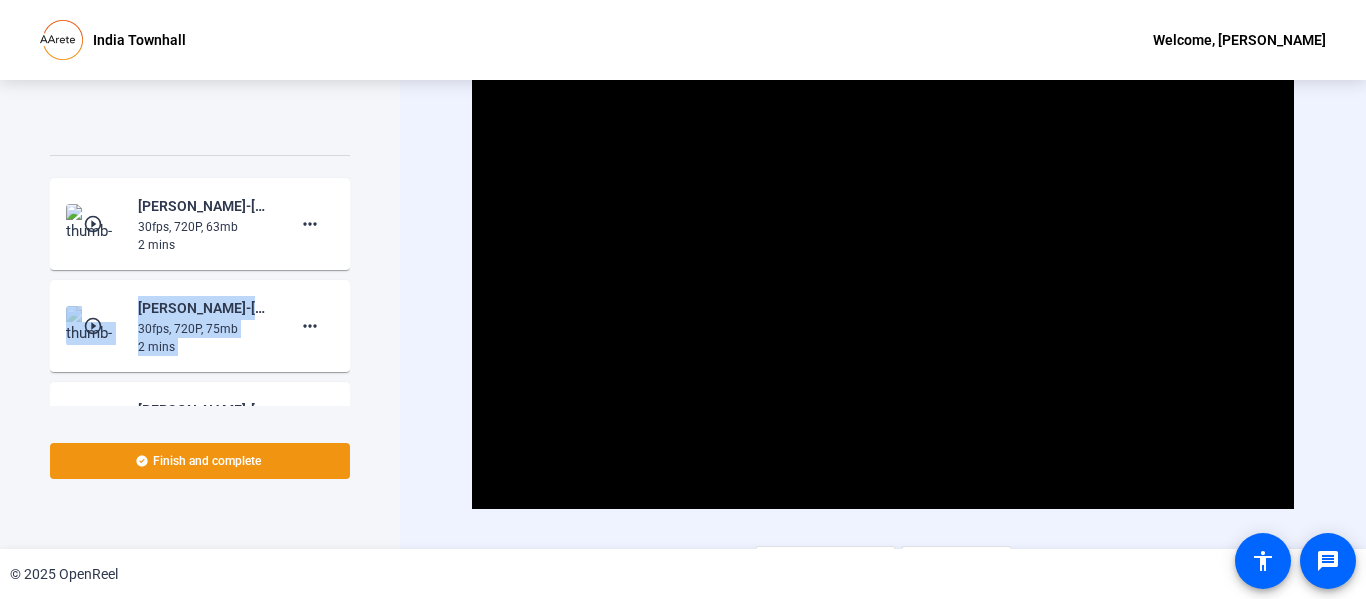 click 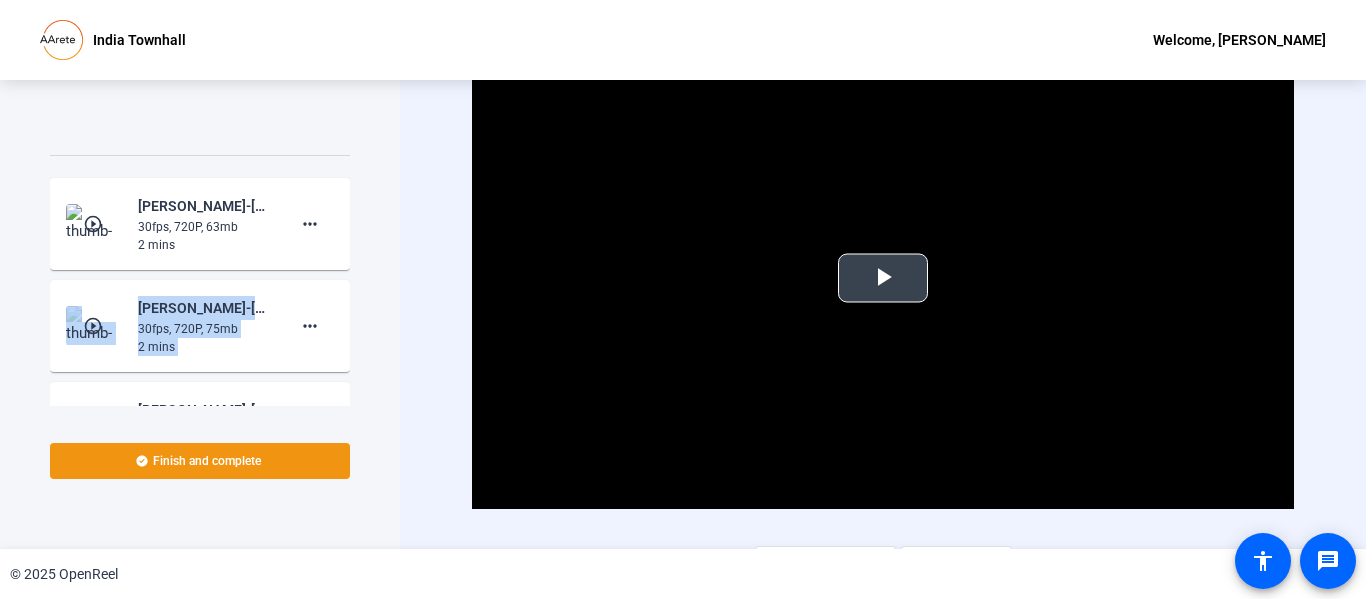 click at bounding box center (883, 278) 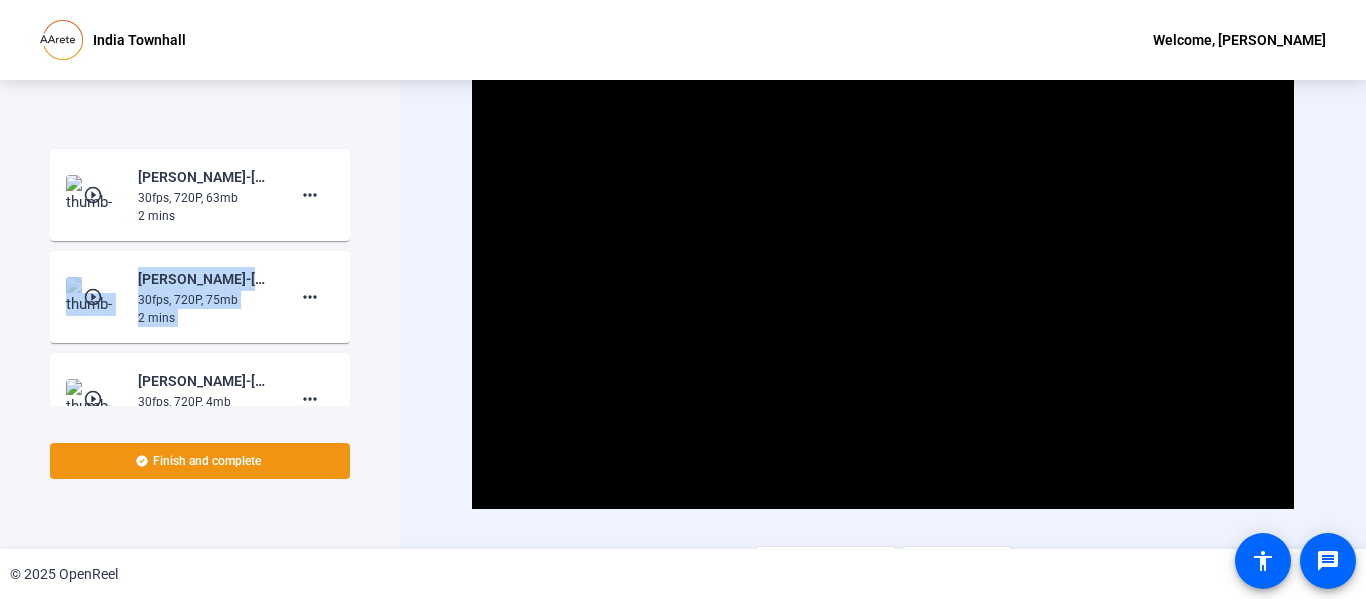 scroll, scrollTop: 1352, scrollLeft: 0, axis: vertical 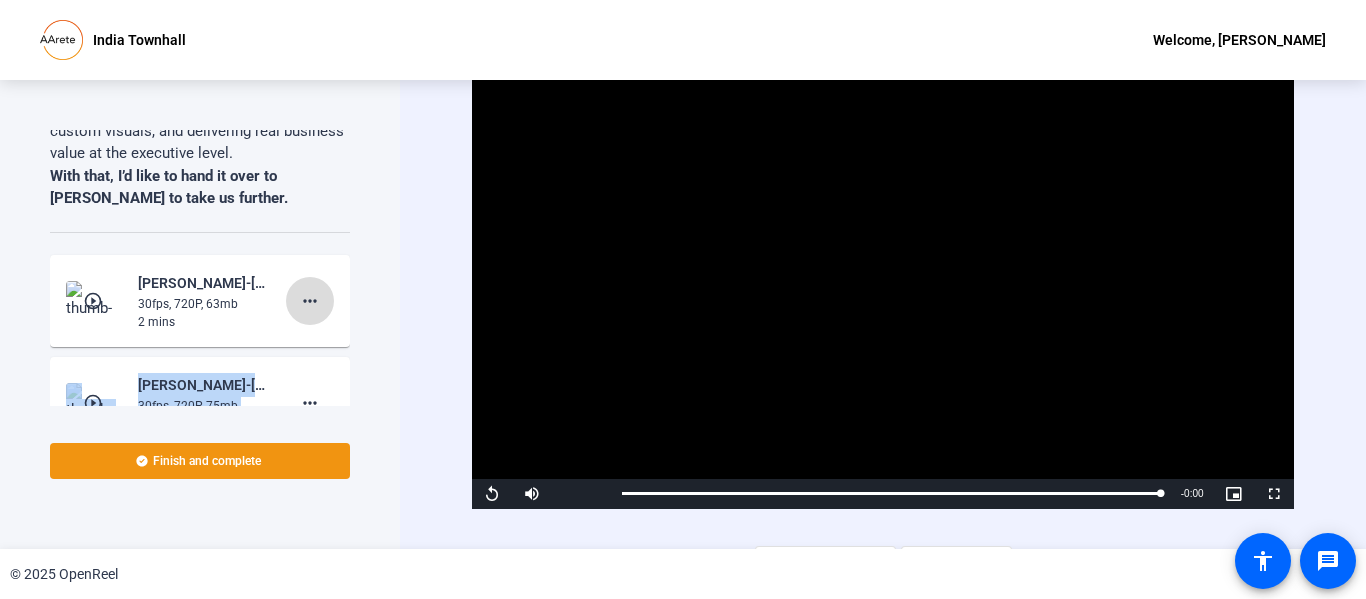 click on "more_horiz" 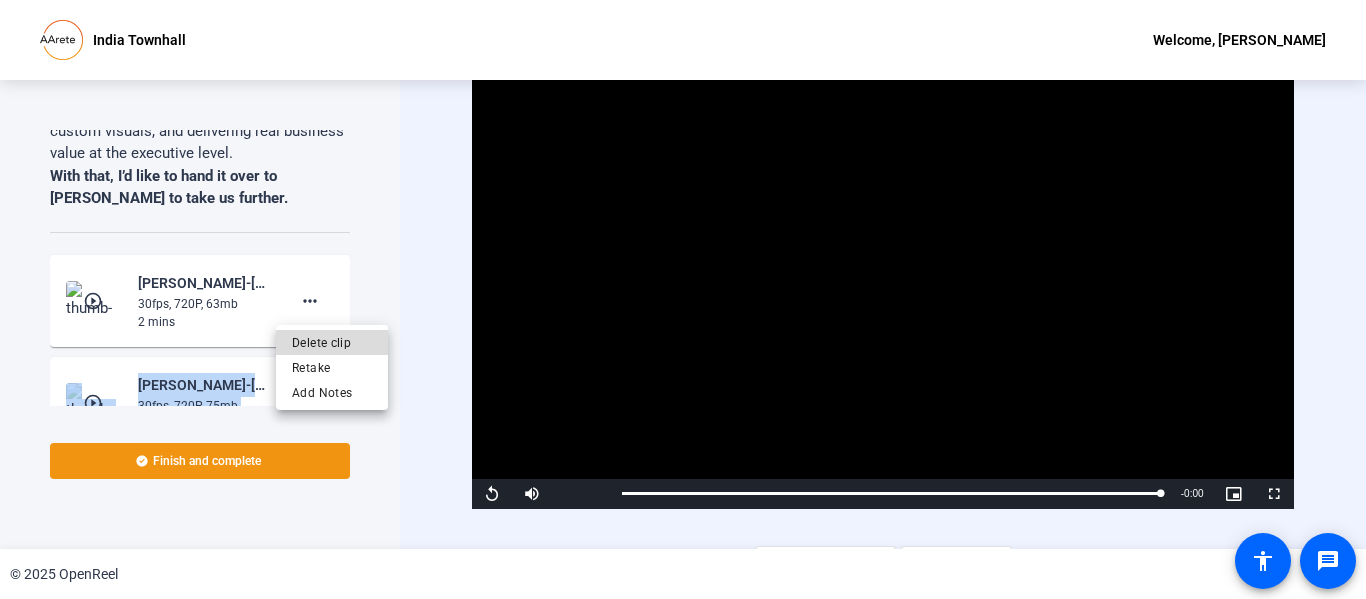 click on "Delete clip" at bounding box center (332, 342) 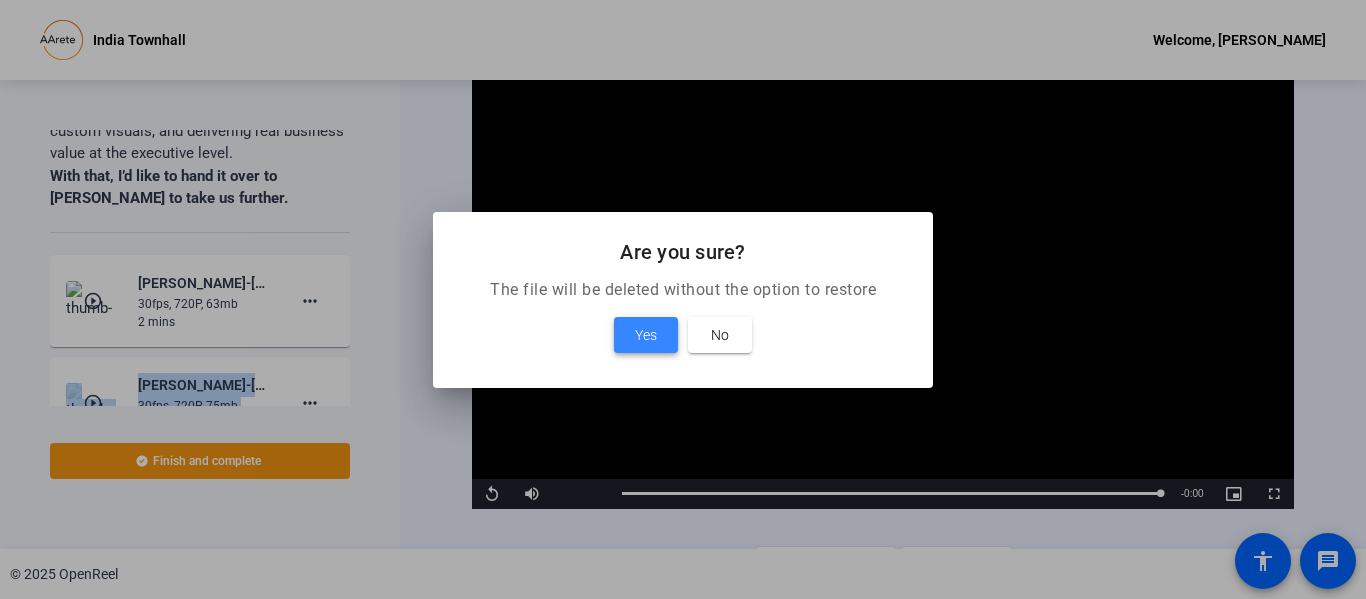 click on "Yes" at bounding box center [646, 335] 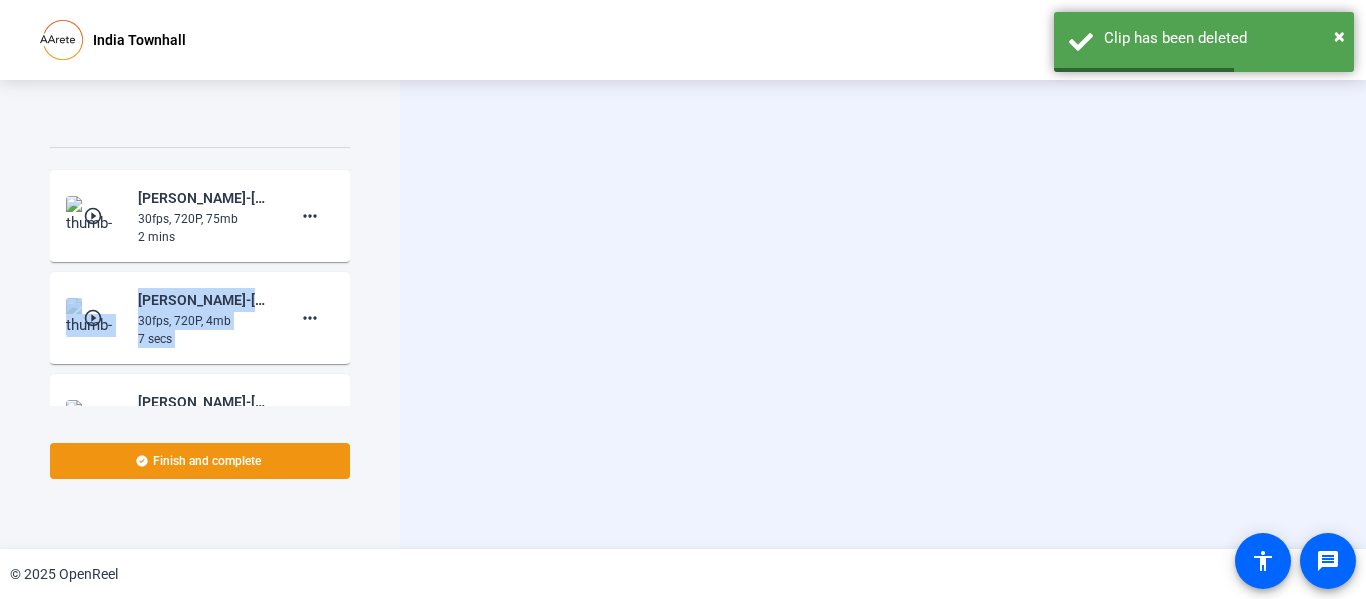 scroll, scrollTop: 1321, scrollLeft: 0, axis: vertical 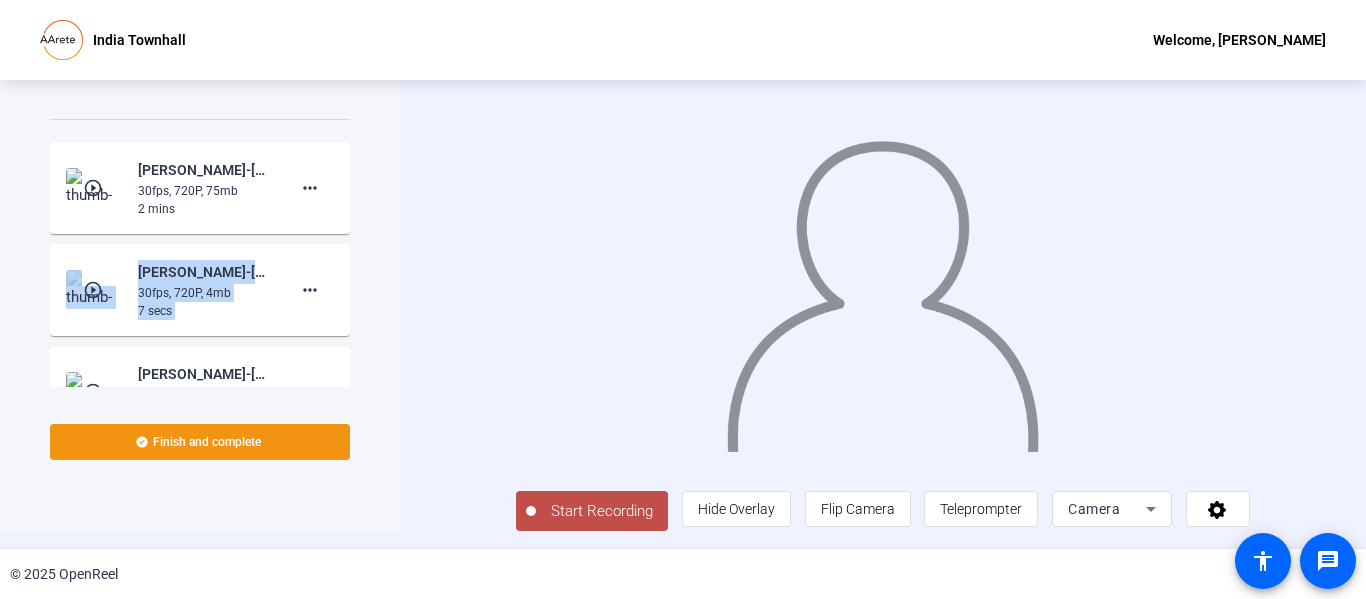 click on "Start Recording" 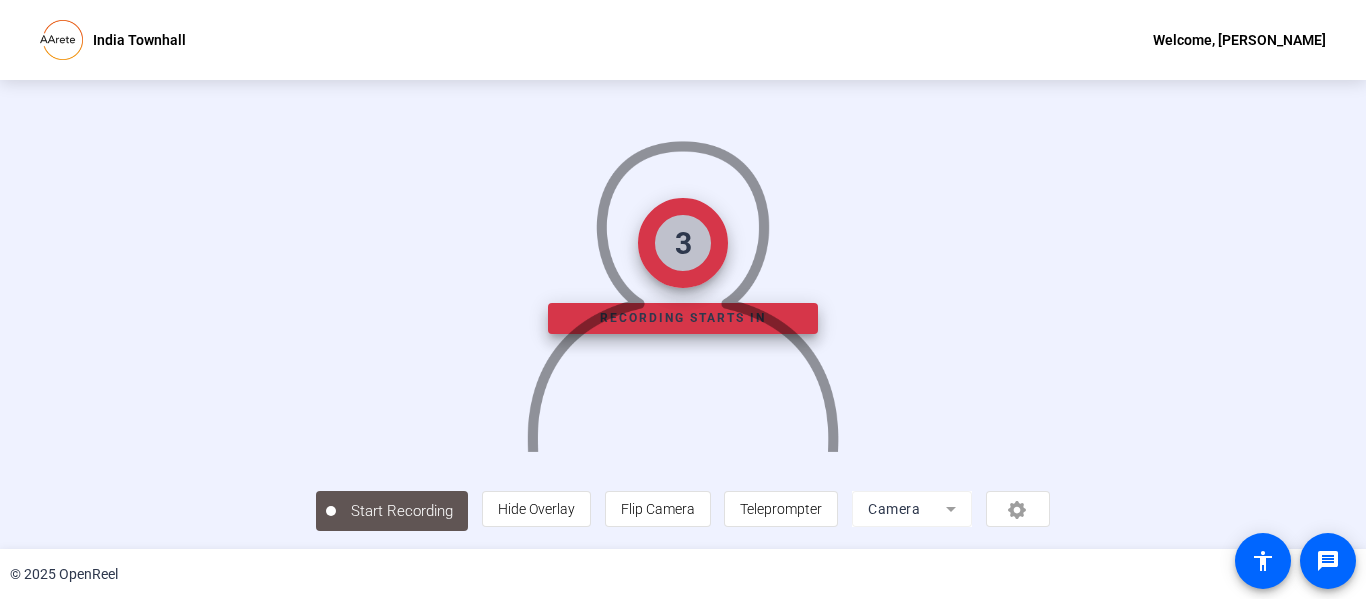 scroll, scrollTop: 0, scrollLeft: 0, axis: both 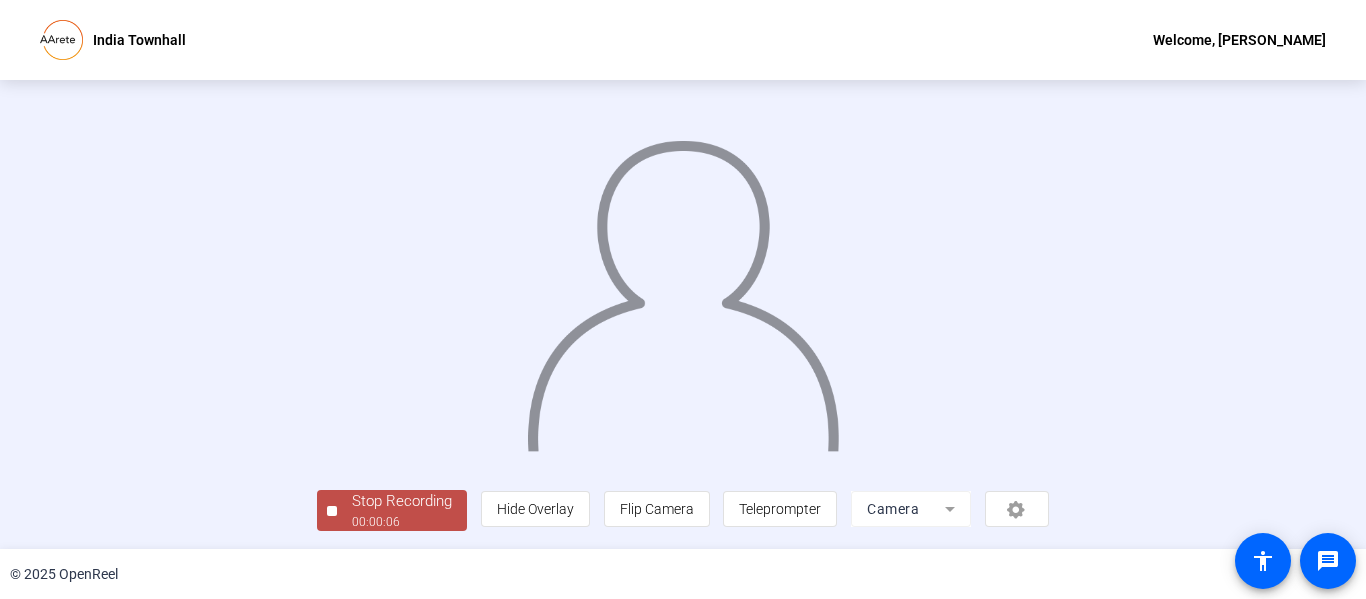 click on "Stop Recording" 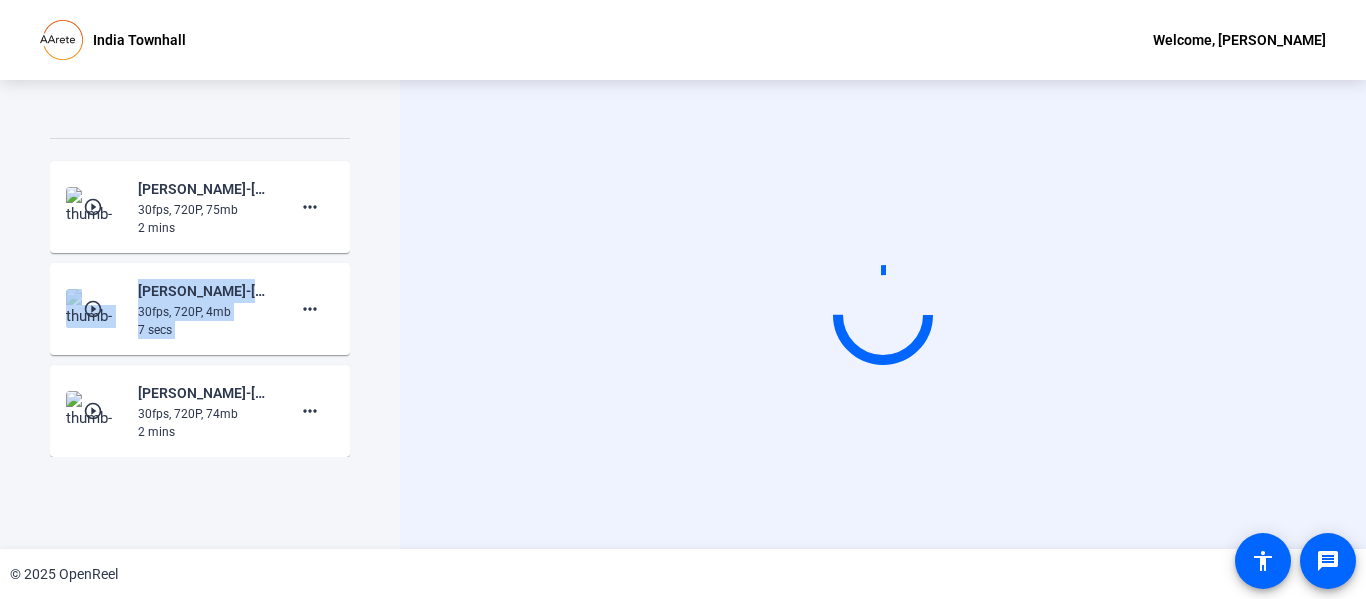 scroll, scrollTop: 0, scrollLeft: 0, axis: both 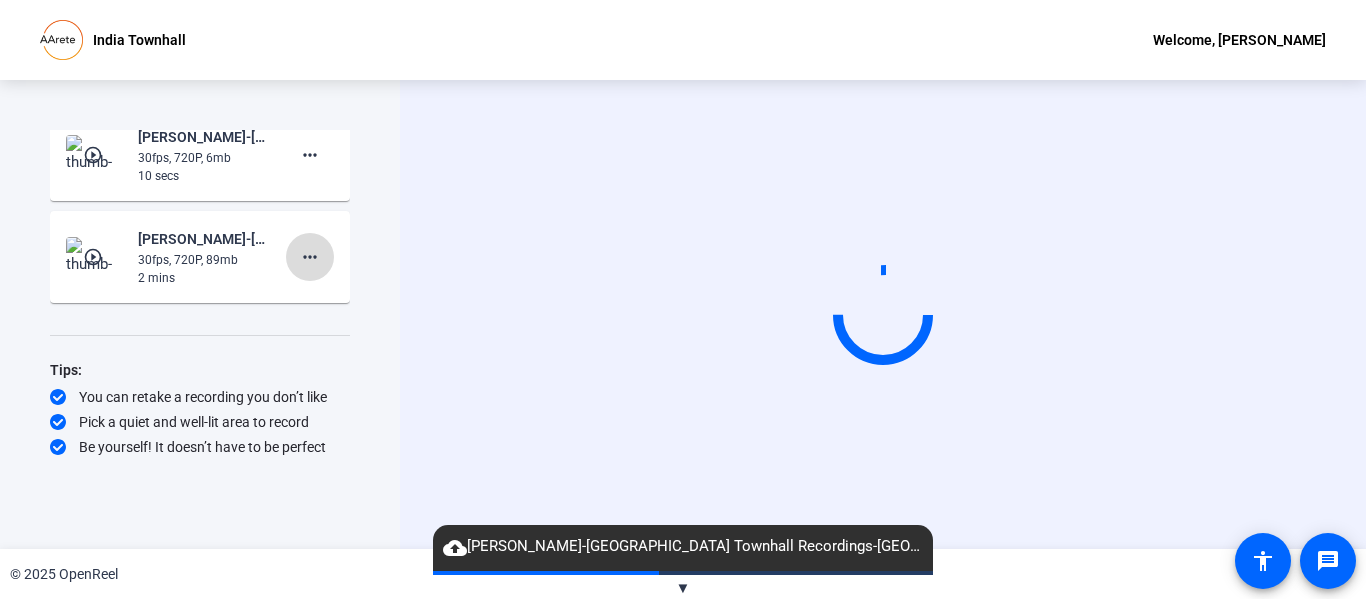 click on "more_horiz" 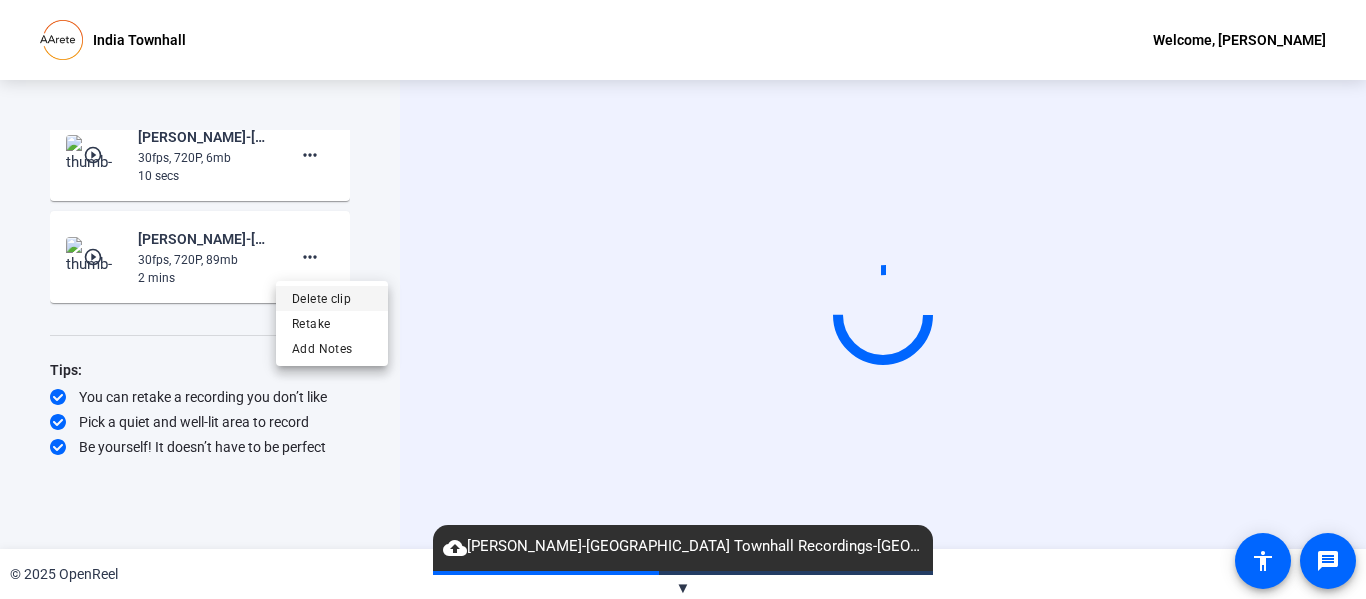 click on "Delete clip" at bounding box center [332, 298] 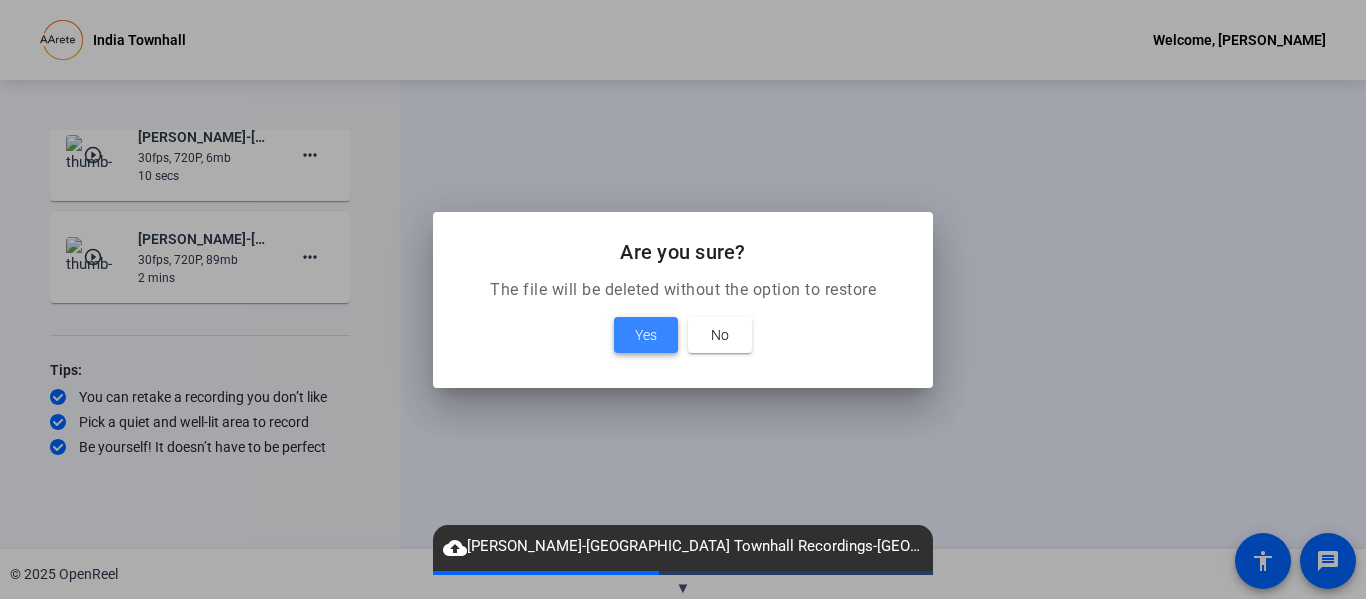 click on "Yes" at bounding box center [646, 335] 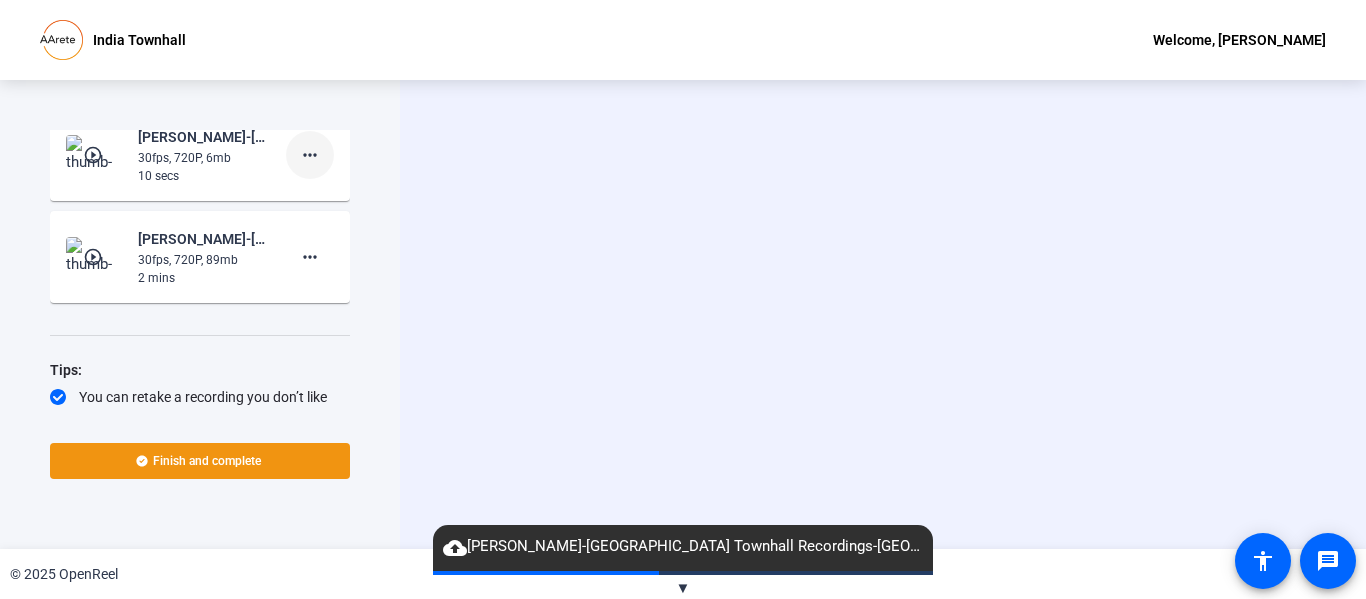 scroll, scrollTop: 1934, scrollLeft: 0, axis: vertical 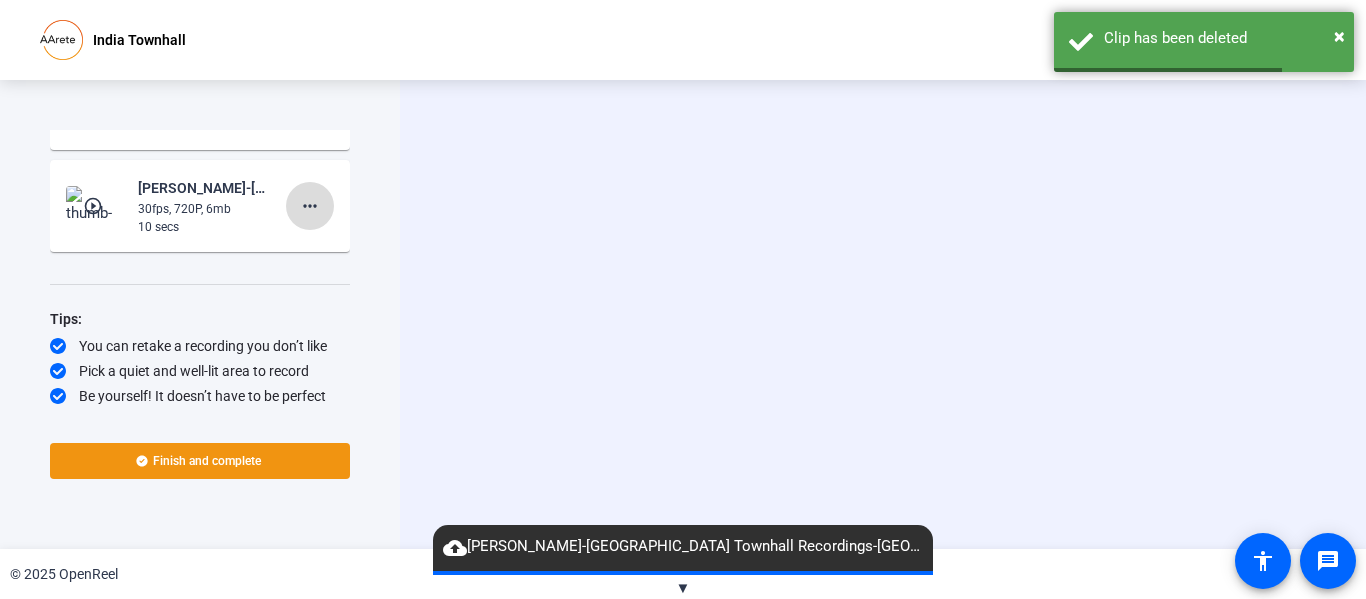 click on "more_horiz" 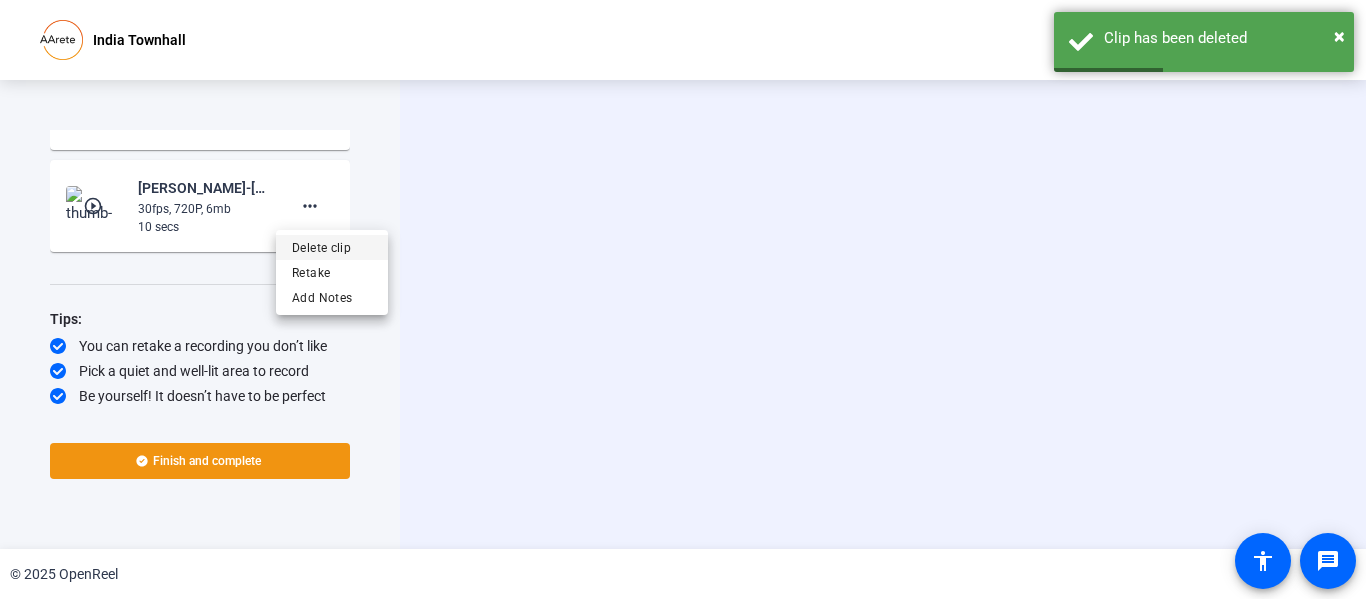 click on "Delete clip" at bounding box center [332, 247] 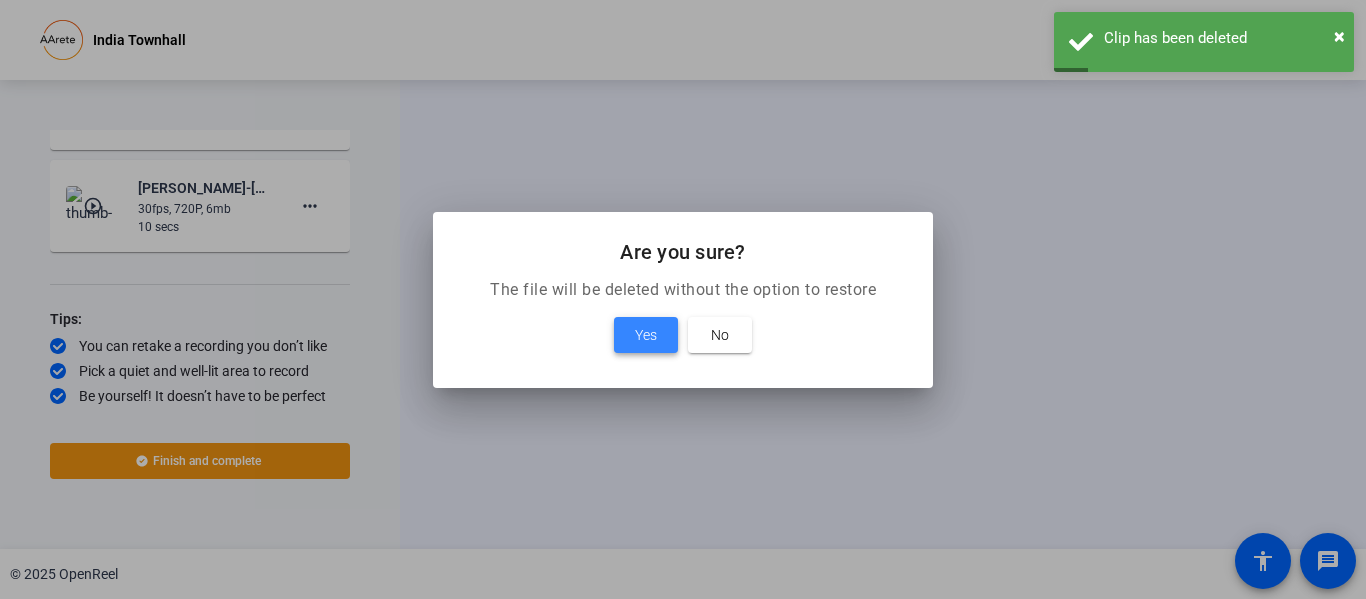 click on "Yes" at bounding box center (646, 335) 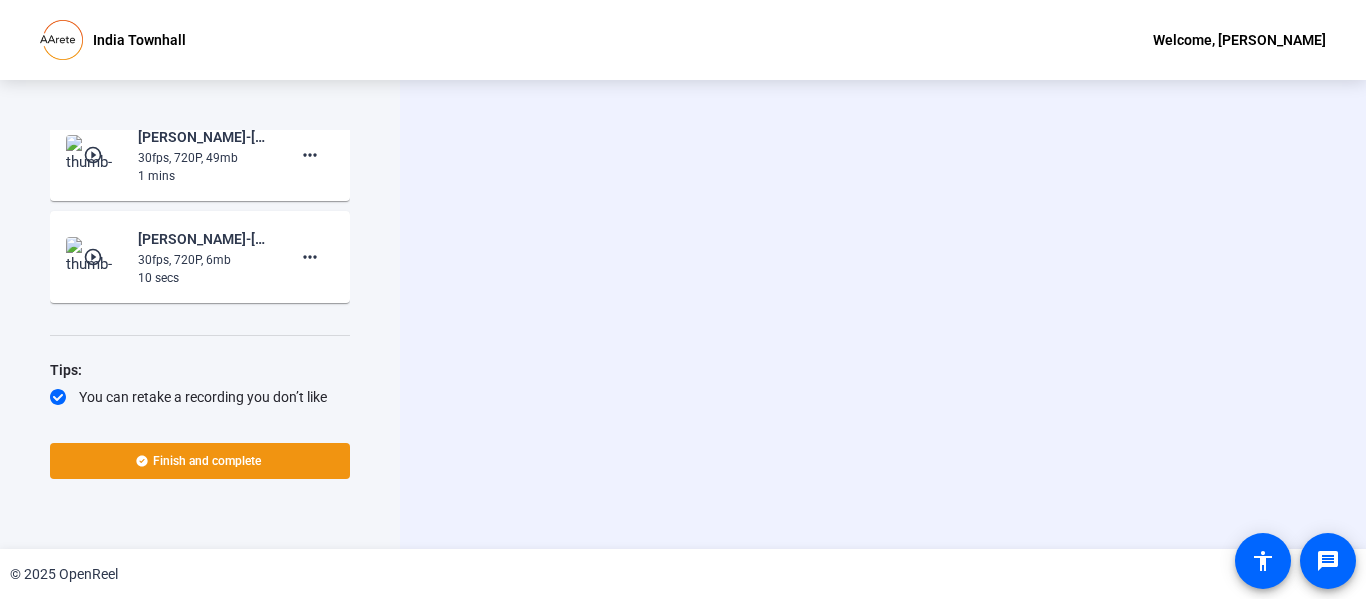 scroll, scrollTop: 1854, scrollLeft: 0, axis: vertical 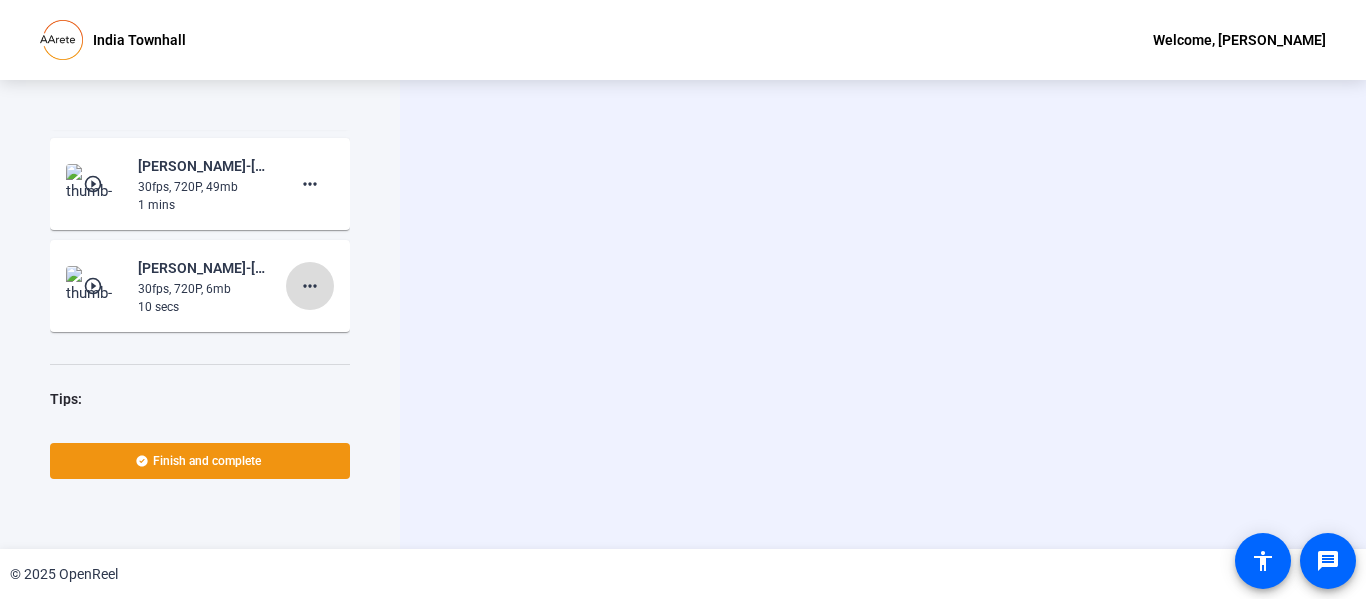 click on "more_horiz" 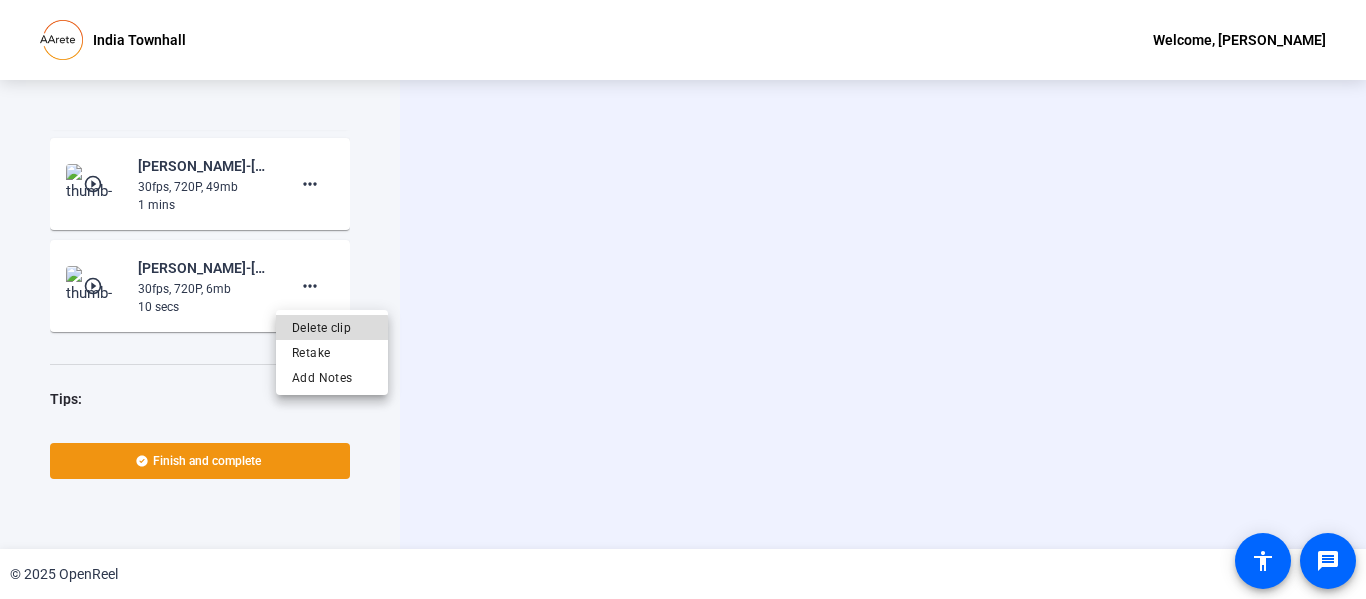 click on "Delete clip" at bounding box center (332, 327) 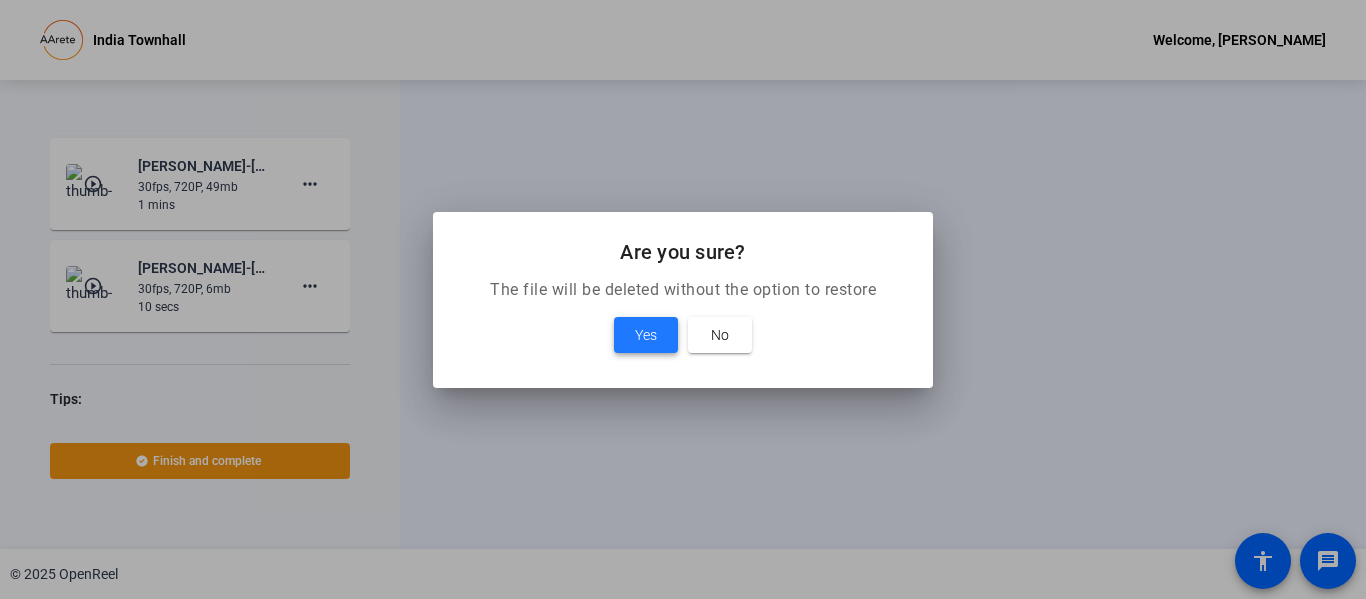 click on "Yes" at bounding box center (646, 335) 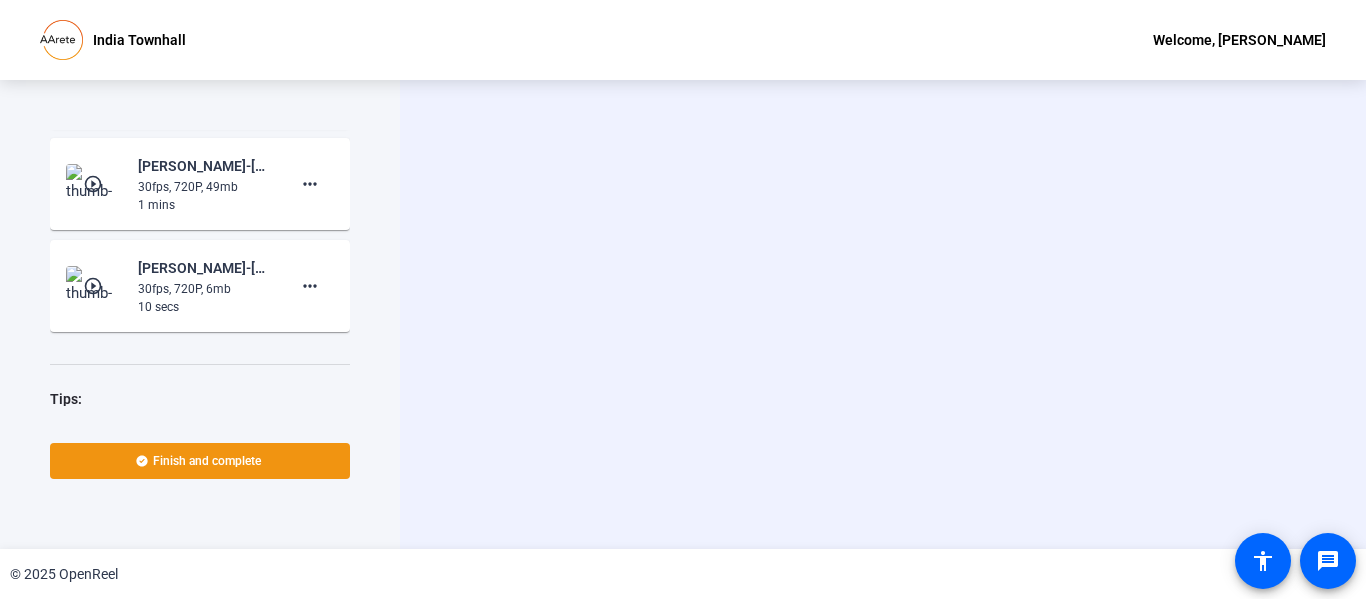 drag, startPoint x: 1341, startPoint y: 241, endPoint x: 1350, endPoint y: 357, distance: 116.34862 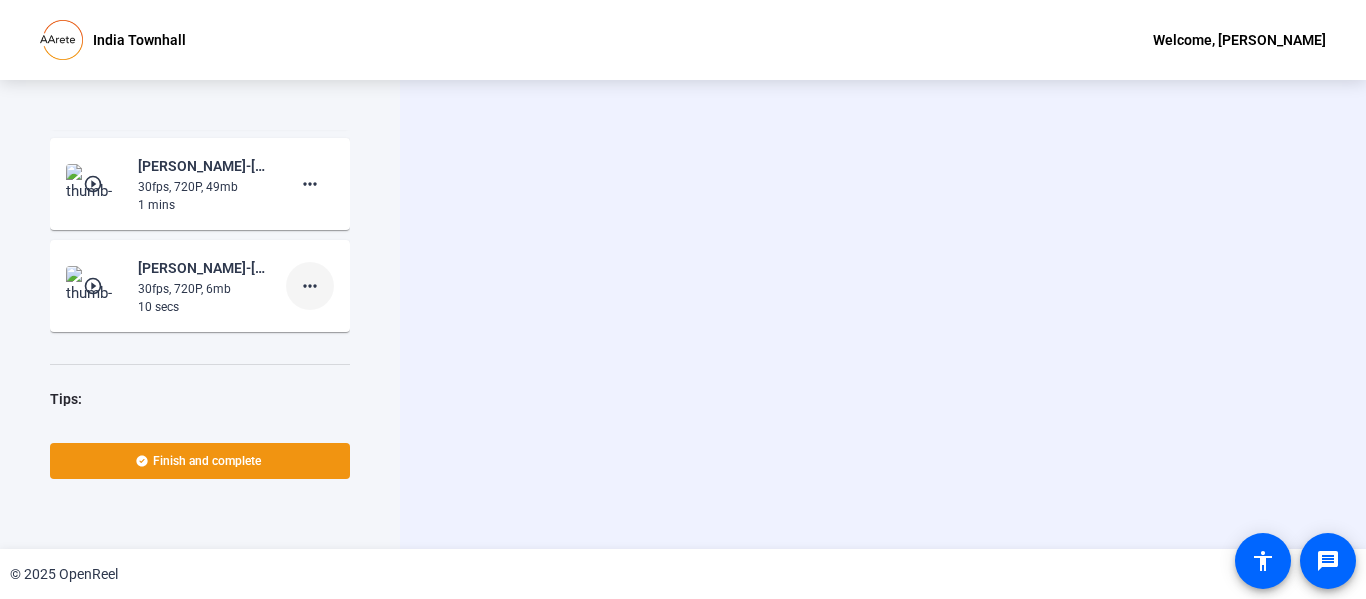 click on "more_horiz" 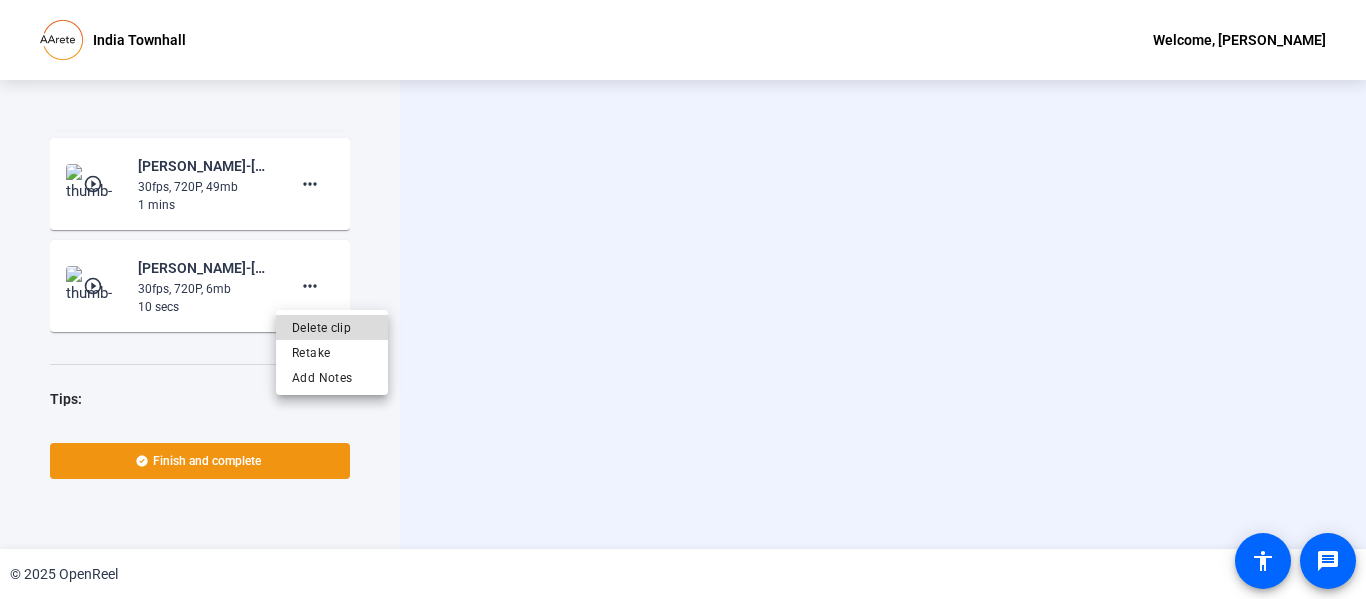 click on "Delete clip" at bounding box center [332, 327] 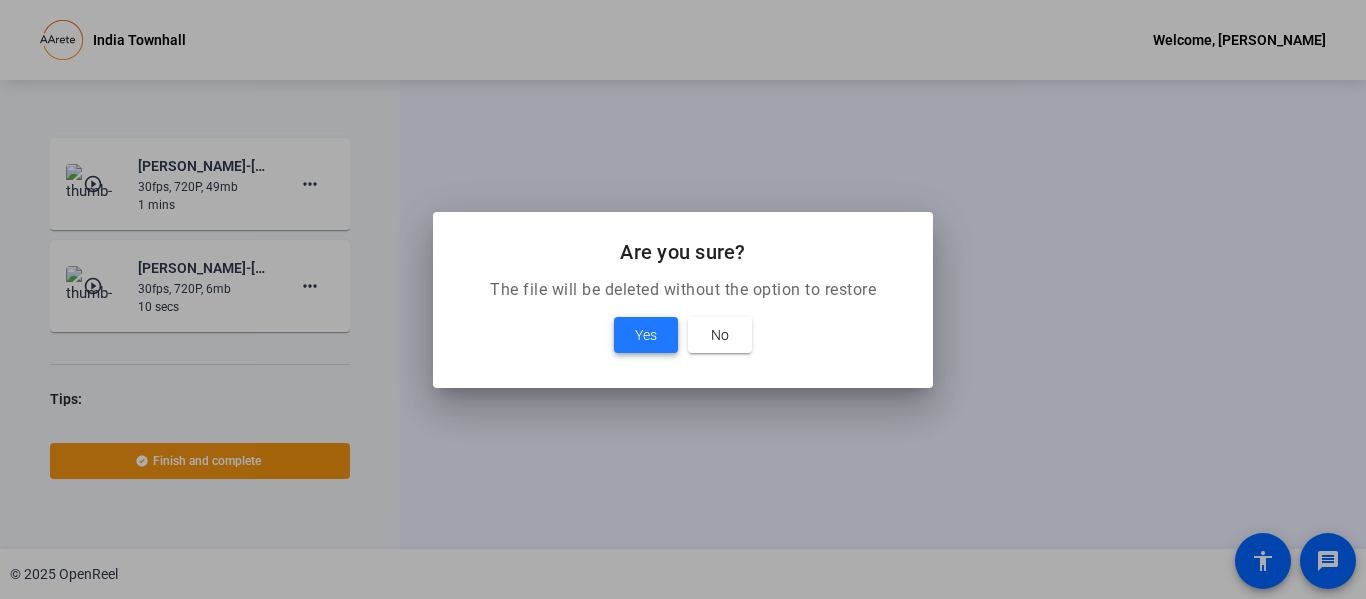 click on "Yes" at bounding box center [646, 335] 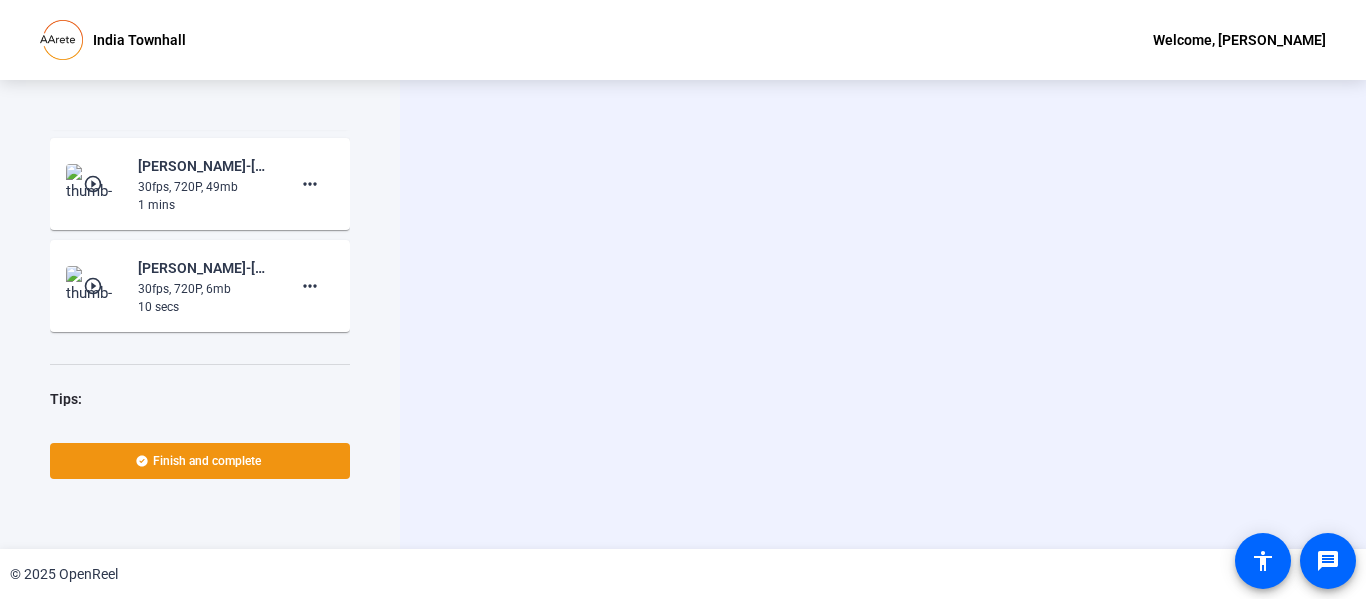 scroll, scrollTop: 1820, scrollLeft: 0, axis: vertical 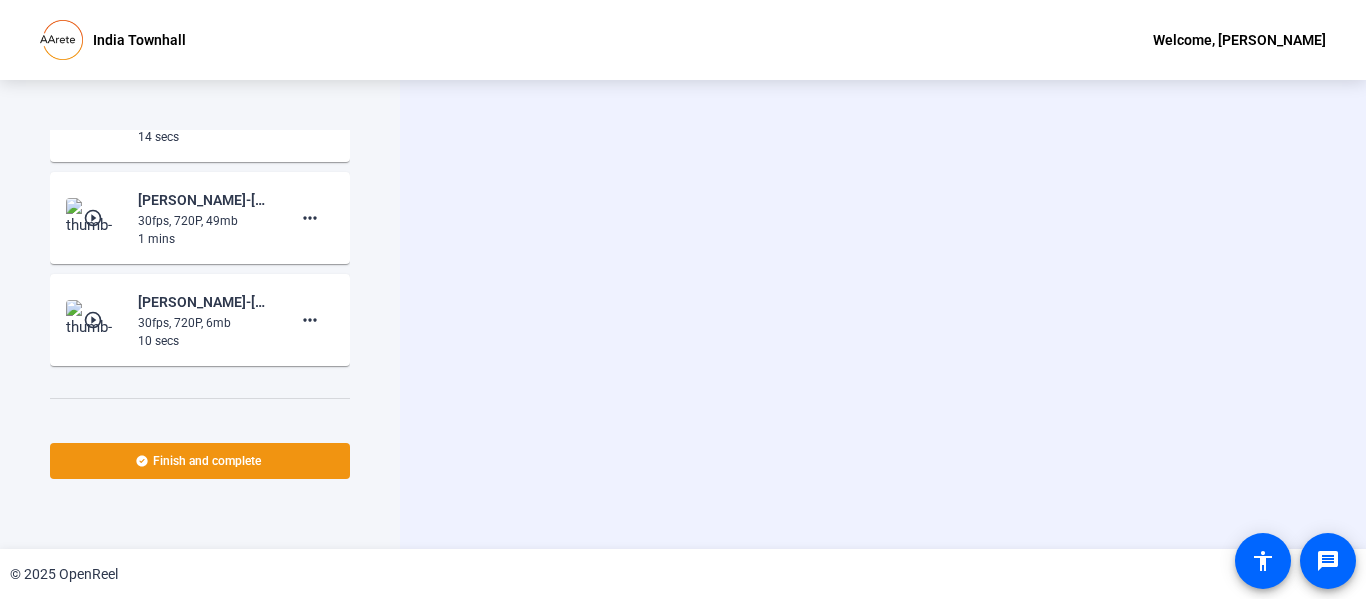 click on "Start Recording  person  Hide Overlay flip Flip Camera article  Teleprompter Camera" 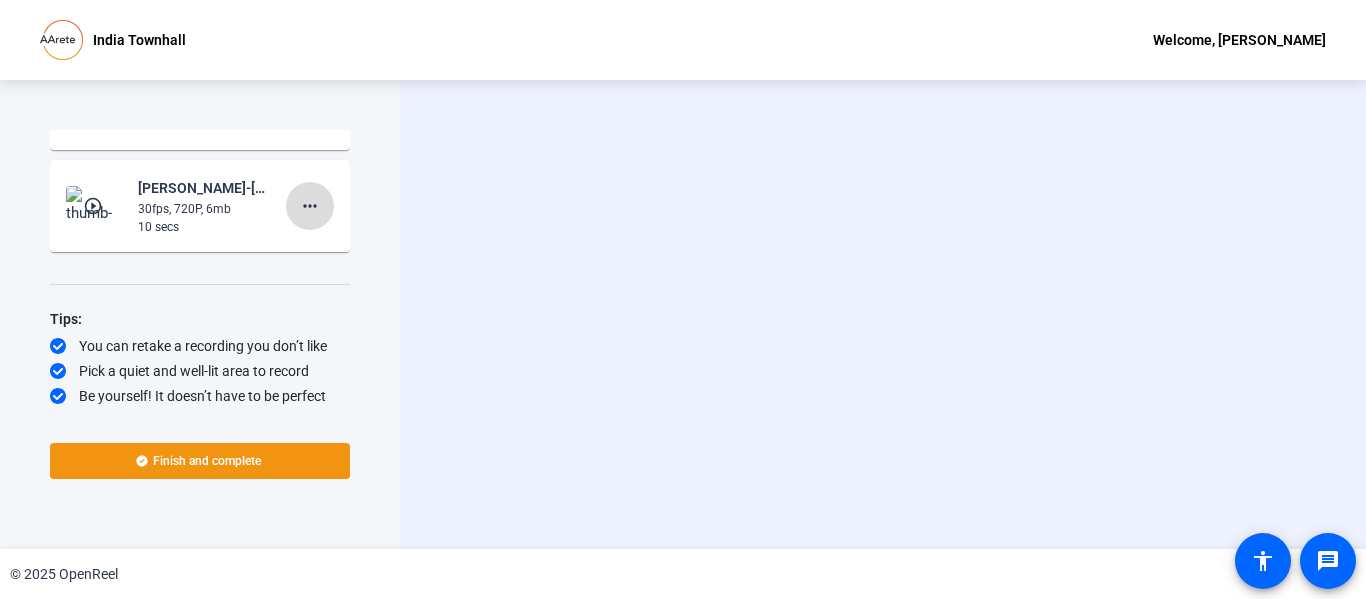 click on "more_horiz" 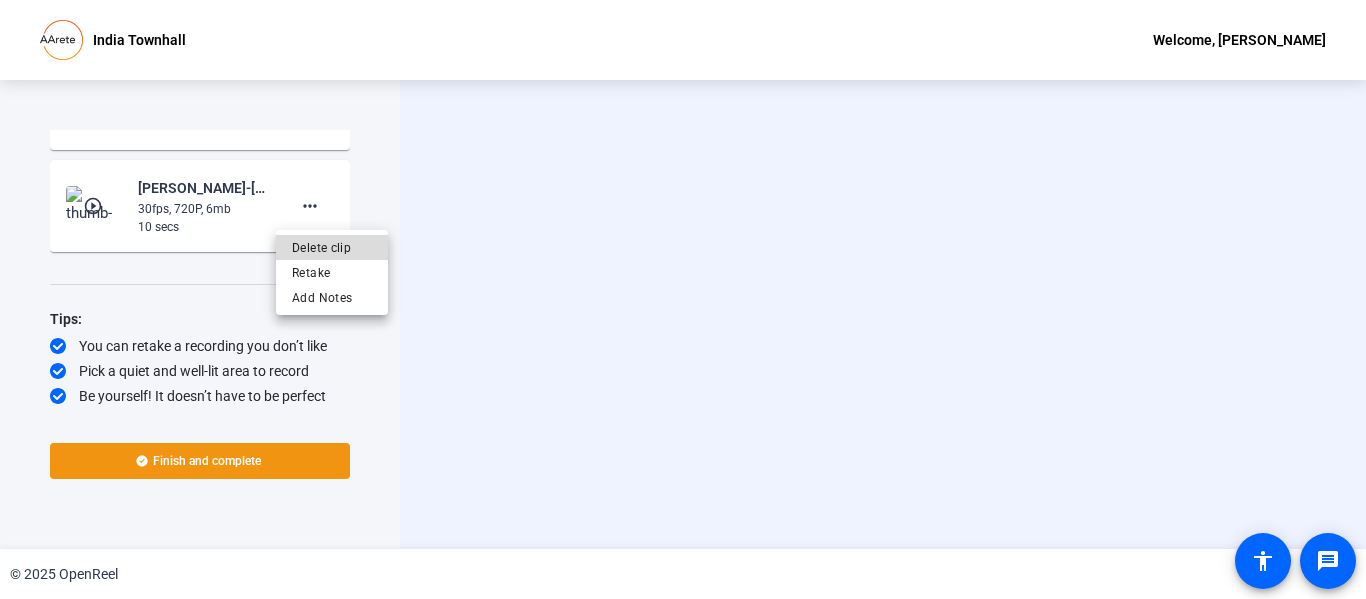 click on "Delete clip" at bounding box center [332, 247] 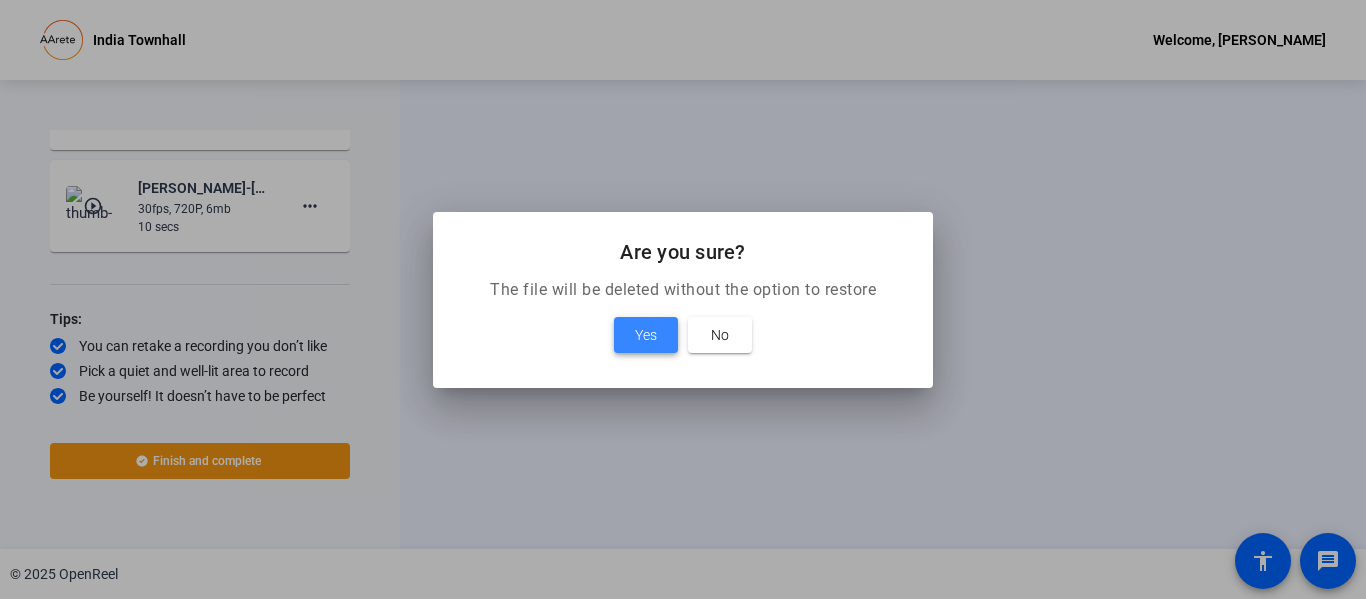 click on "Yes" at bounding box center (646, 335) 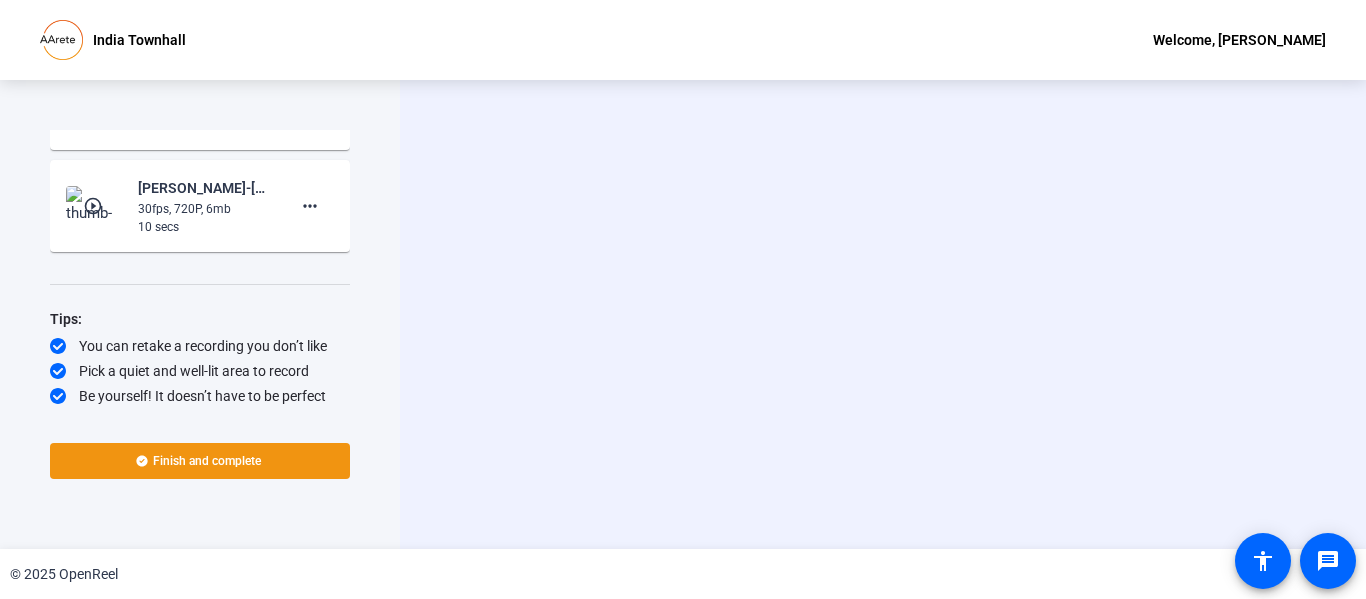 click on "Start Recording  person  Hide Overlay flip Flip Camera article  Teleprompter Camera" 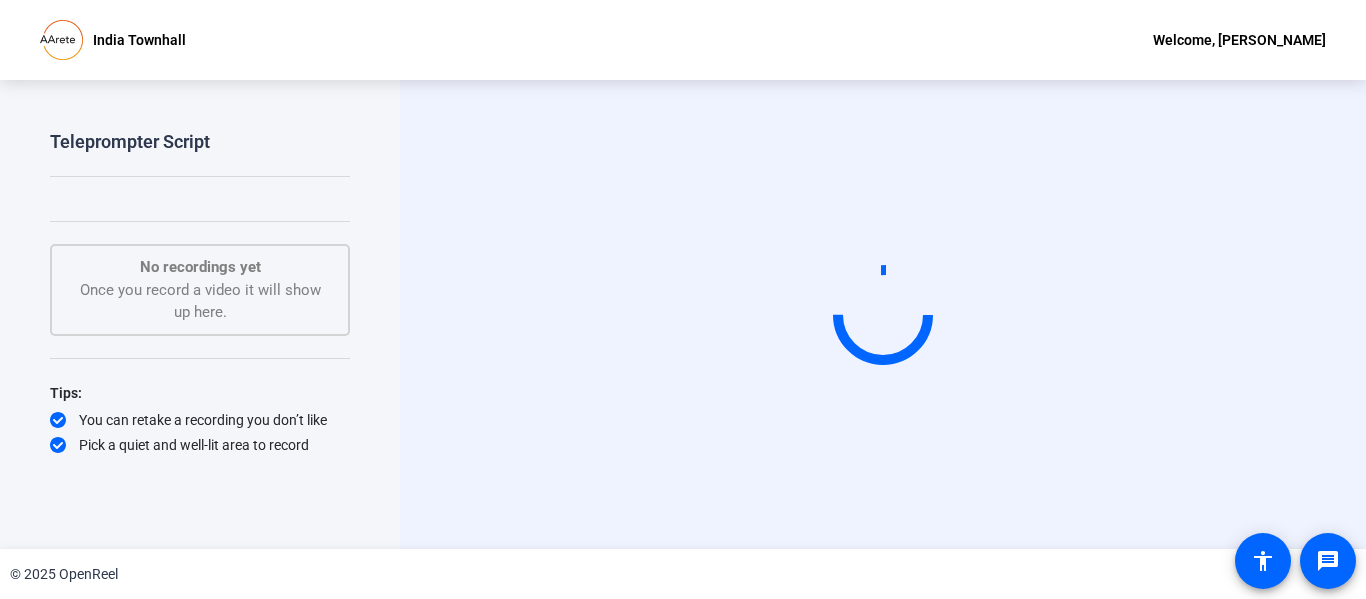 scroll, scrollTop: 0, scrollLeft: 0, axis: both 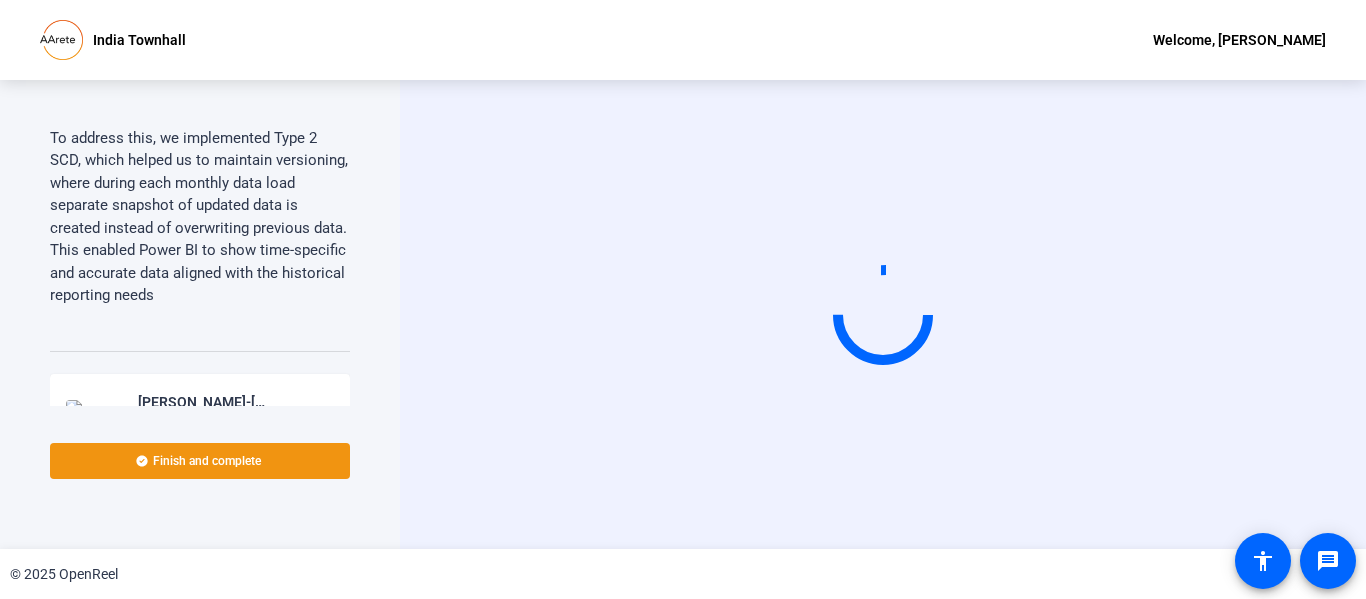 click on "Teleprompter Script Thanks, Swapnali.  I’d like to briefly share my experience working on the Xpone Thanks, Swapnali.  I’d like to briefly share my experience working on the Xponential project. In this project we worked across multiple technologies and implement a complete end-to-end data solution. As part of the project, we processed over 700 files and ingested 4 to 5 million records.     Our primary data platform was Snowflake, and we handled complete implementation from the ground up. This included setting up multiple environments through different databases, and defining roles and access controls tailored for different users to have more control over access of data.   One of the key challenges was enabling ‘As Of’ reporting, where users can view historical data exactly as it was reported during a selected month or quarter. Additionally, to meet business requirements, once data is available for that quarter end, the dashboard should automatically hide the non-quarter (intermediate) months." 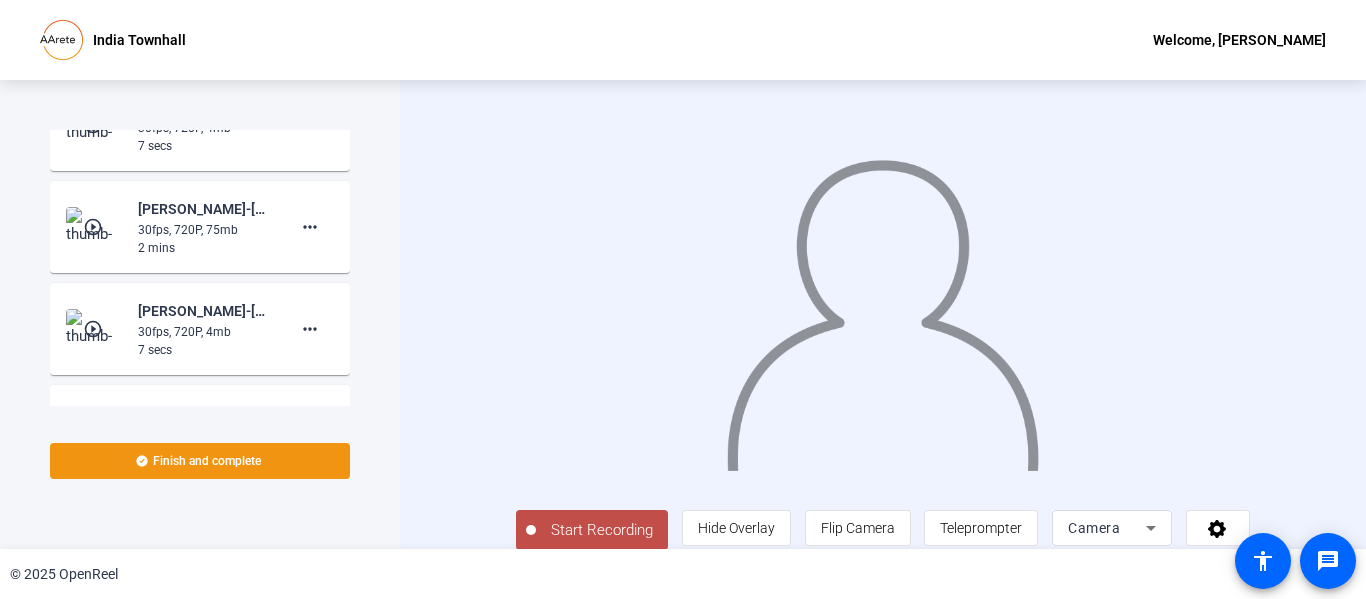scroll, scrollTop: 1741, scrollLeft: 0, axis: vertical 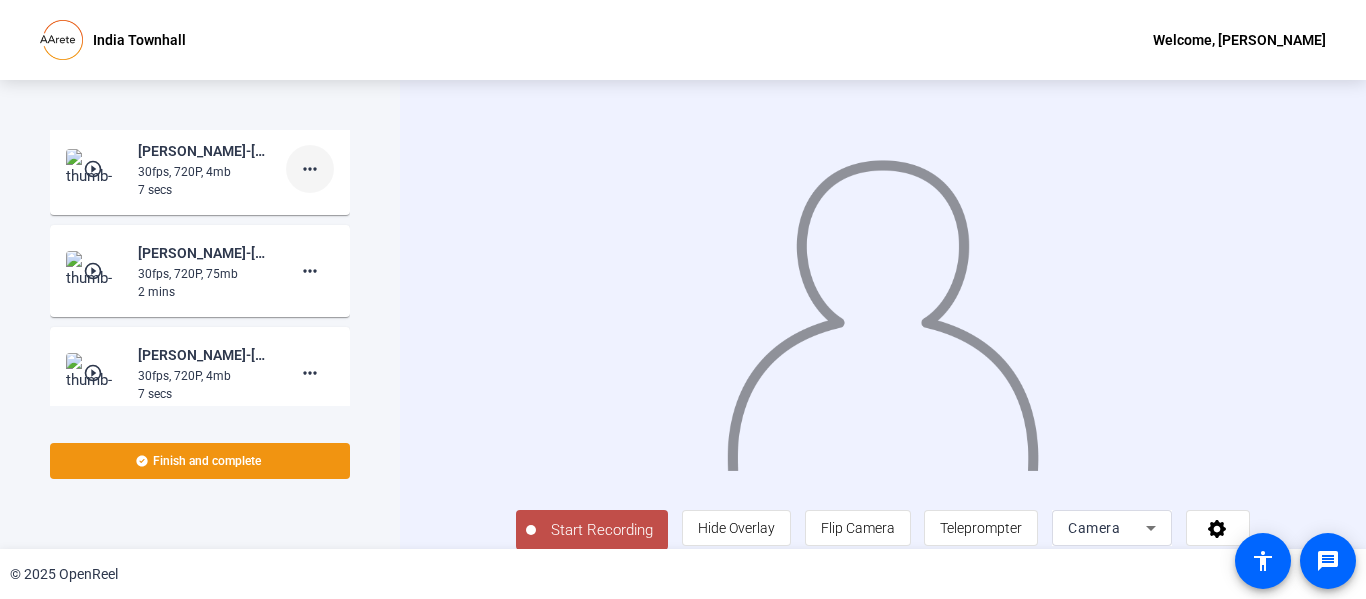 click on "more_horiz" 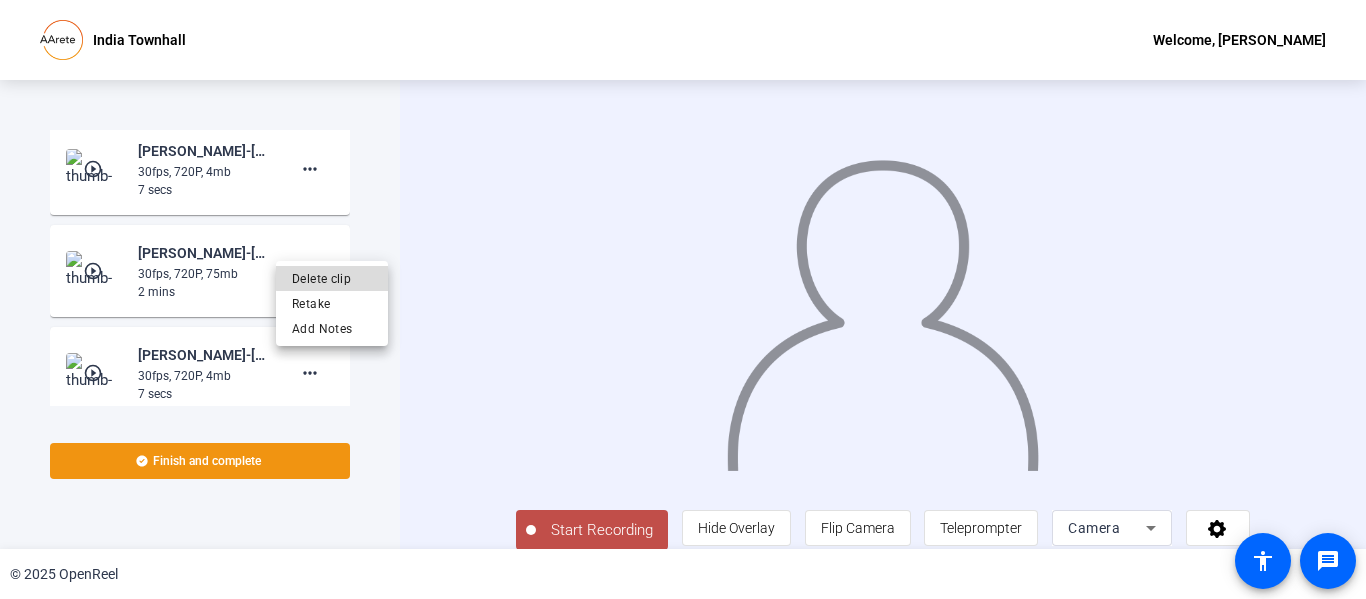 click on "Delete clip" at bounding box center (332, 278) 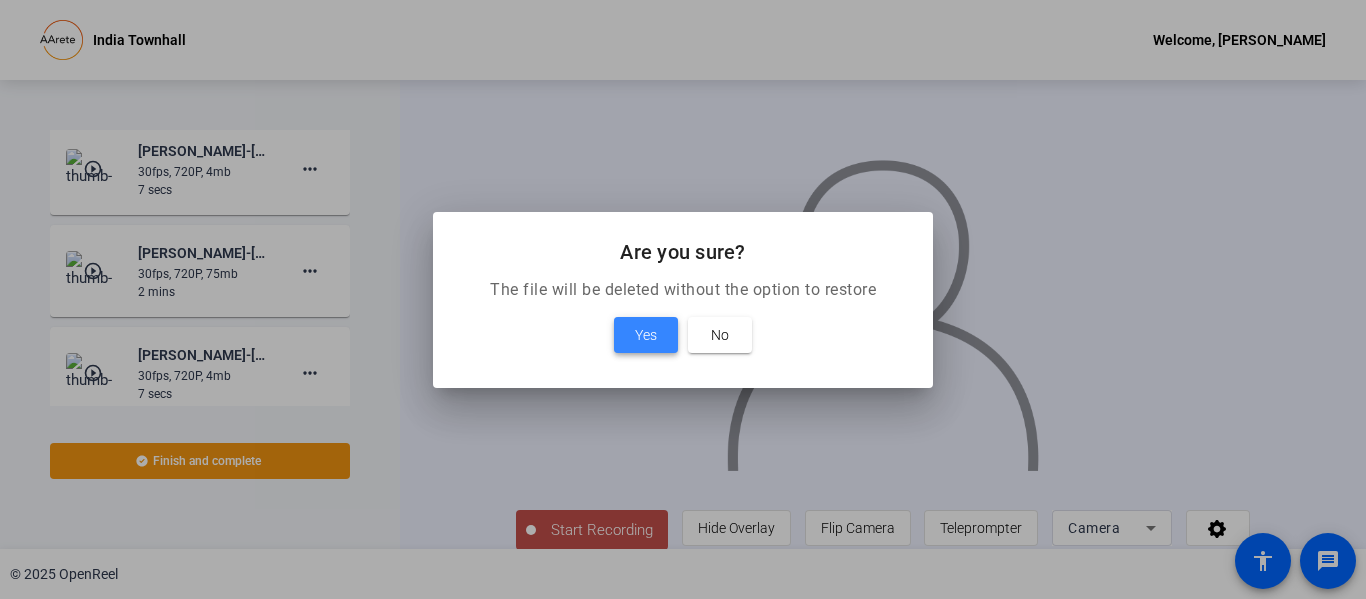click on "Yes" at bounding box center [646, 335] 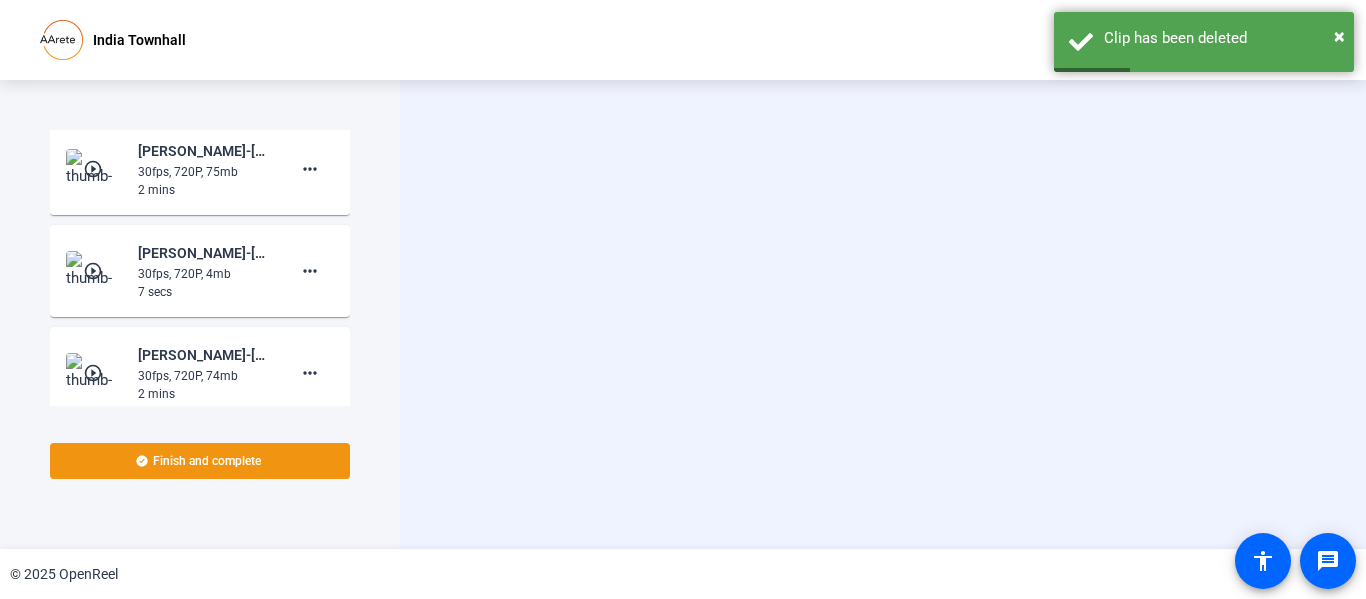 drag, startPoint x: 1363, startPoint y: 248, endPoint x: 1365, endPoint y: 269, distance: 21.095022 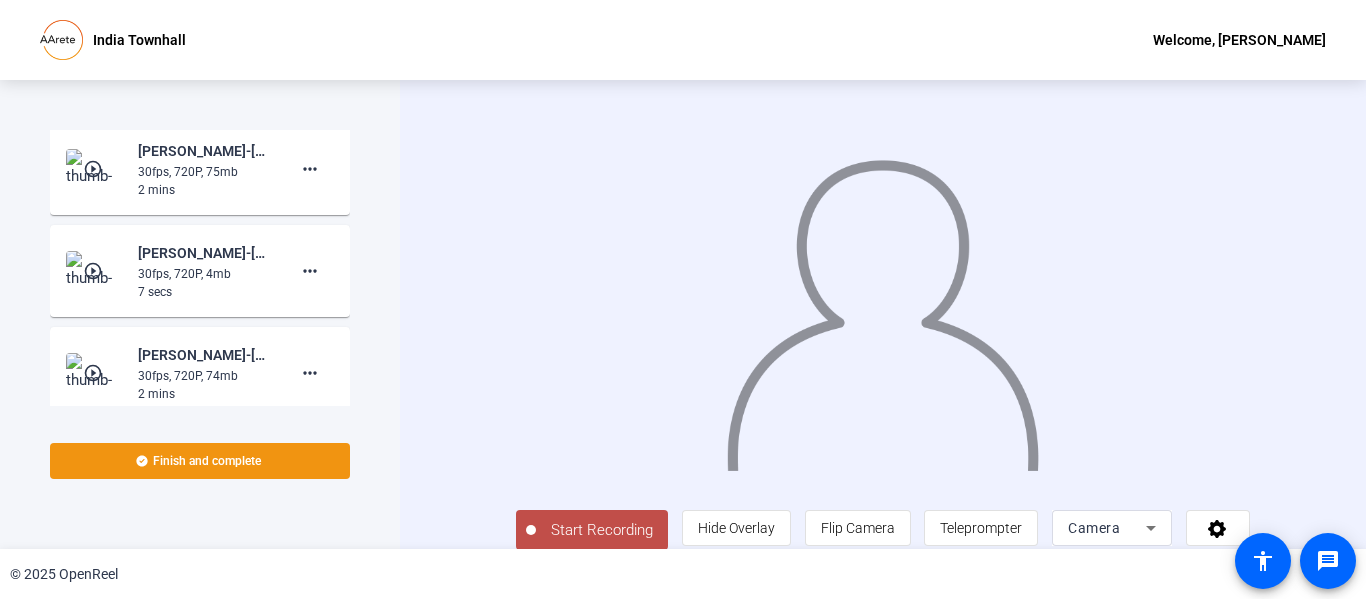 scroll, scrollTop: 42, scrollLeft: 0, axis: vertical 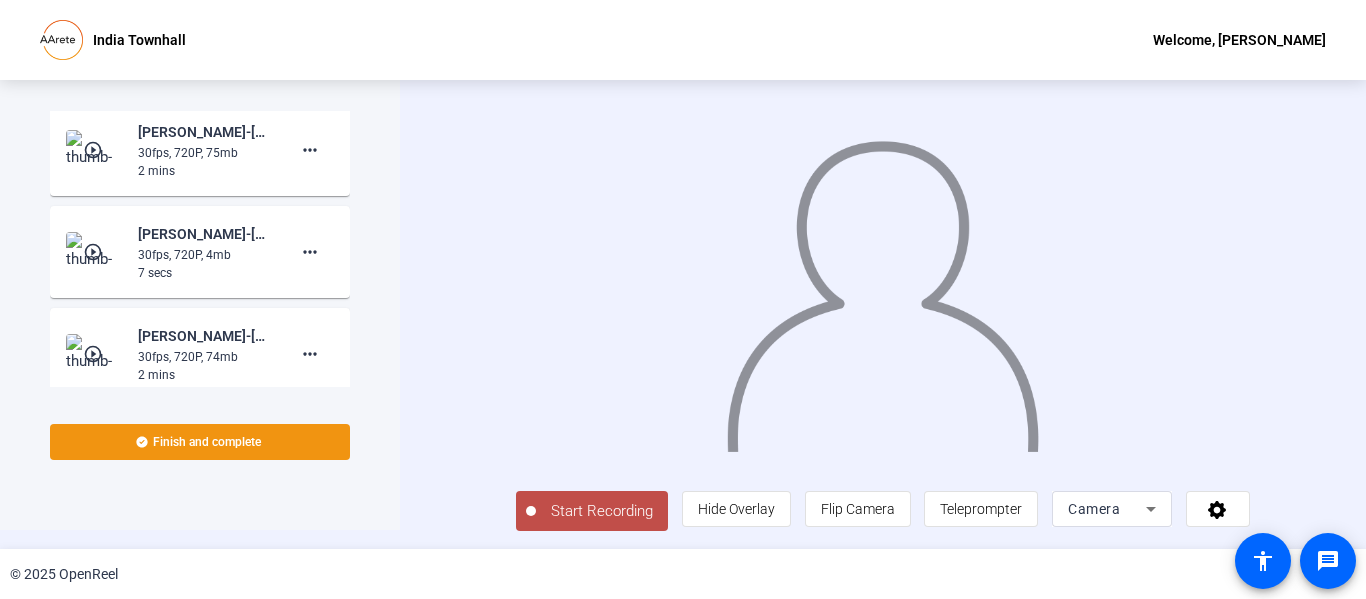 click on "Start Recording" 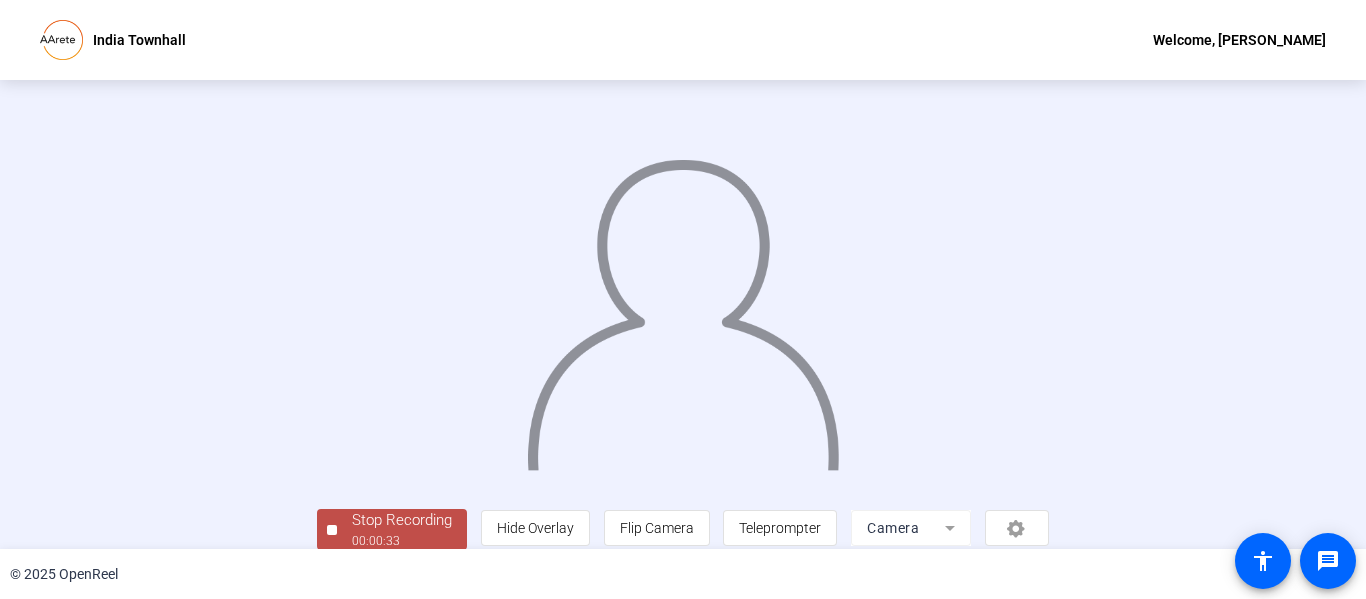 scroll, scrollTop: 126, scrollLeft: 0, axis: vertical 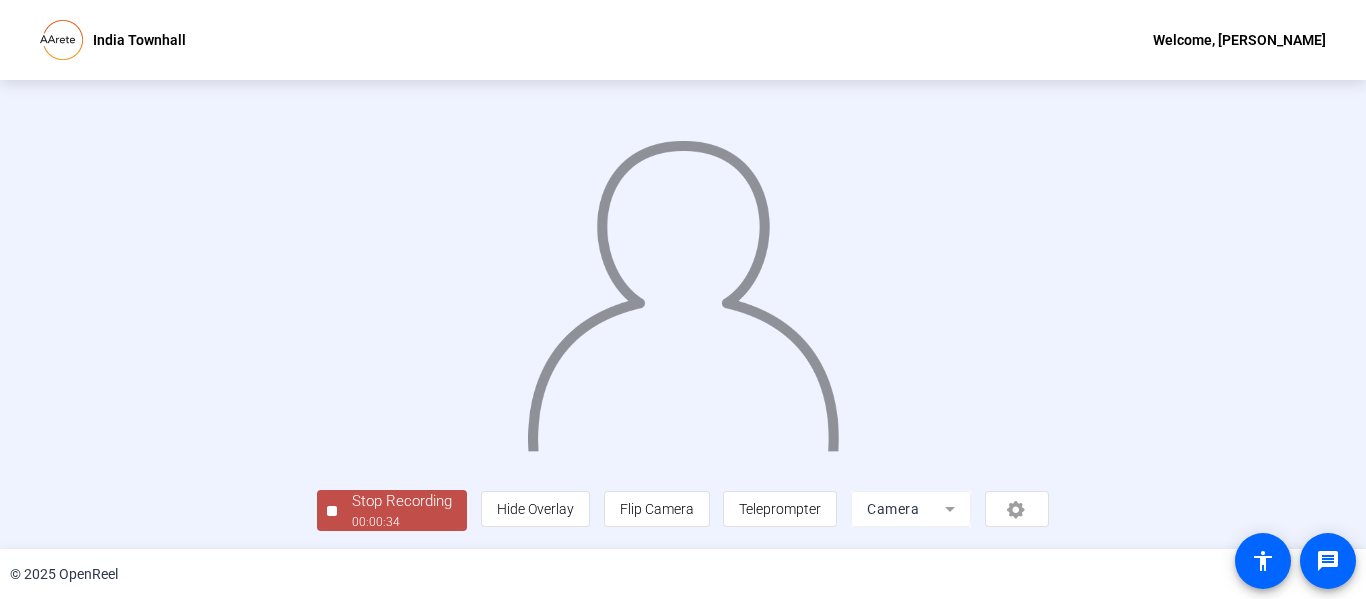 click on "Stop Recording" 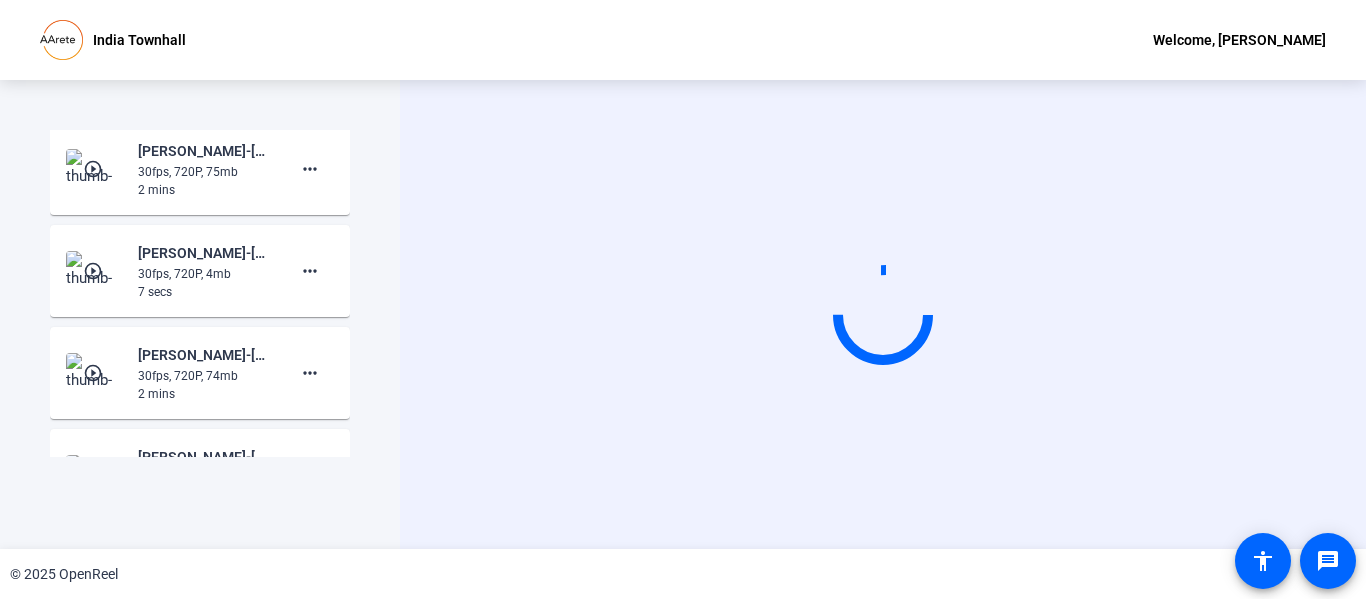 scroll, scrollTop: 0, scrollLeft: 0, axis: both 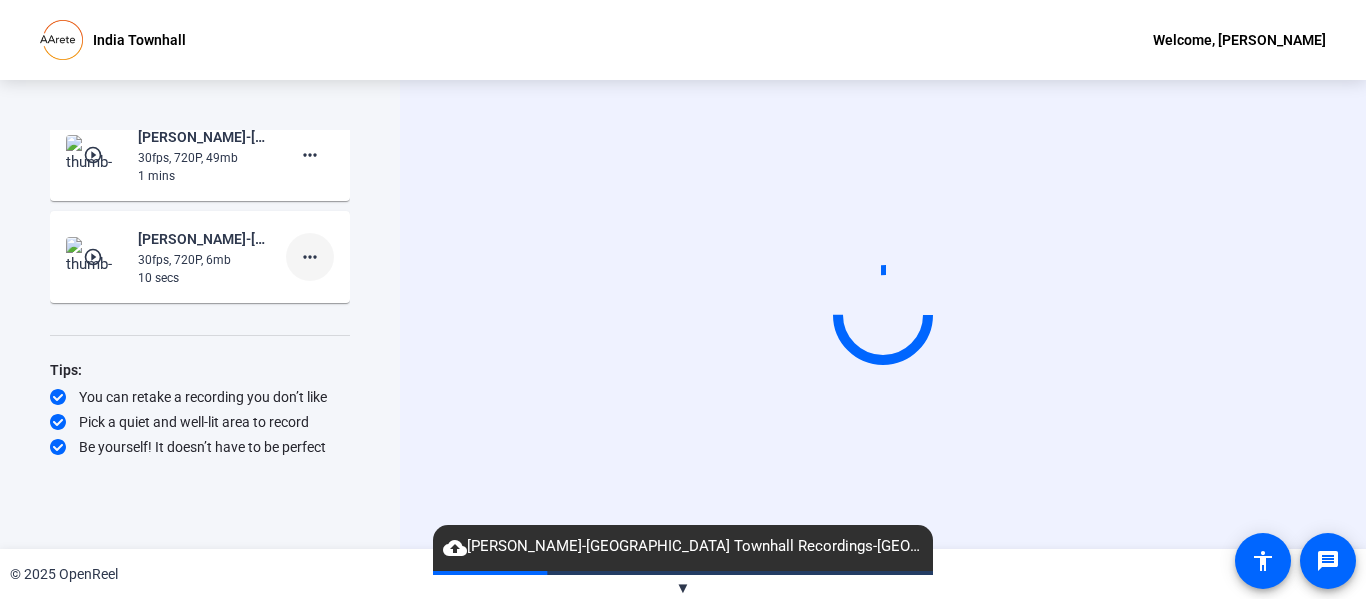 click on "more_horiz" 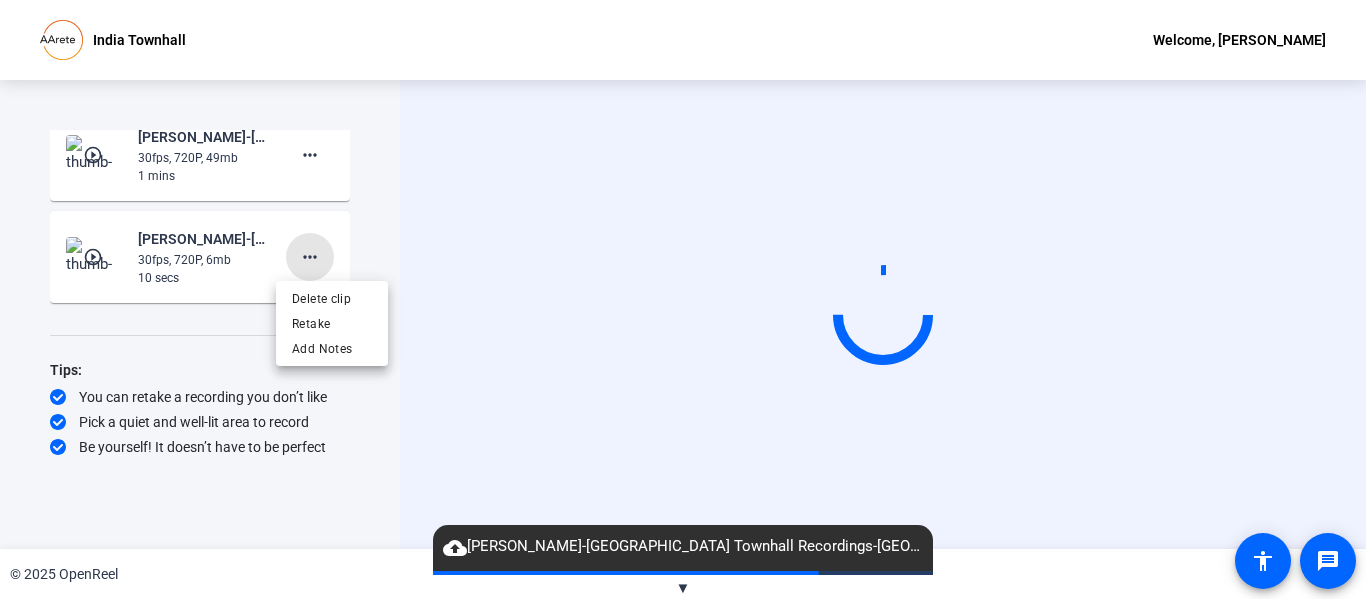 click on "Delete clip  Retake  Add Notes" at bounding box center [332, 323] 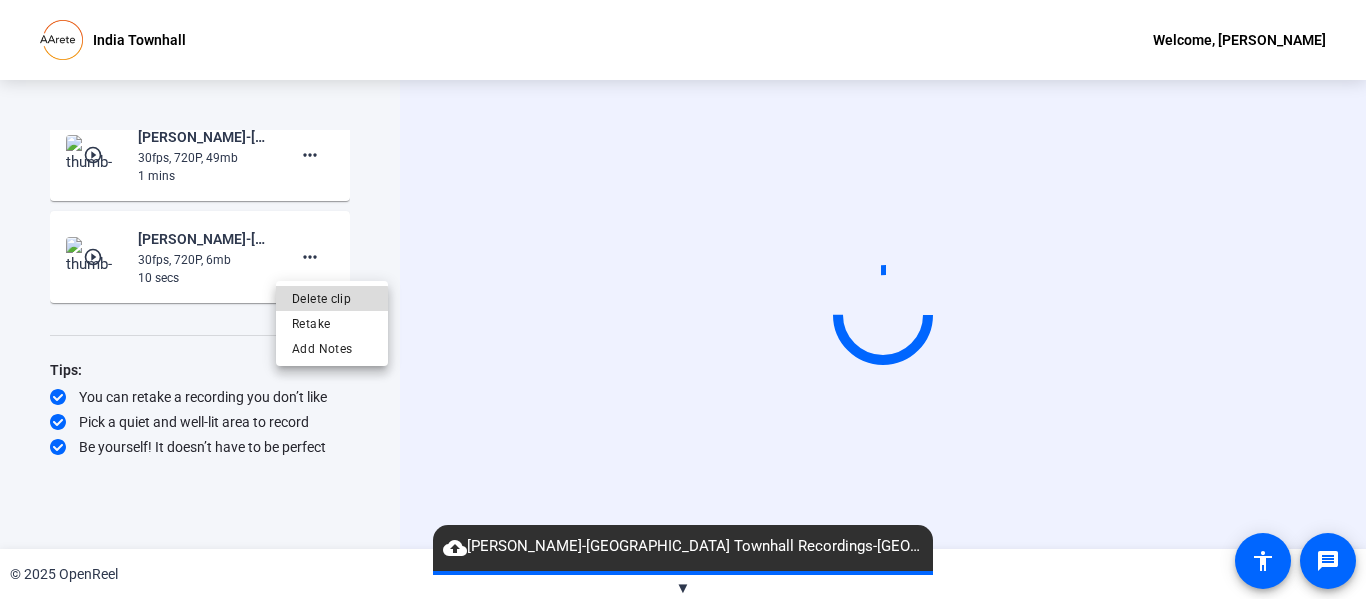 click on "Delete clip" at bounding box center [332, 298] 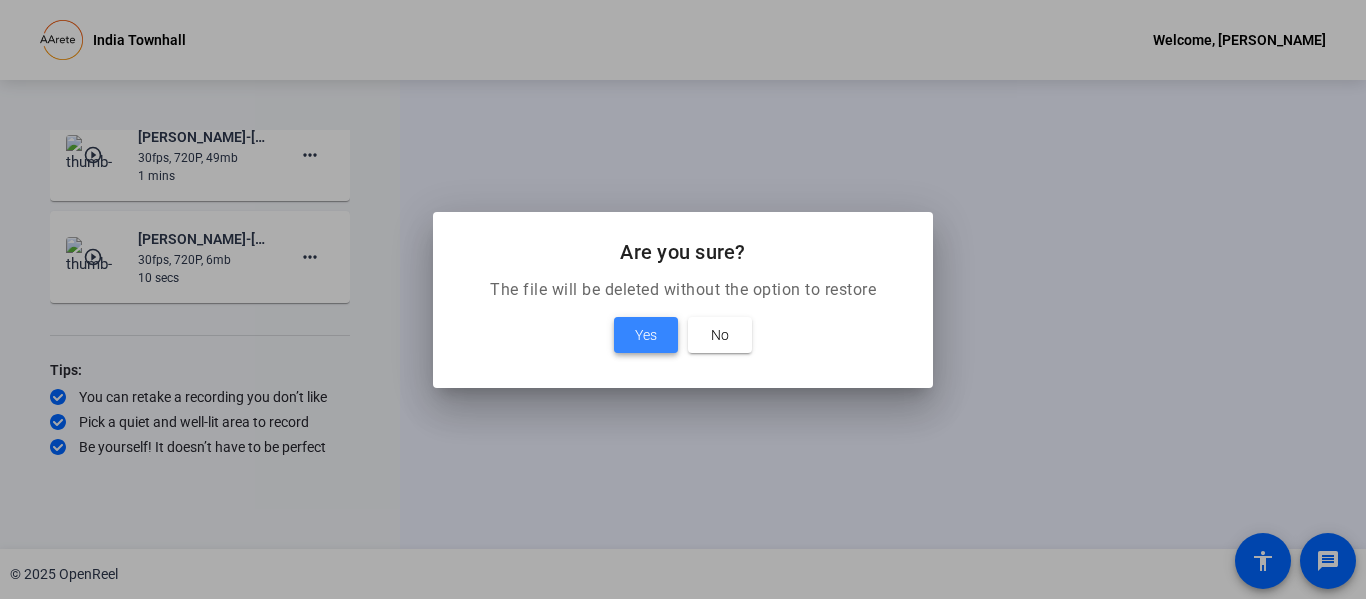 click on "Yes" at bounding box center [646, 335] 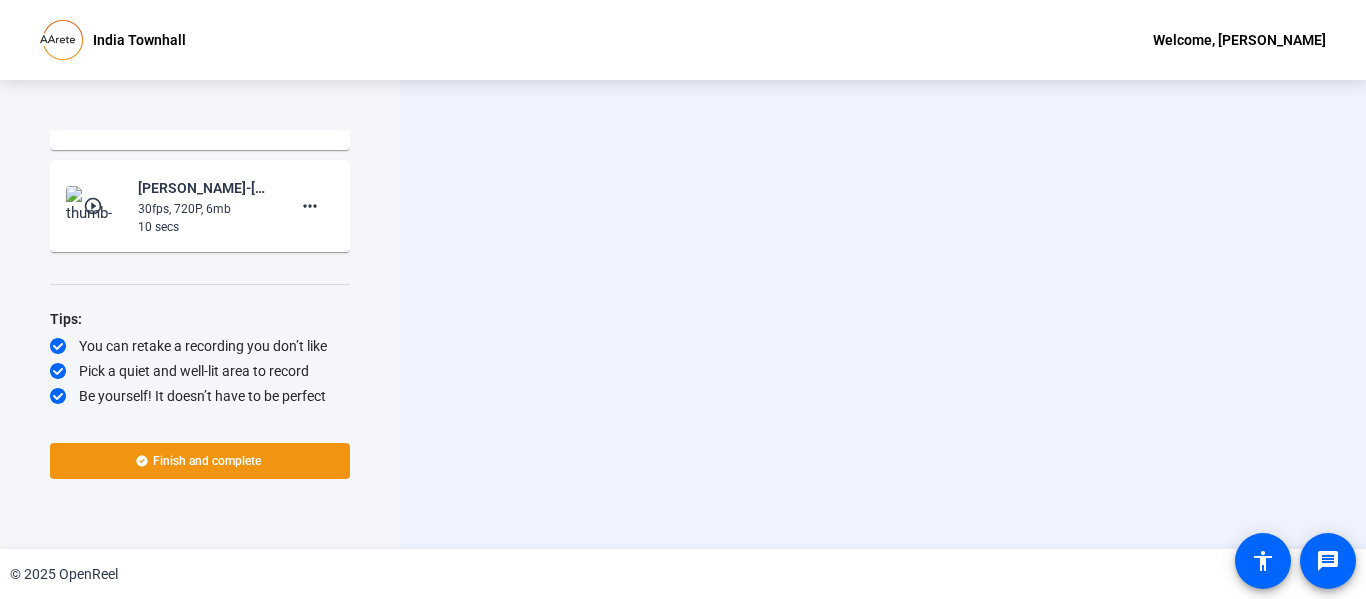 scroll, scrollTop: 2282, scrollLeft: 0, axis: vertical 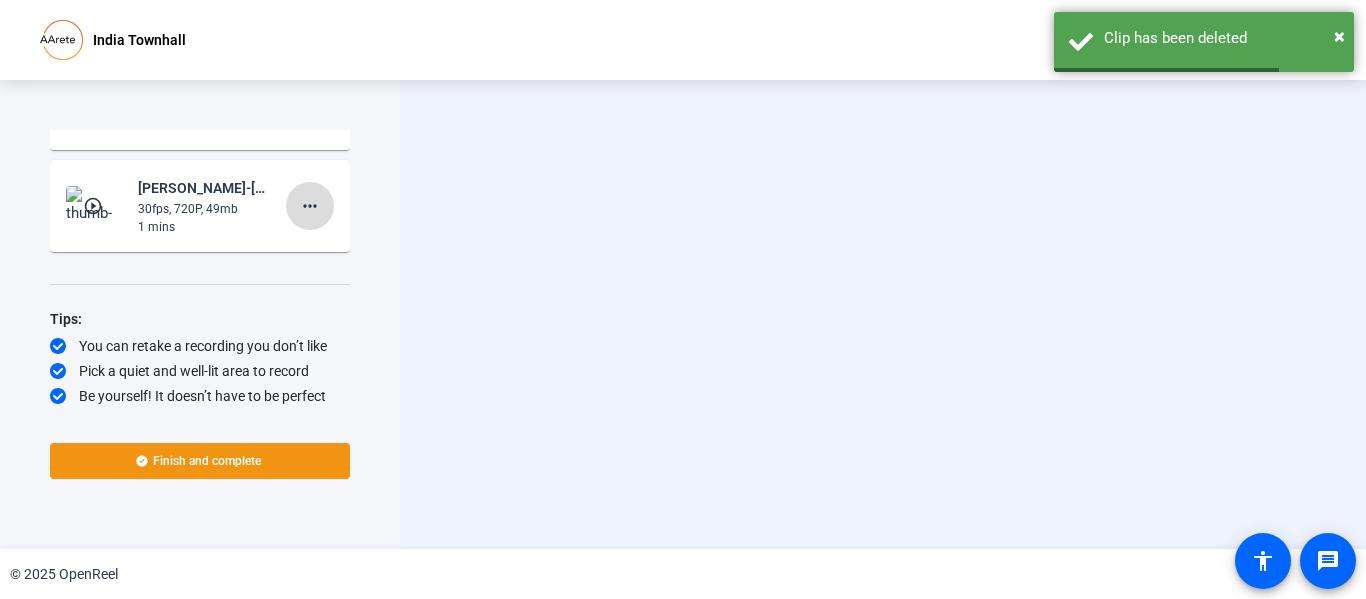 click on "more_horiz" 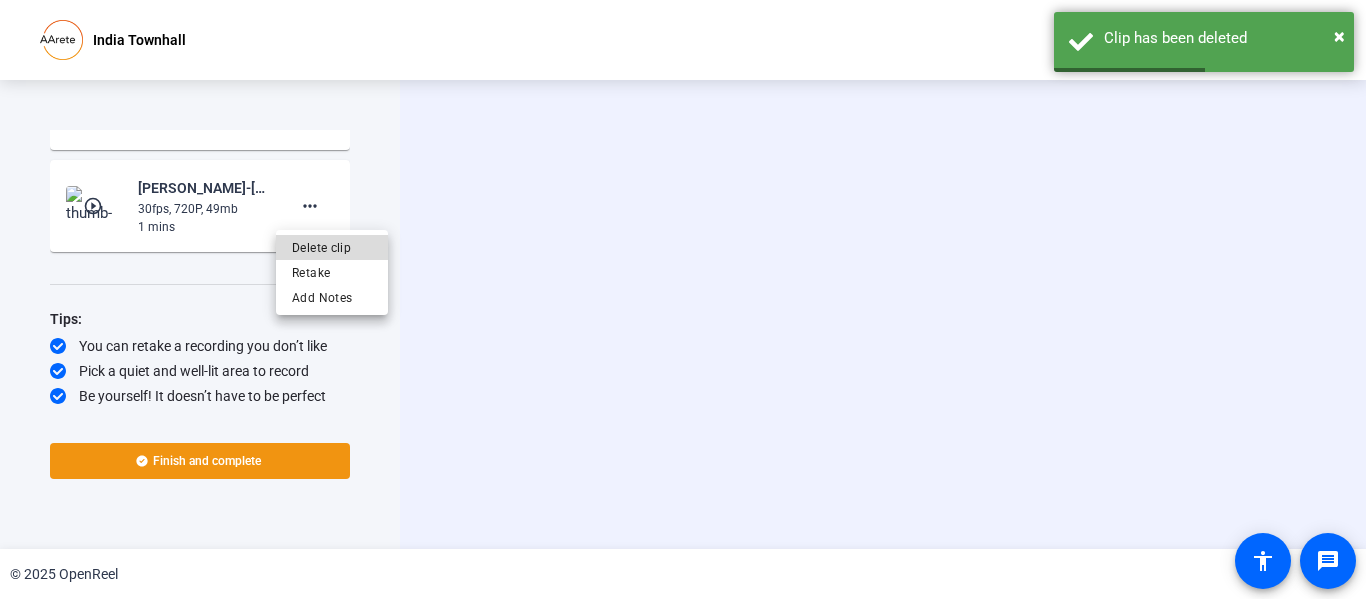 click on "Delete clip" at bounding box center (332, 247) 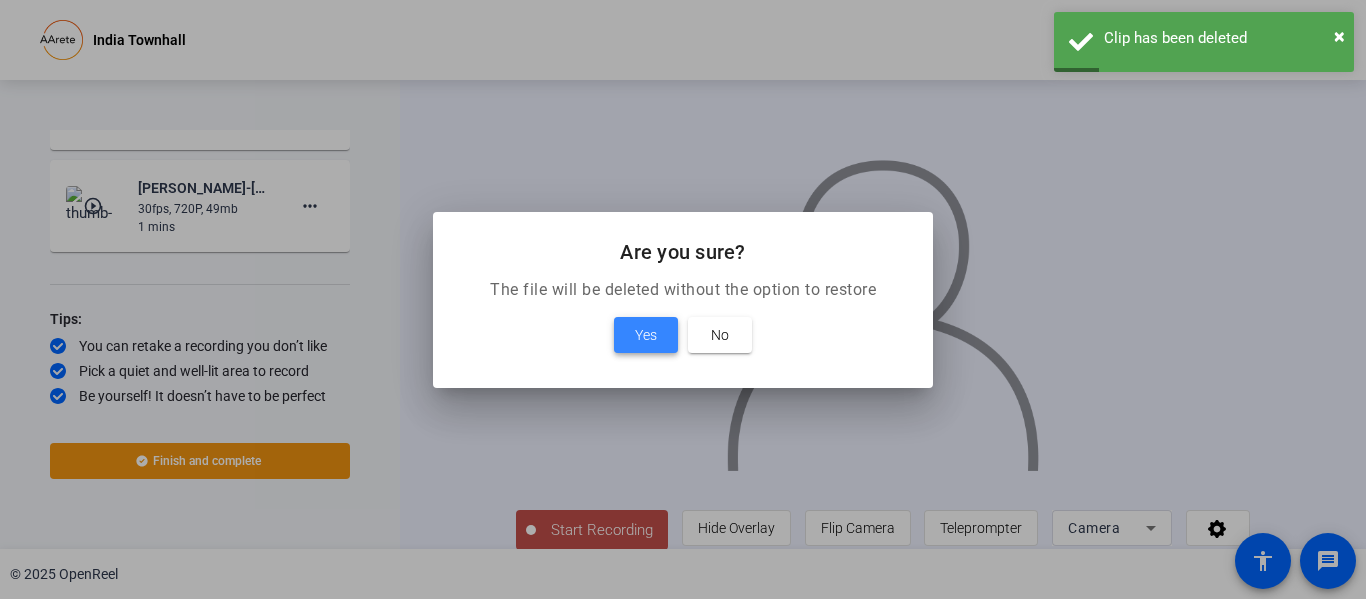 click at bounding box center (646, 335) 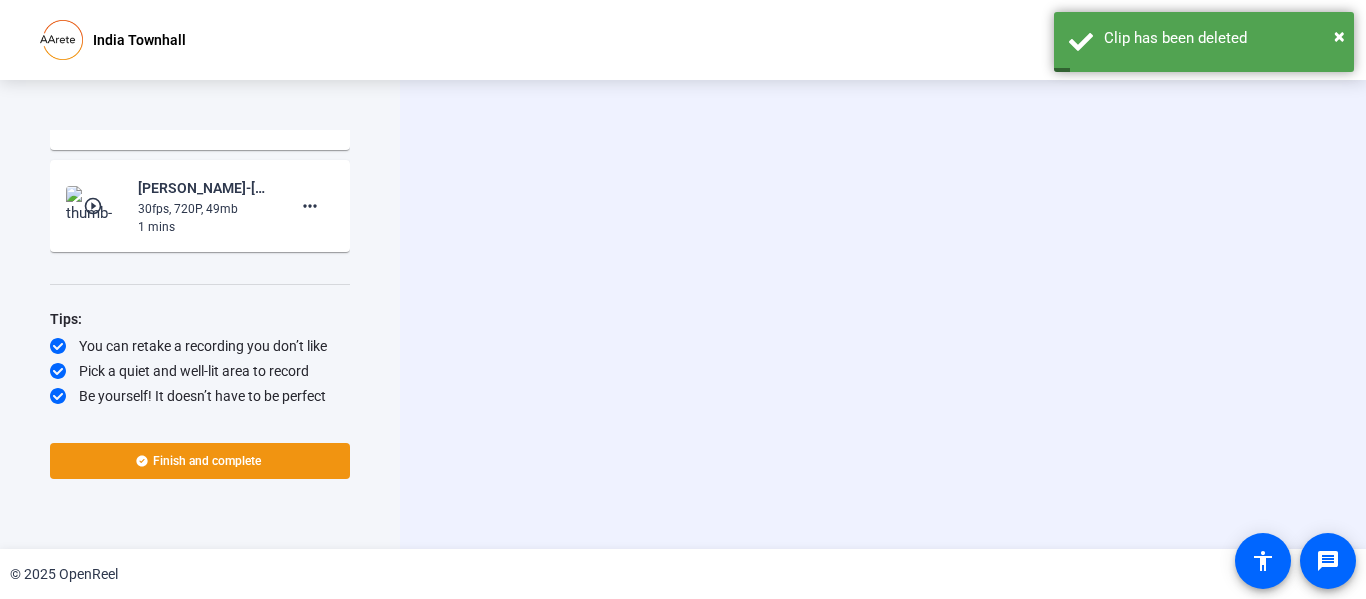scroll, scrollTop: 2180, scrollLeft: 0, axis: vertical 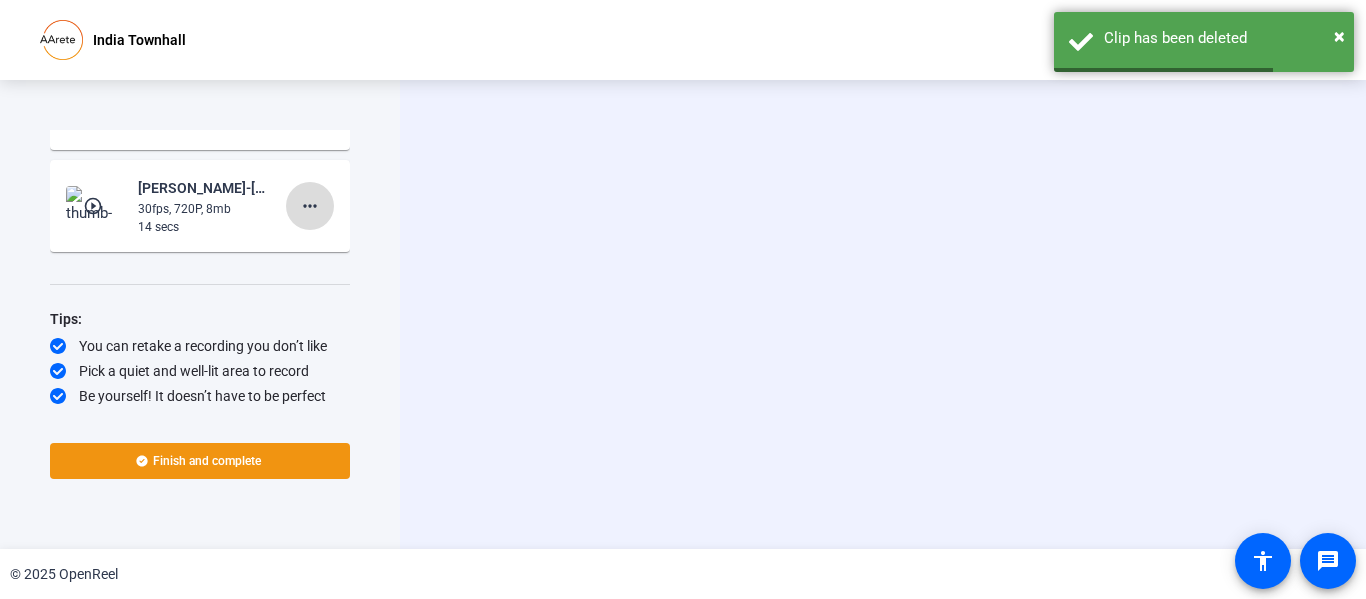 click on "more_horiz" 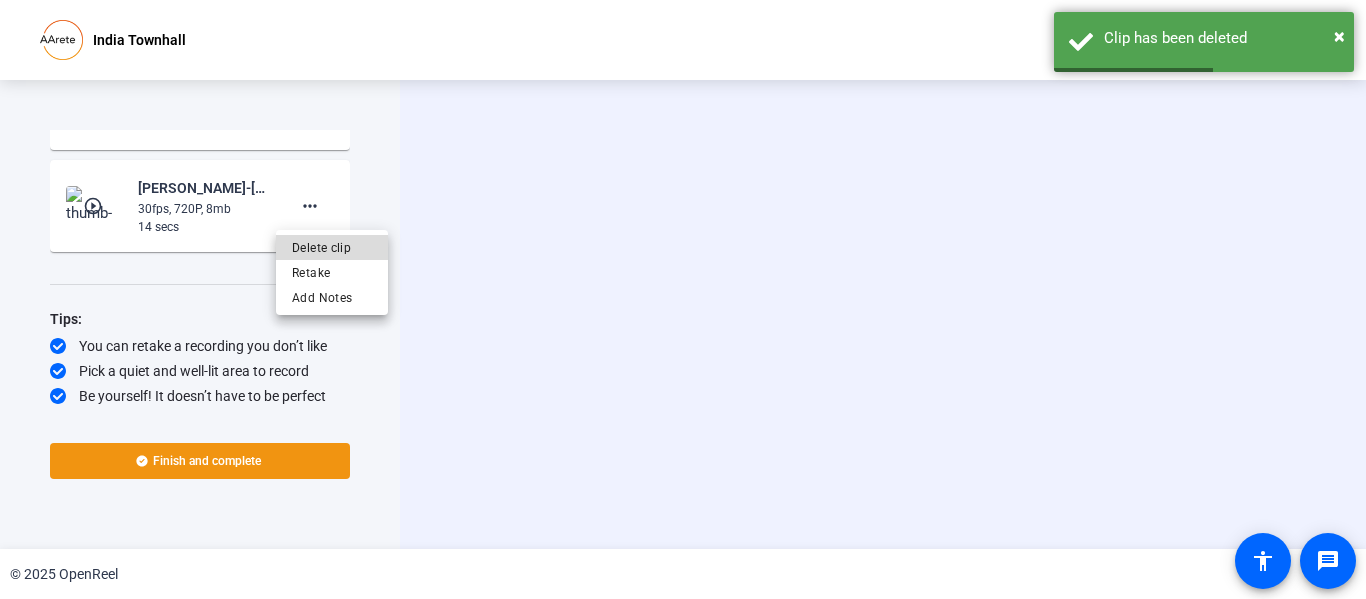 click on "Delete clip" at bounding box center [332, 247] 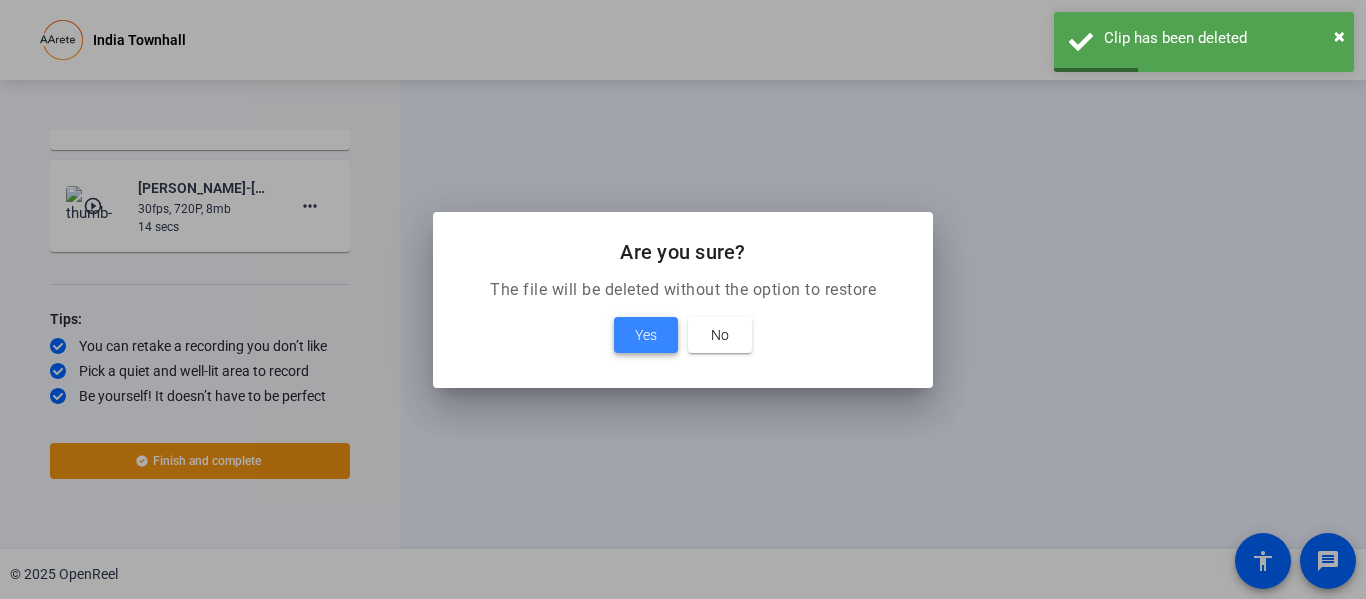 click at bounding box center (646, 335) 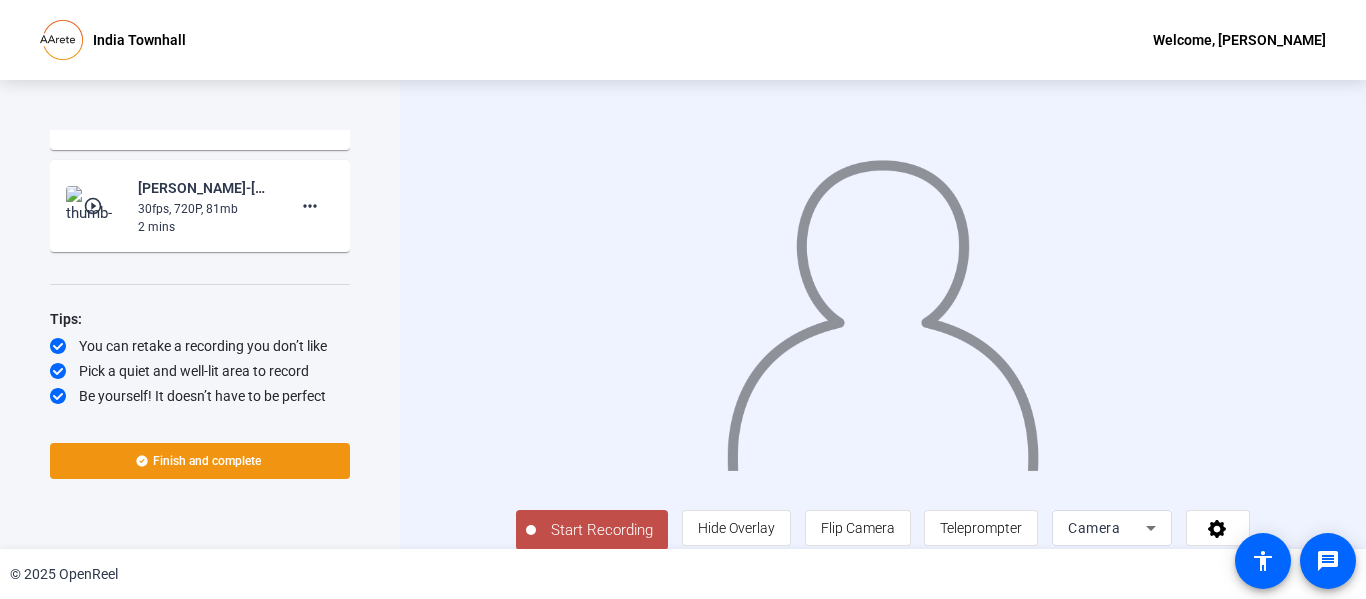 scroll, scrollTop: 2078, scrollLeft: 0, axis: vertical 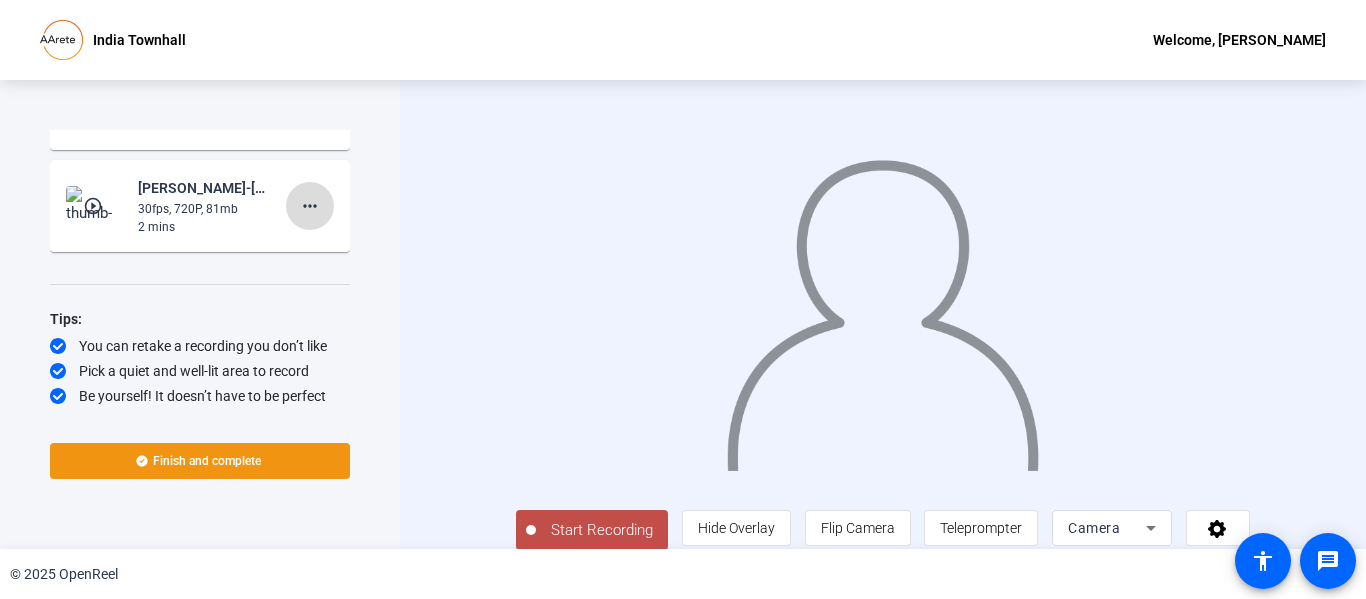 click on "more_horiz" 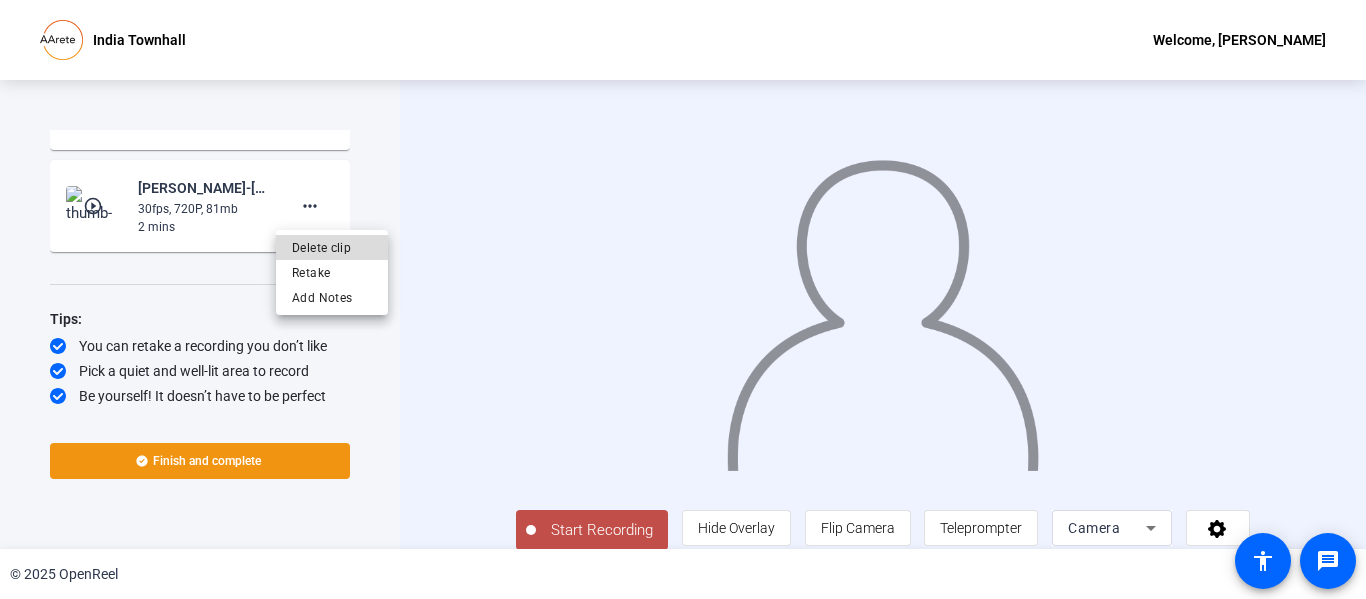 click on "Delete clip" at bounding box center [332, 247] 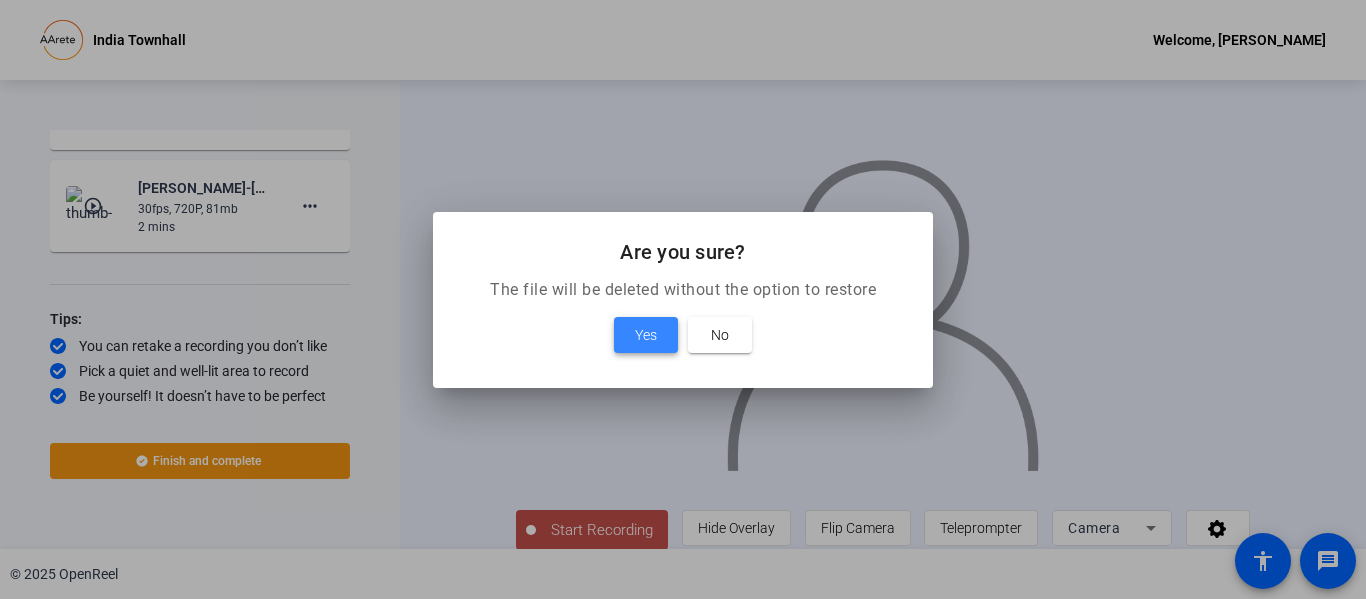 click on "Yes" at bounding box center [646, 335] 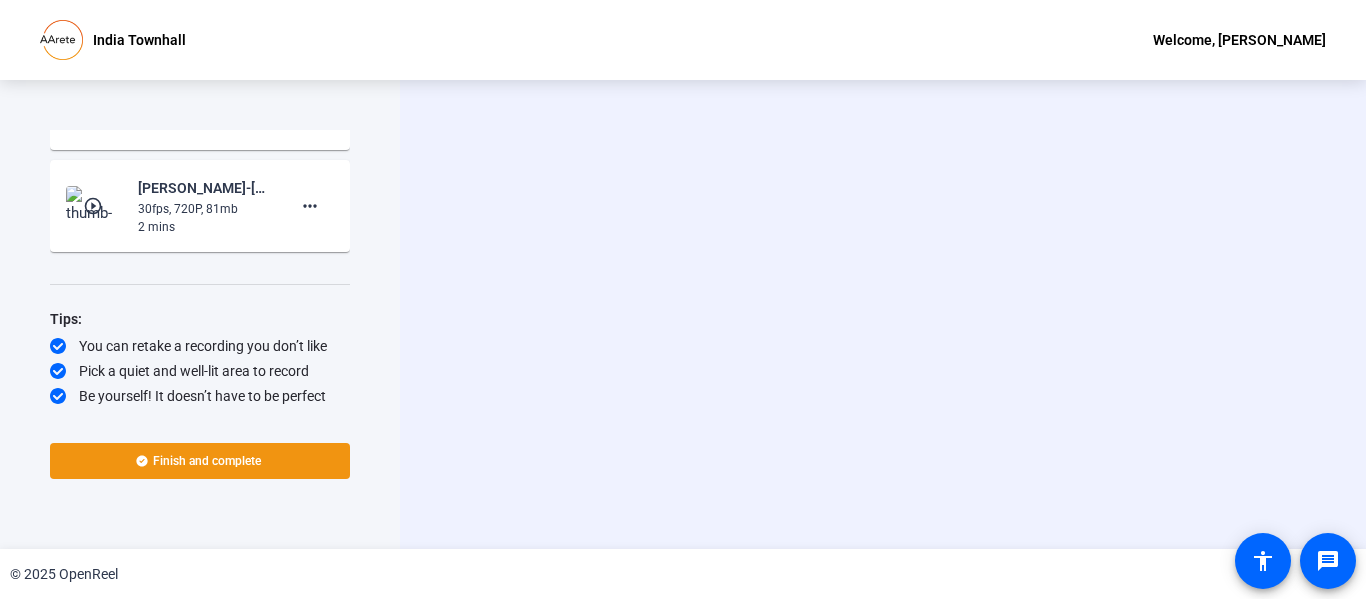 scroll, scrollTop: 1976, scrollLeft: 0, axis: vertical 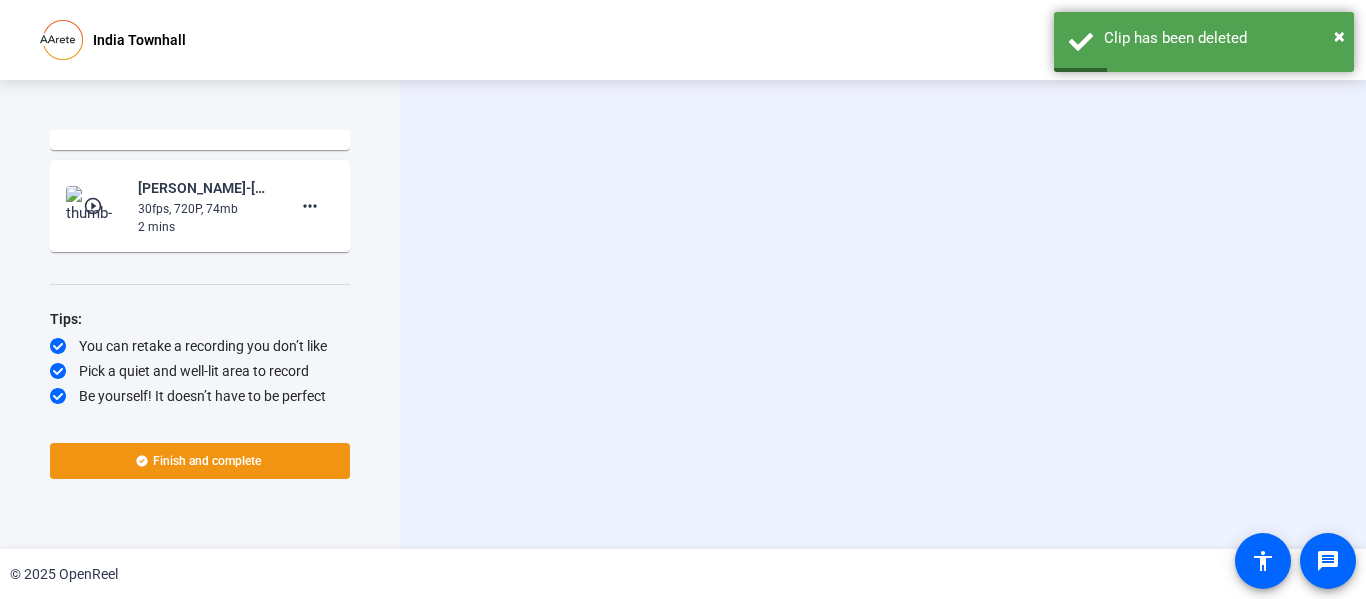 click on "Start Recording  person  Hide Overlay flip Flip Camera article  Teleprompter Camera" 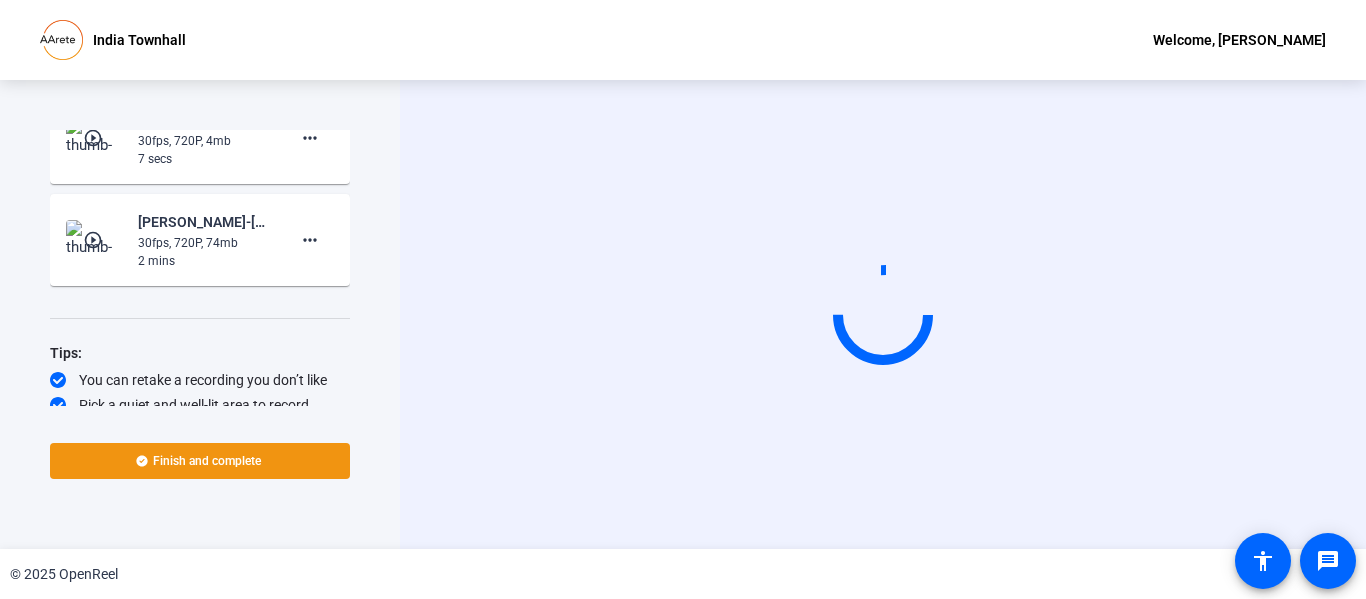 scroll, scrollTop: 2078, scrollLeft: 0, axis: vertical 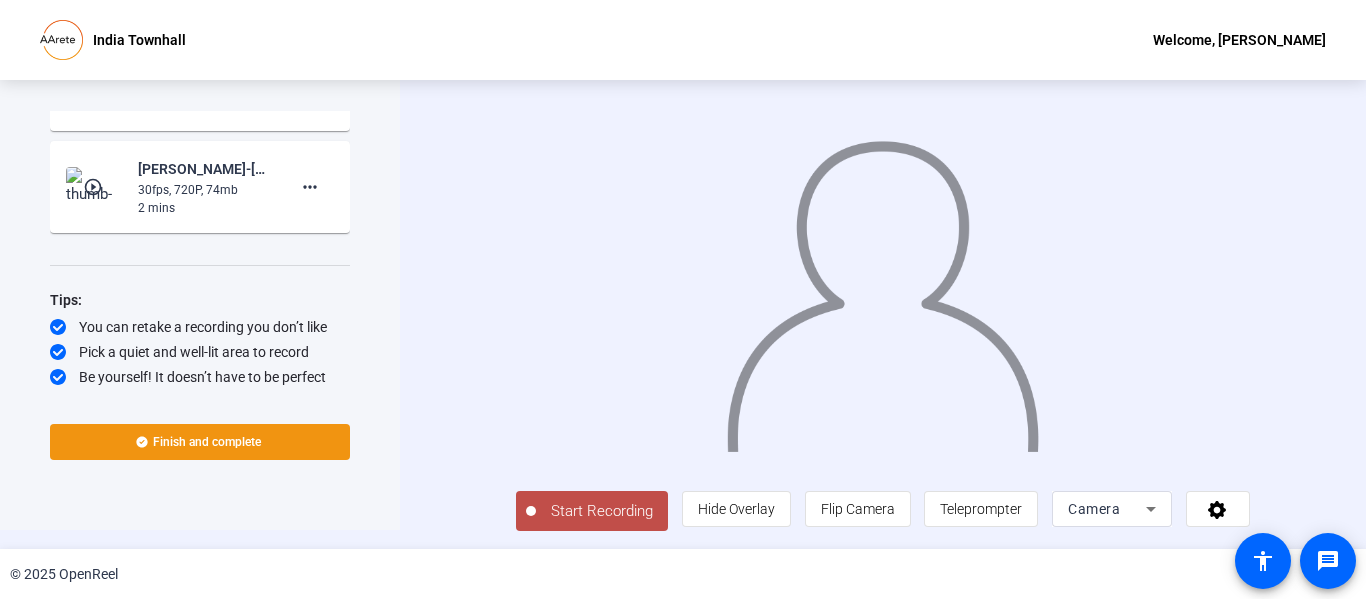 click on "Start Recording" 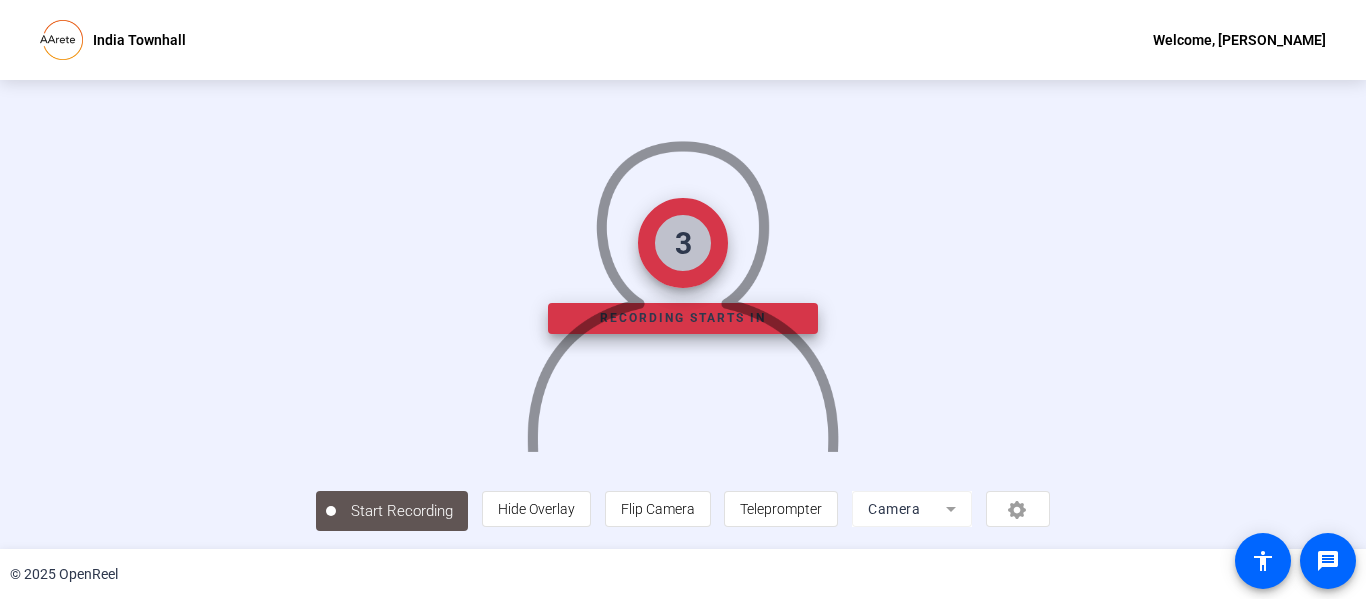 scroll, scrollTop: 0, scrollLeft: 0, axis: both 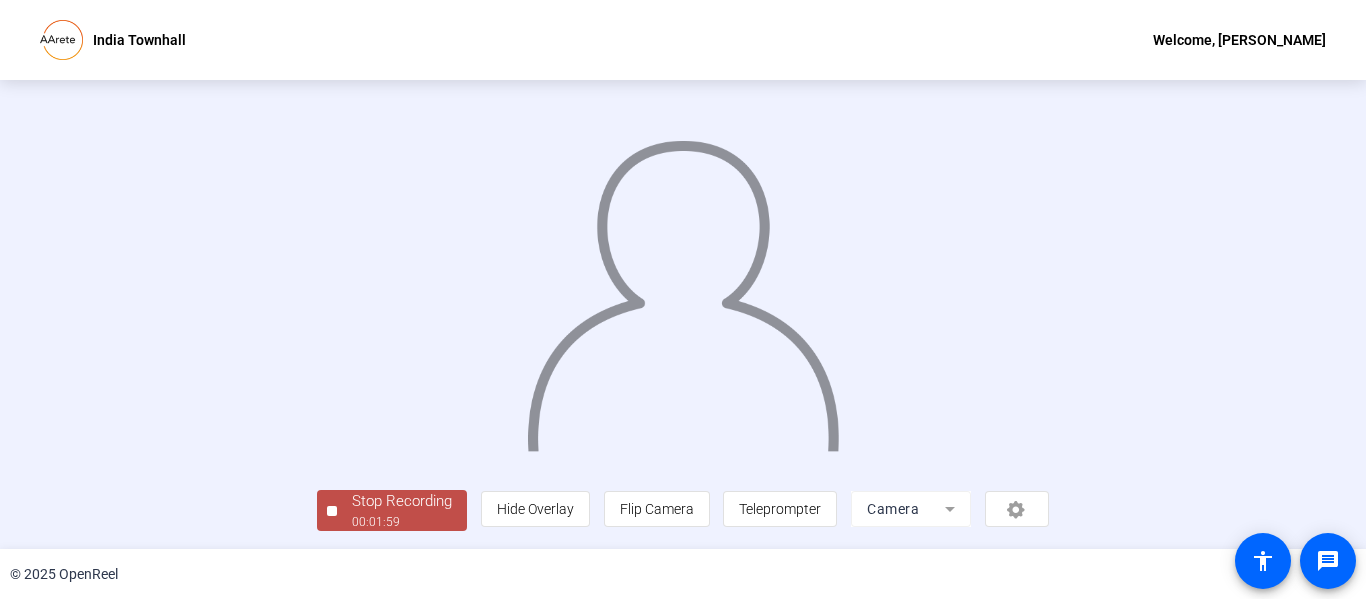 click on "Stop Recording" 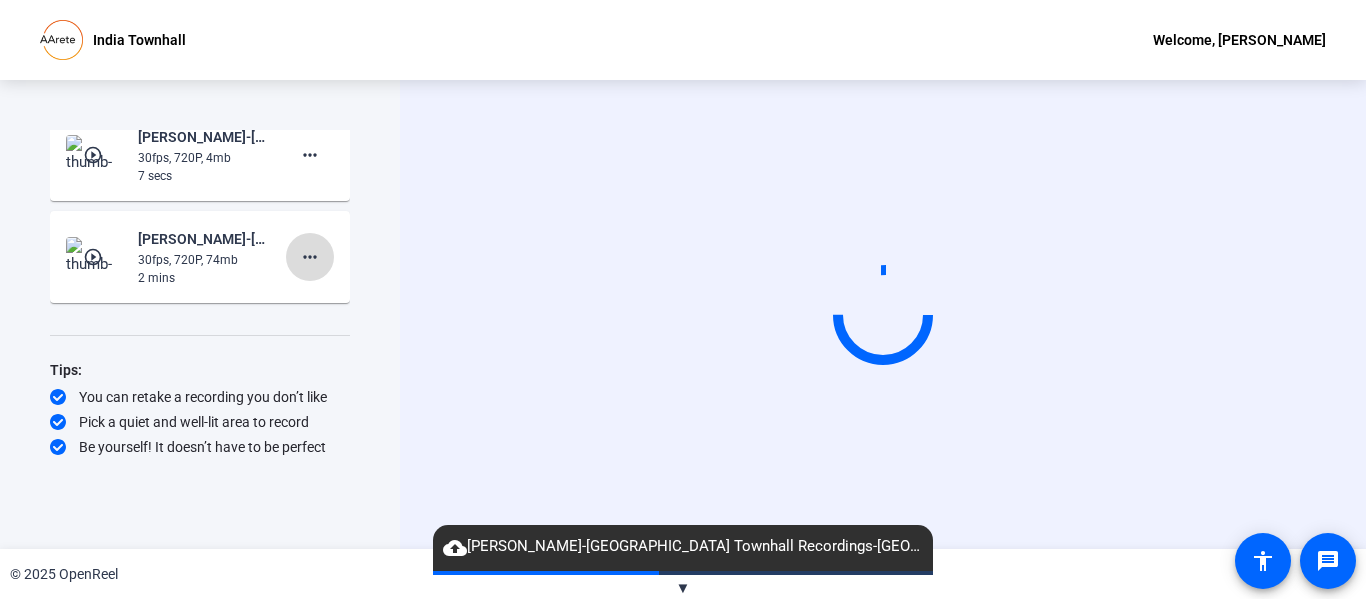 click on "more_horiz" 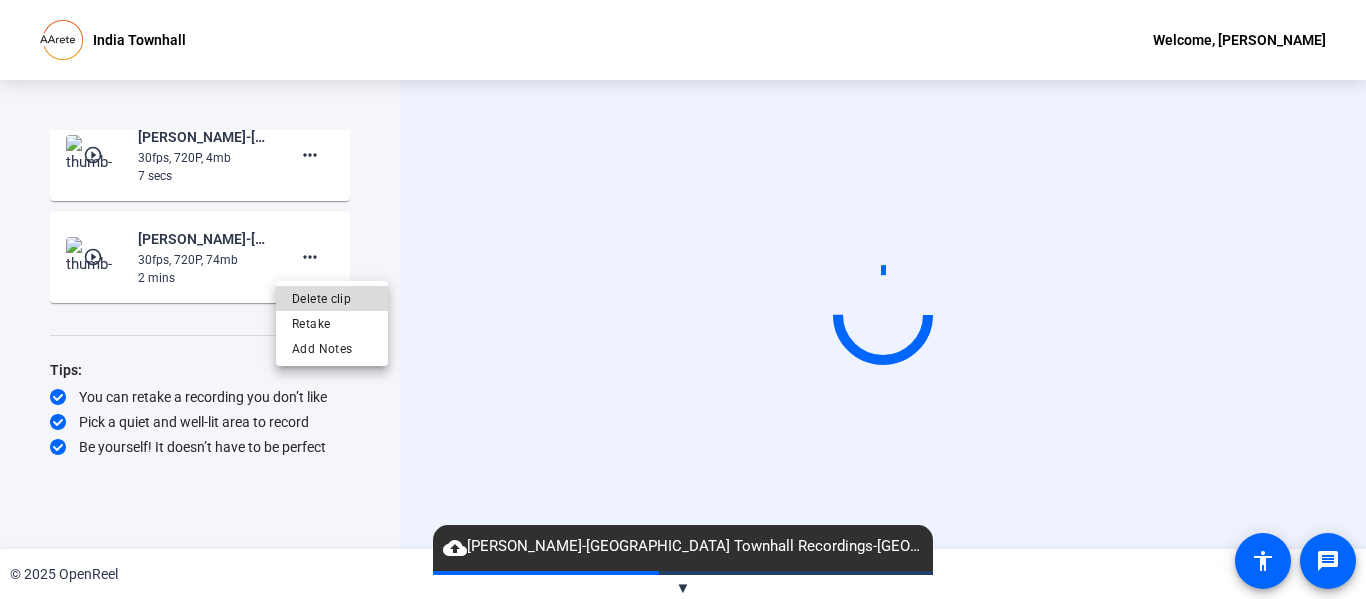 click on "Delete clip" at bounding box center [332, 298] 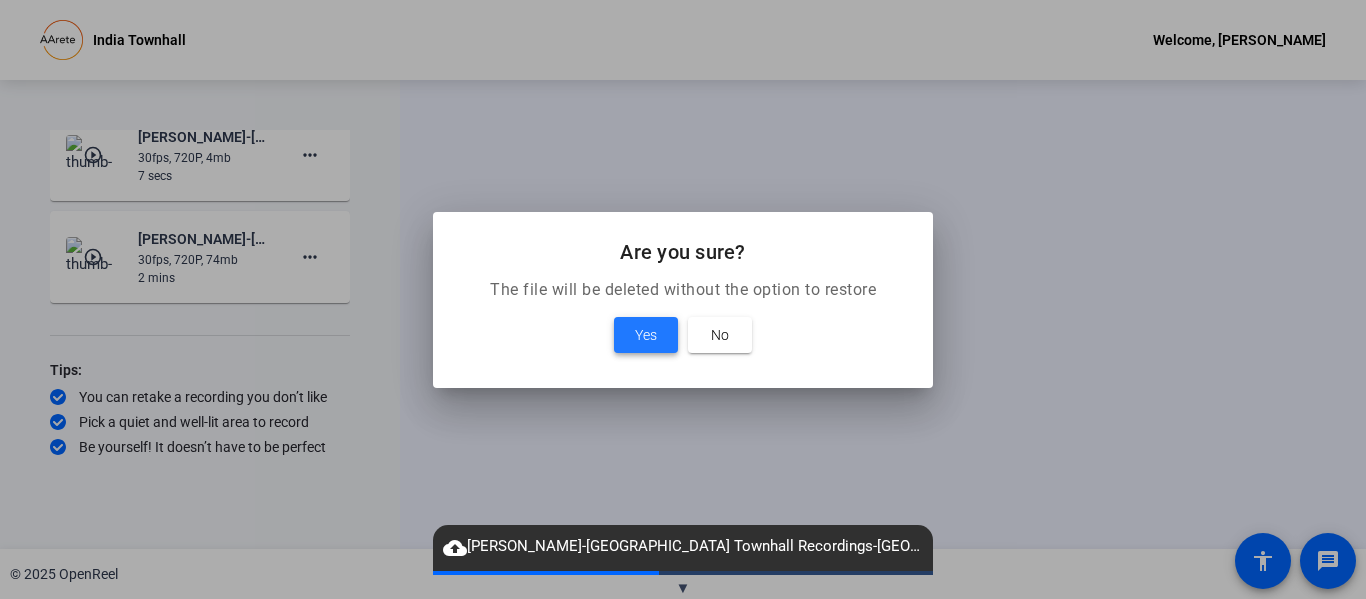 click on "Yes" at bounding box center [646, 335] 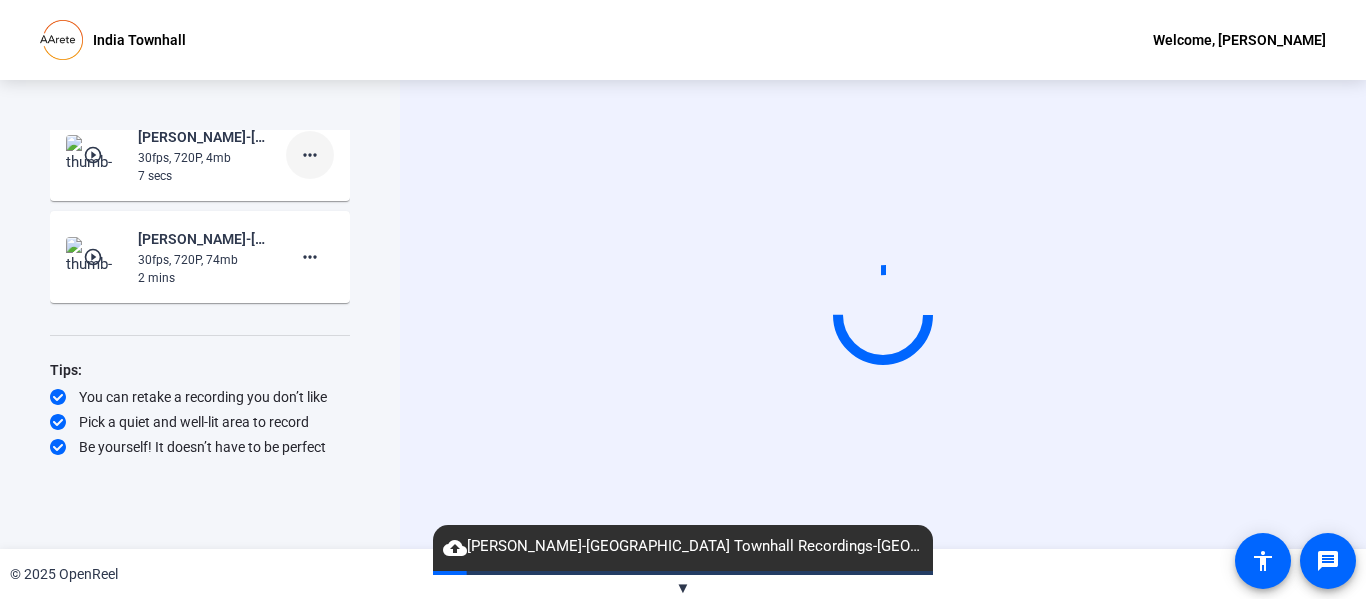 click on "more_horiz" 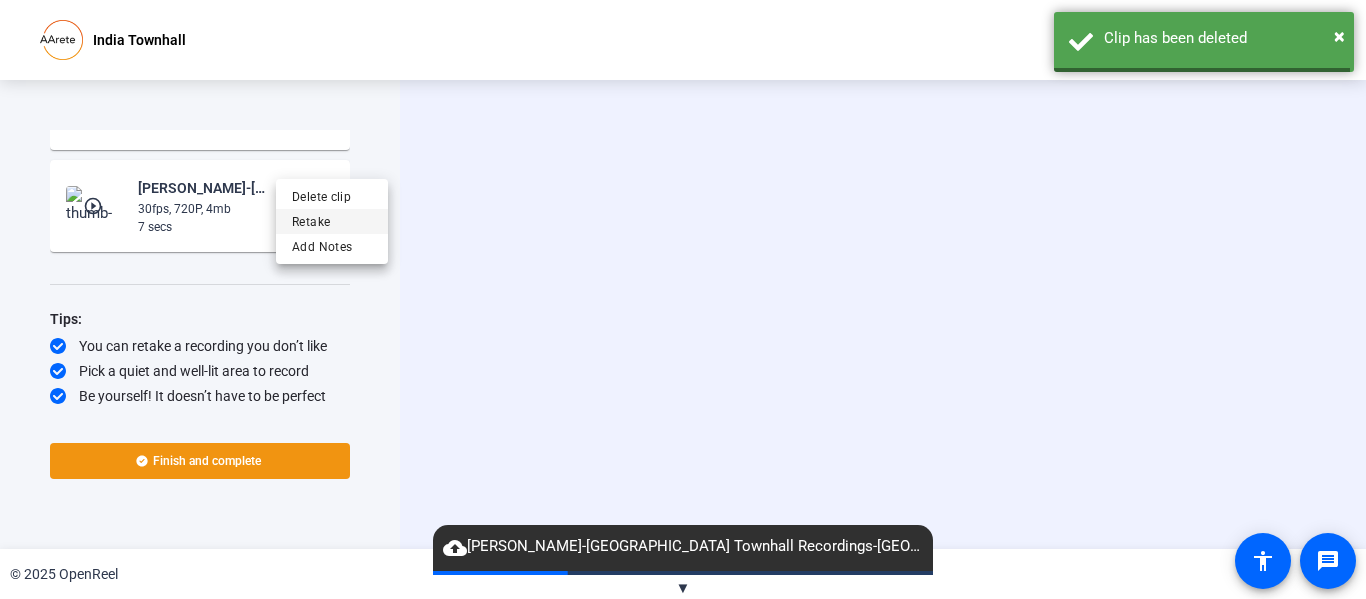 scroll, scrollTop: 1976, scrollLeft: 0, axis: vertical 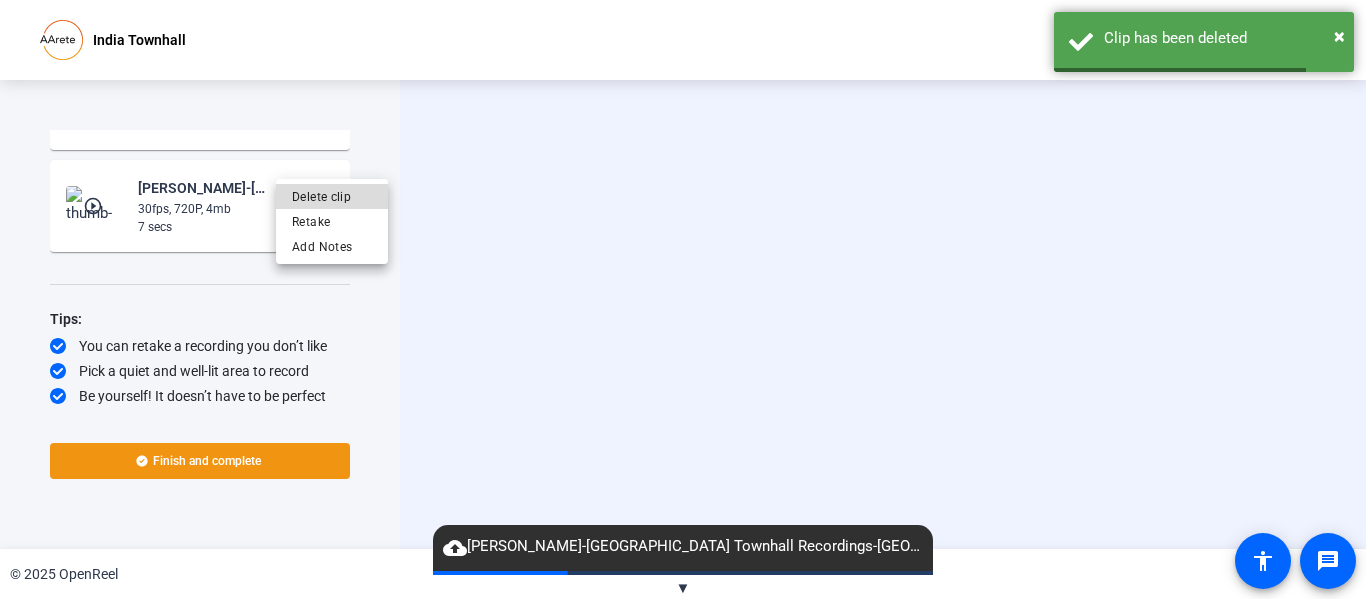 click on "Delete clip" at bounding box center [332, 196] 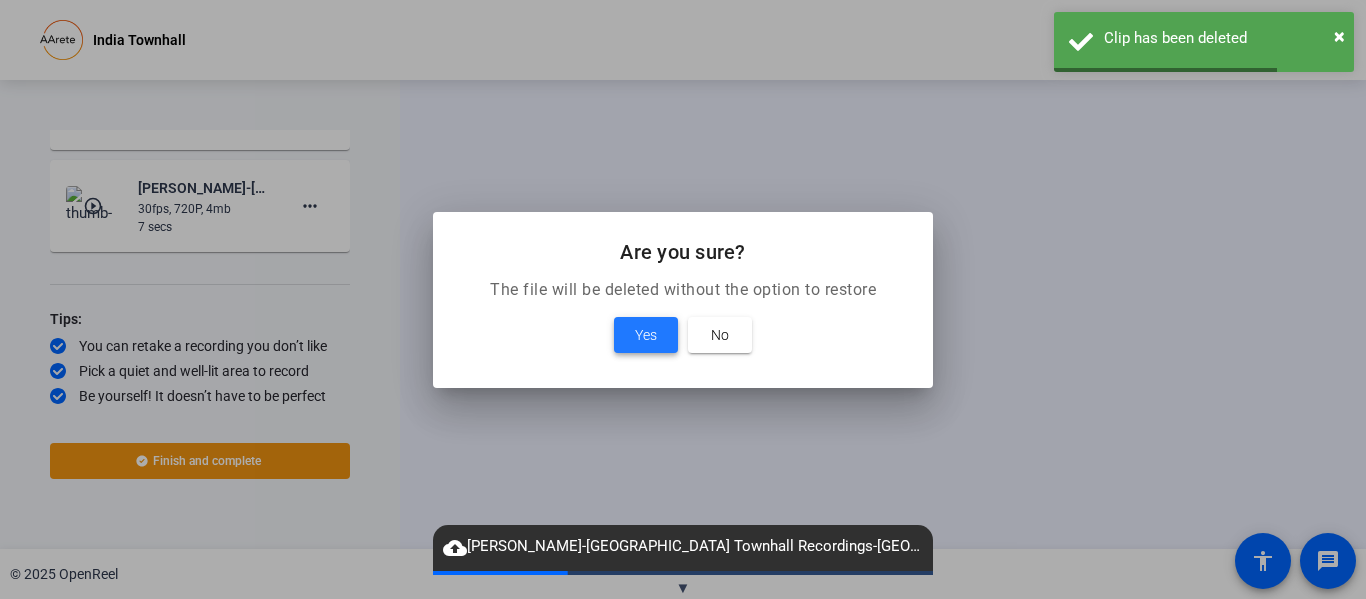 click on "Yes" at bounding box center (646, 335) 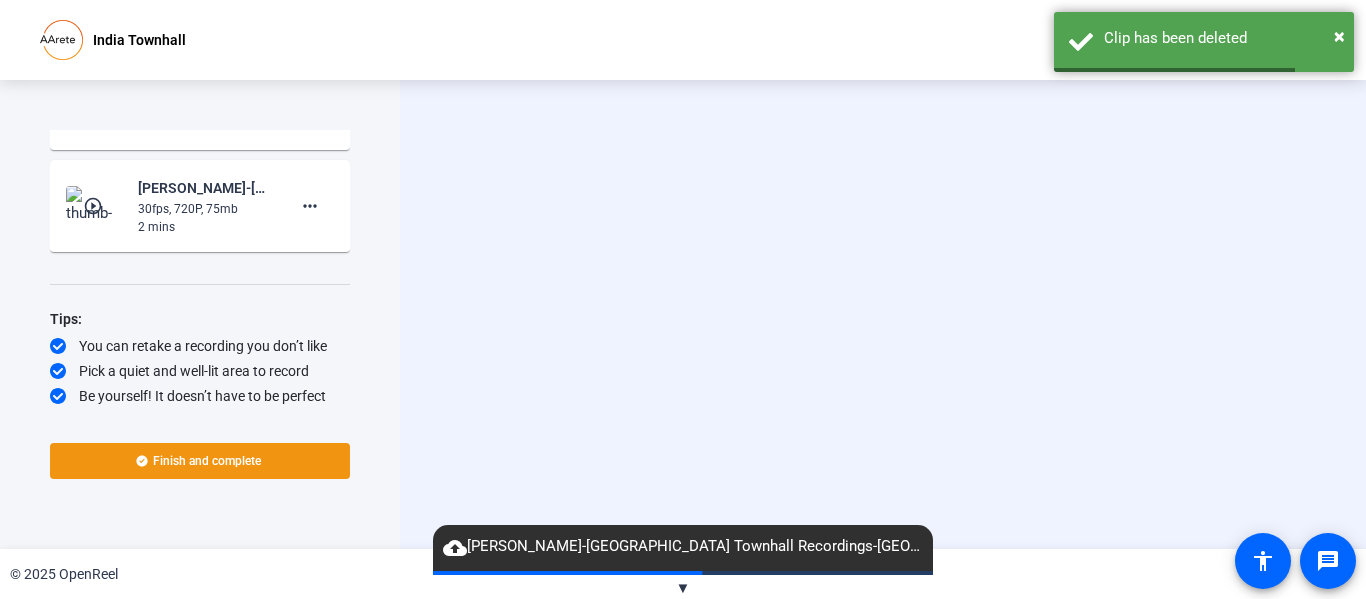 scroll, scrollTop: 1874, scrollLeft: 0, axis: vertical 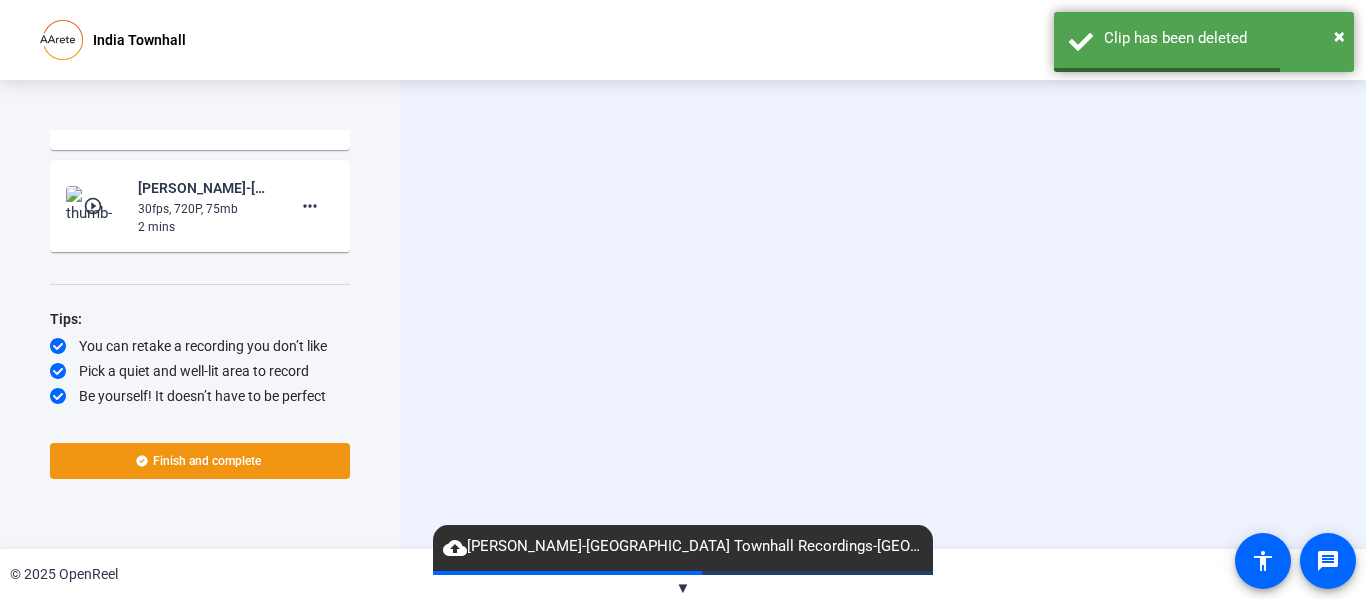 click on "play_circle_outline  Swapnali-India Townhall Recordings-India Townhall-1752589614574-webcam  30fps, 720P, 22mb  35 secs more_horiz play_circle_outline  Swapnali-India Townhall Recordings-India Townhall-1752588701673-webcam  30fps, 720P, 75mb  2 mins more_horiz" 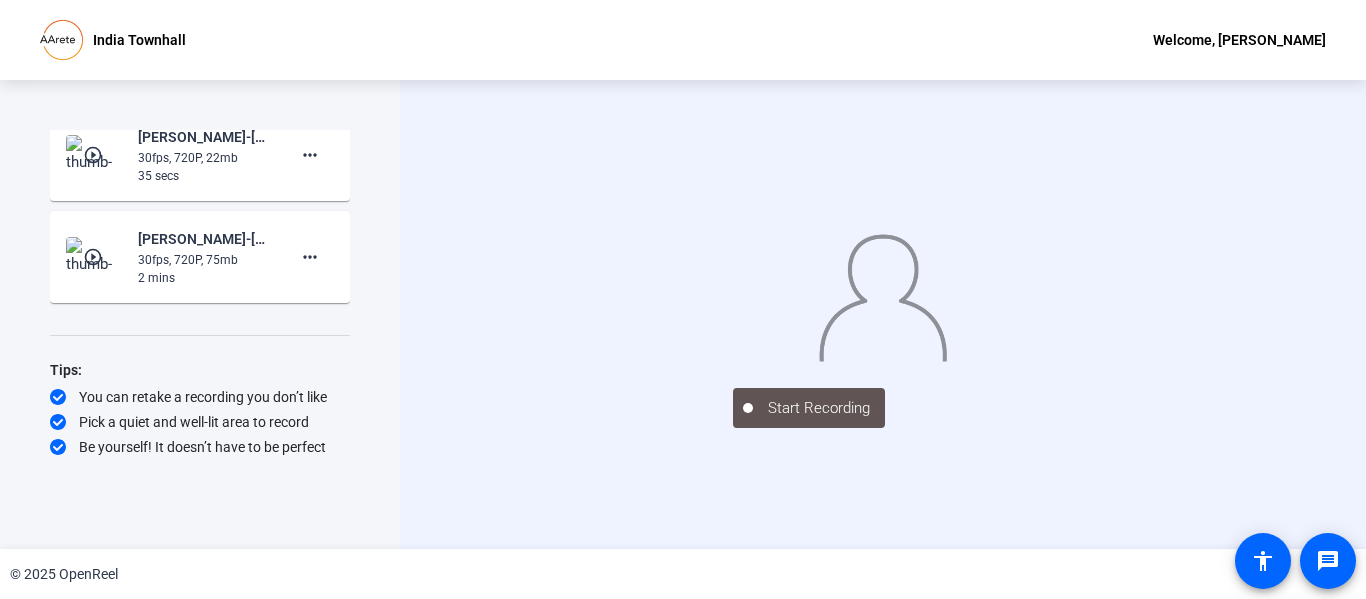 scroll, scrollTop: 1823, scrollLeft: 0, axis: vertical 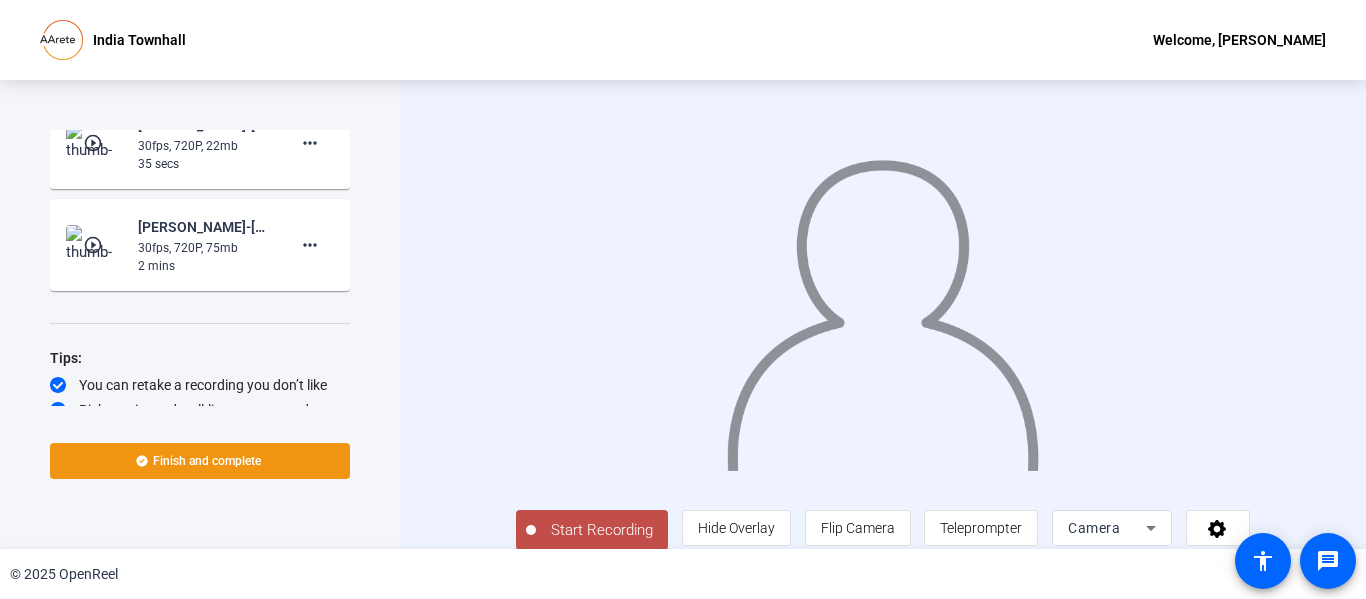 click on "play_circle_outline" 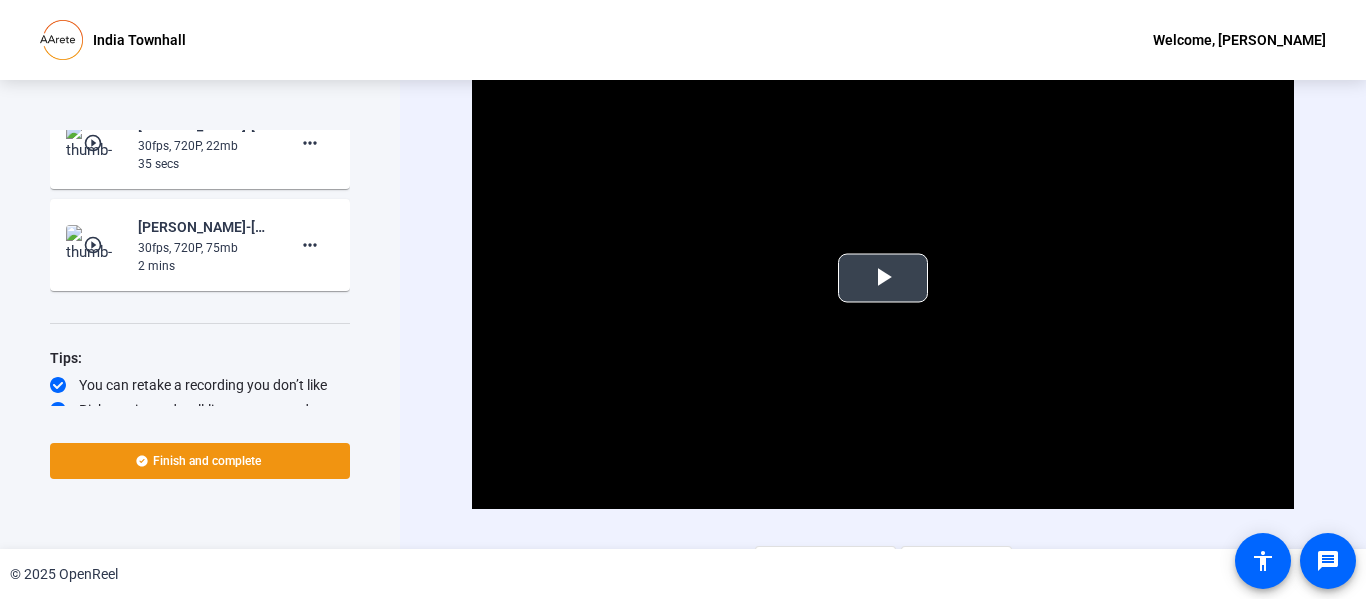 click at bounding box center (883, 278) 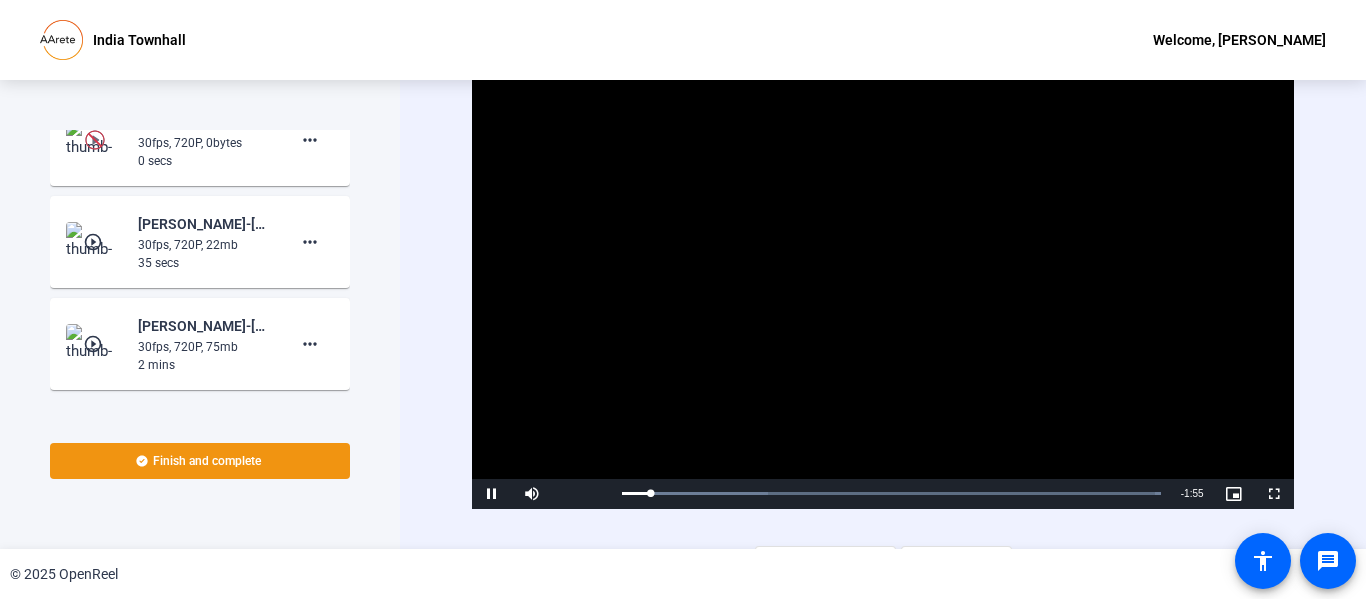 scroll, scrollTop: 1749, scrollLeft: 0, axis: vertical 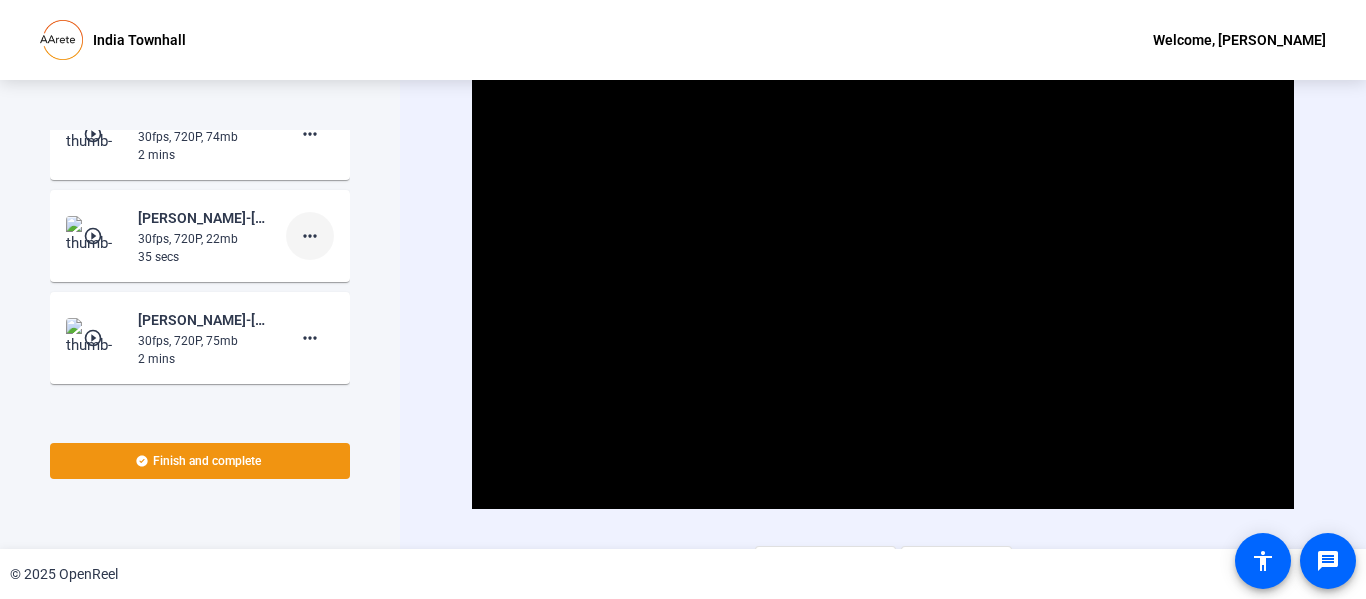 click on "more_horiz" 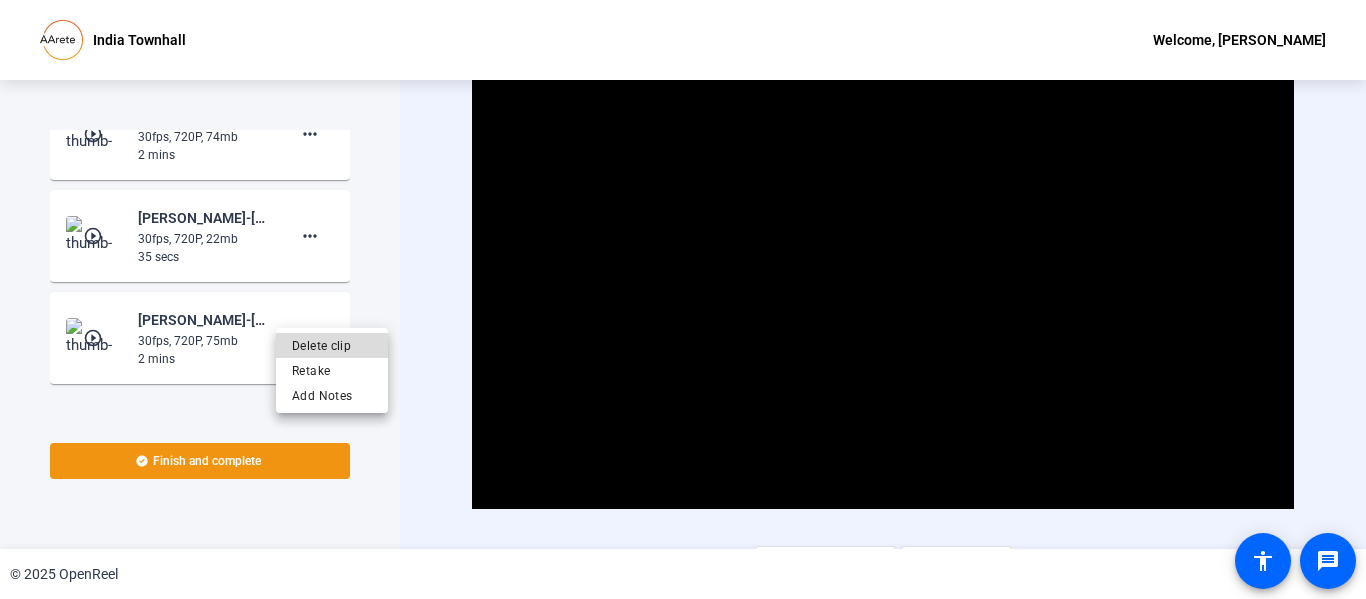 click on "Delete clip" at bounding box center (332, 345) 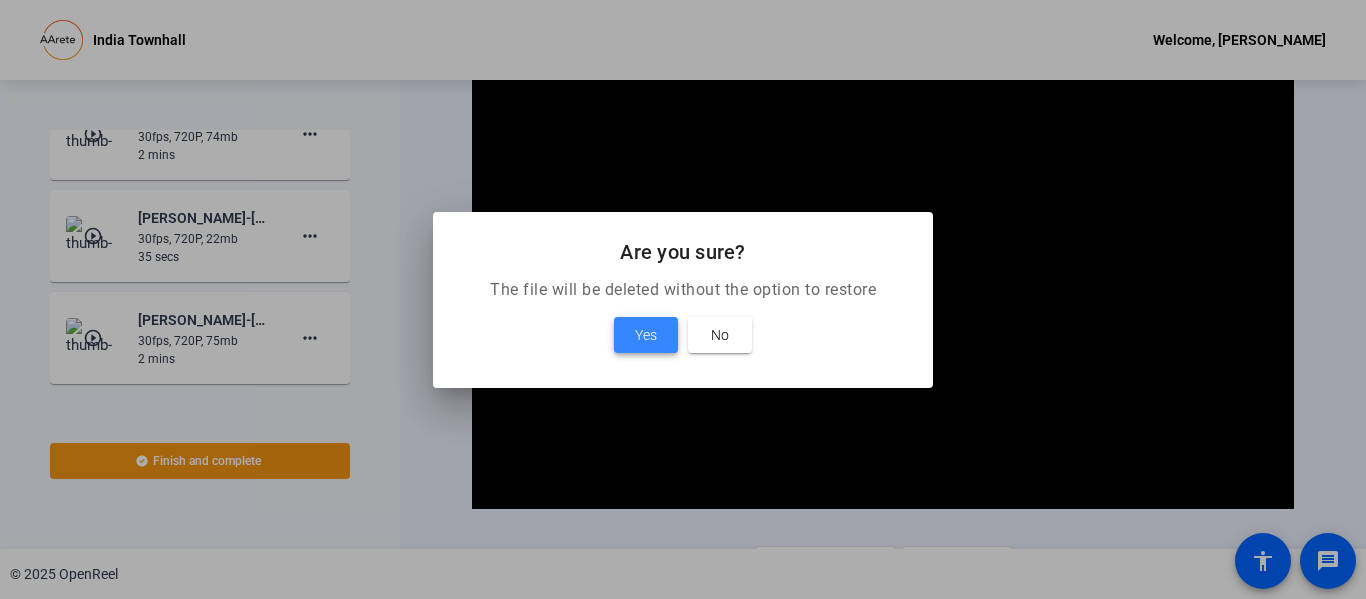 click at bounding box center (646, 335) 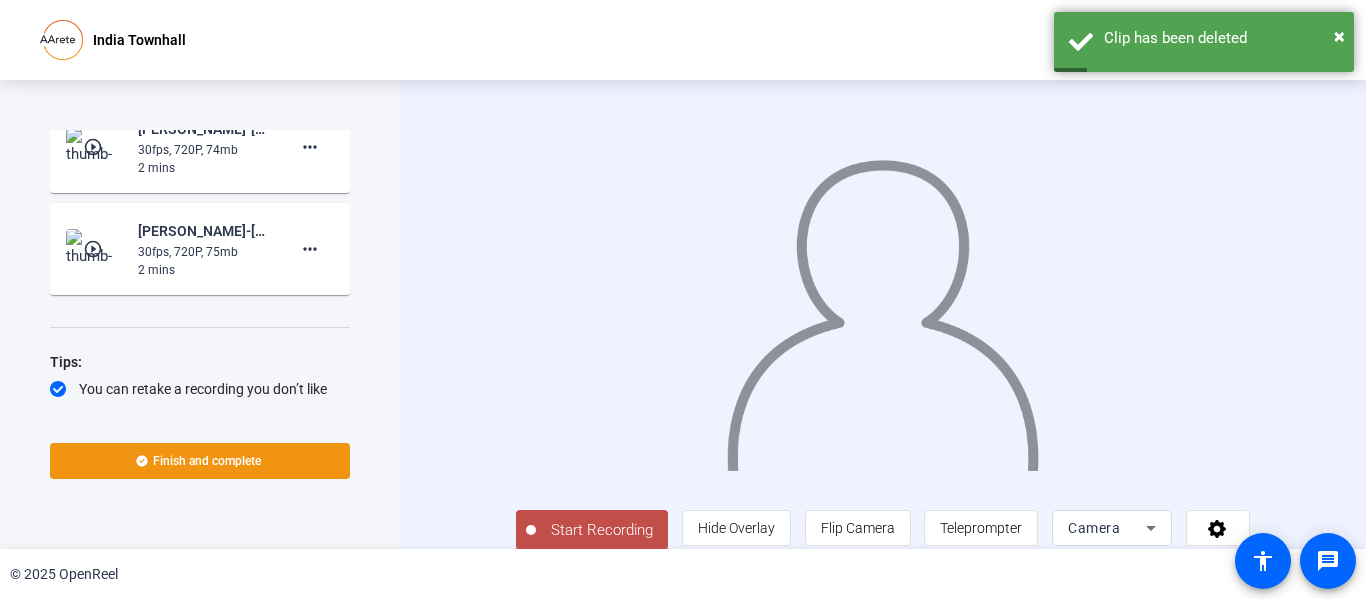 scroll, scrollTop: 1776, scrollLeft: 0, axis: vertical 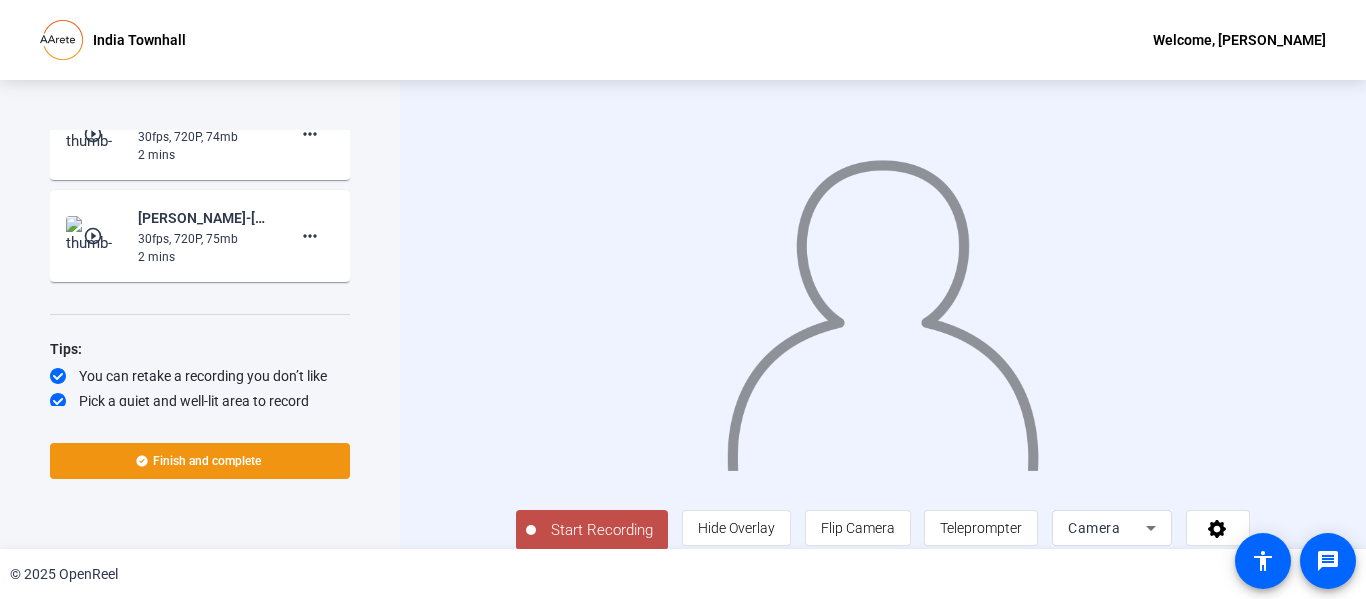 click on "play_circle_outline" 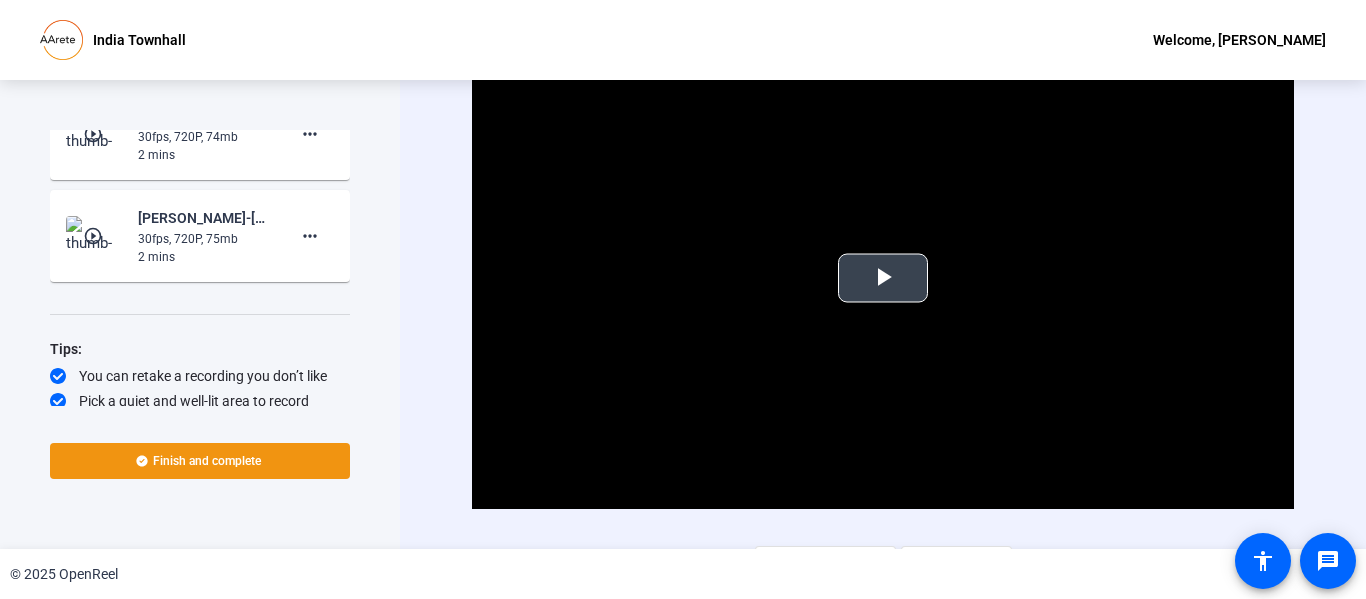 click at bounding box center [883, 278] 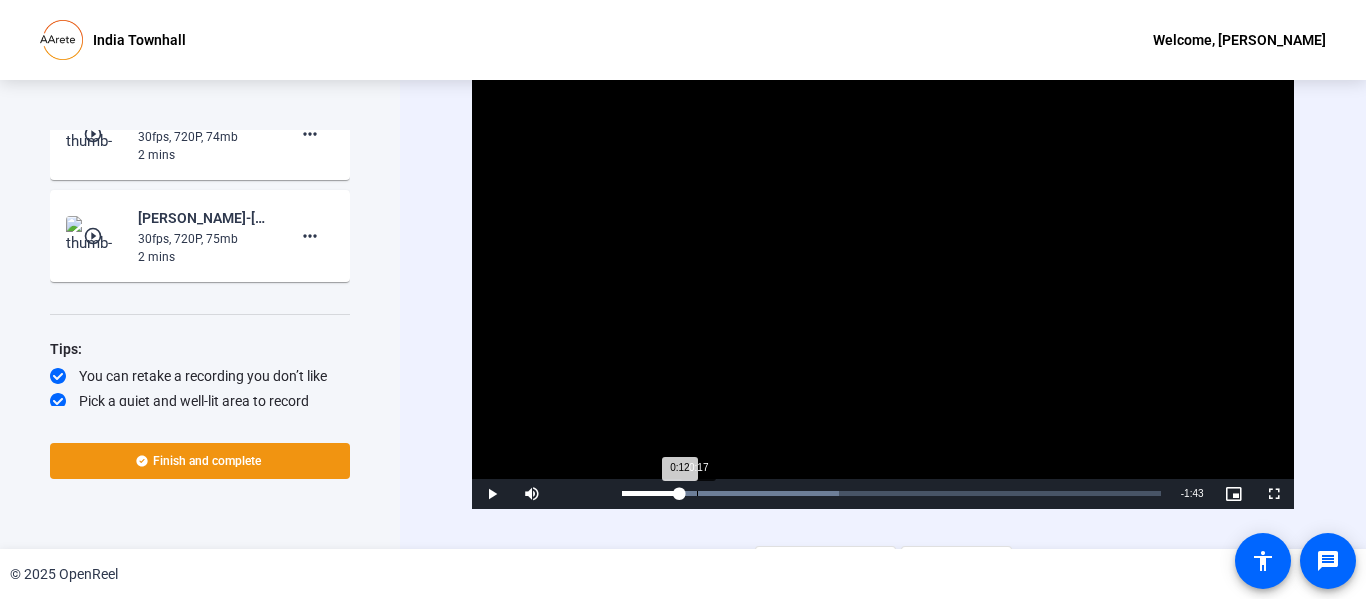 click on "0:17" at bounding box center (697, 493) 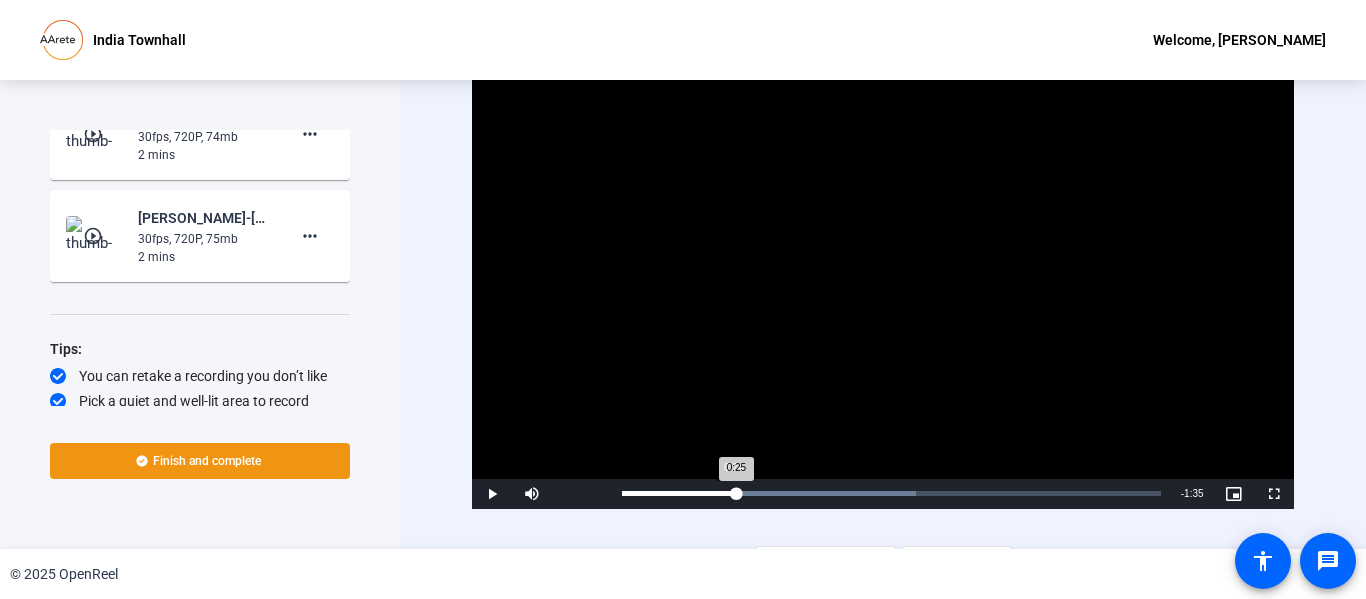 click on "Loaded :  54.47% 0:24 0:25" at bounding box center (891, 493) 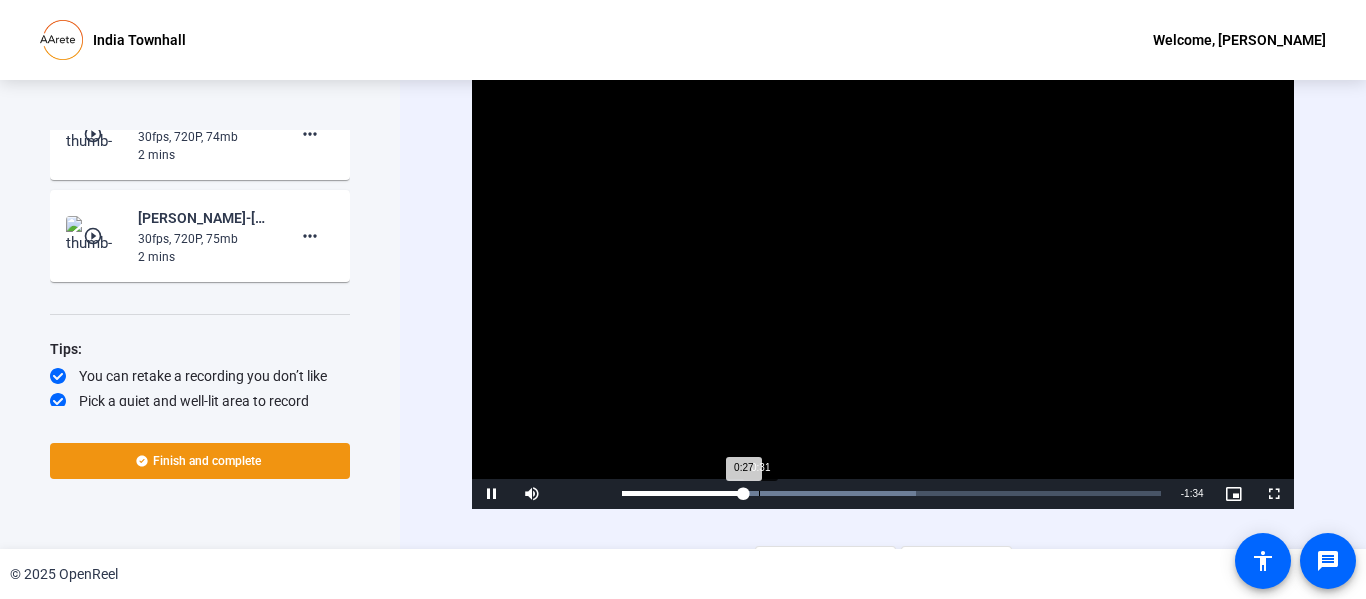 click on "Loaded :  54.47% 0:31 0:27" at bounding box center (891, 493) 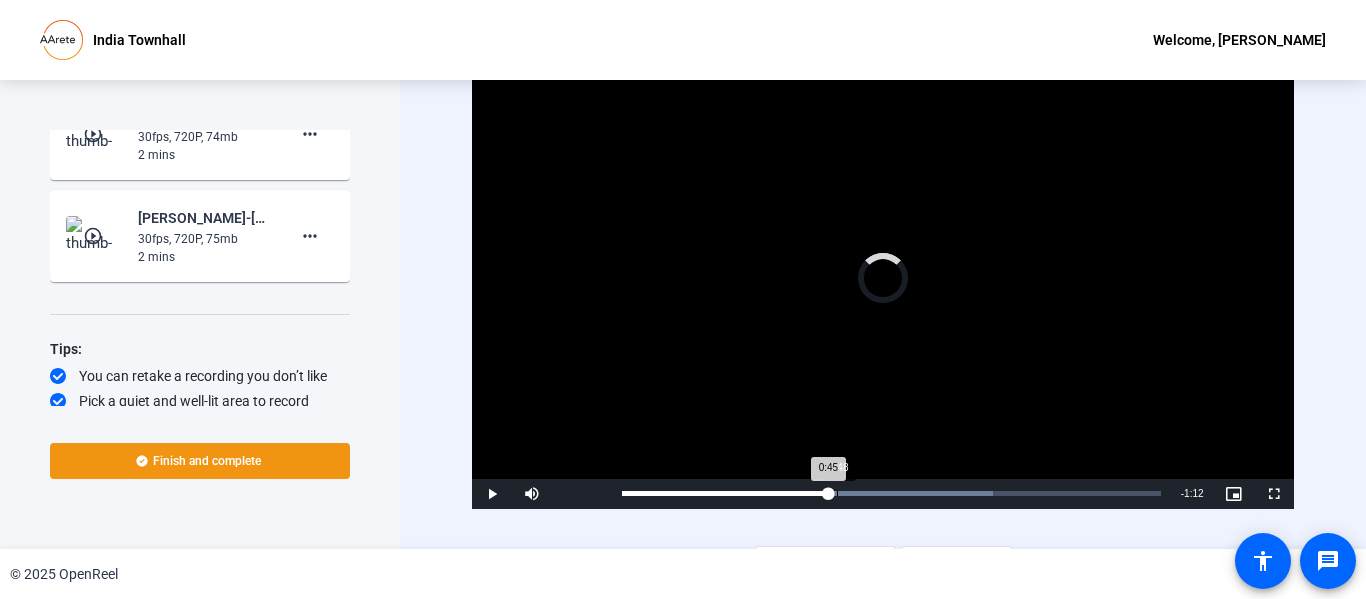click on "Loaded :  68.78% 0:48 0:45" at bounding box center (891, 493) 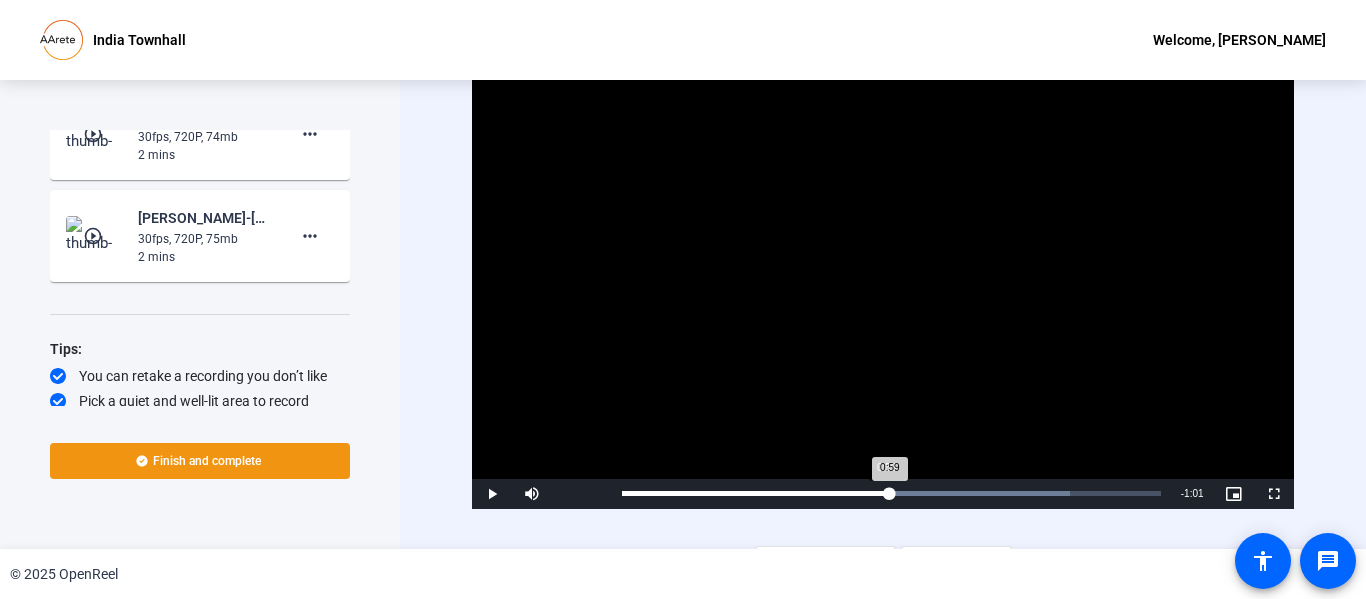 click on "Loaded :  83.10% 0:59 0:59" at bounding box center [891, 494] 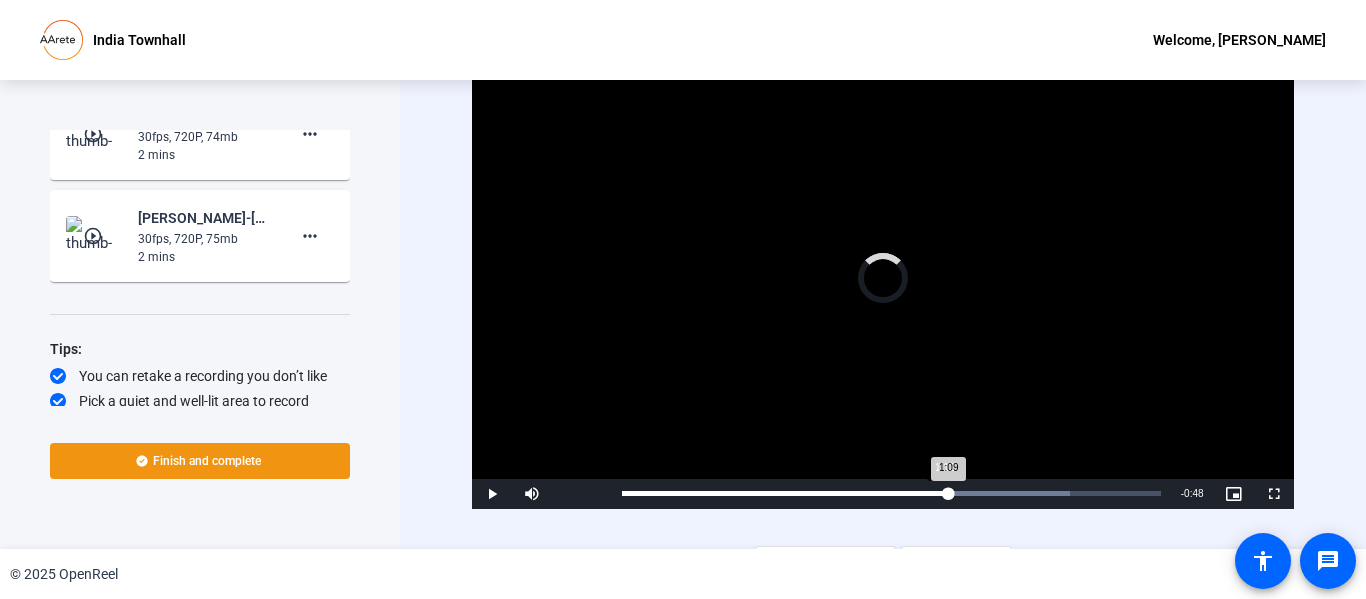 click on "Loaded :  83.10% 1:12 1:09" at bounding box center (891, 493) 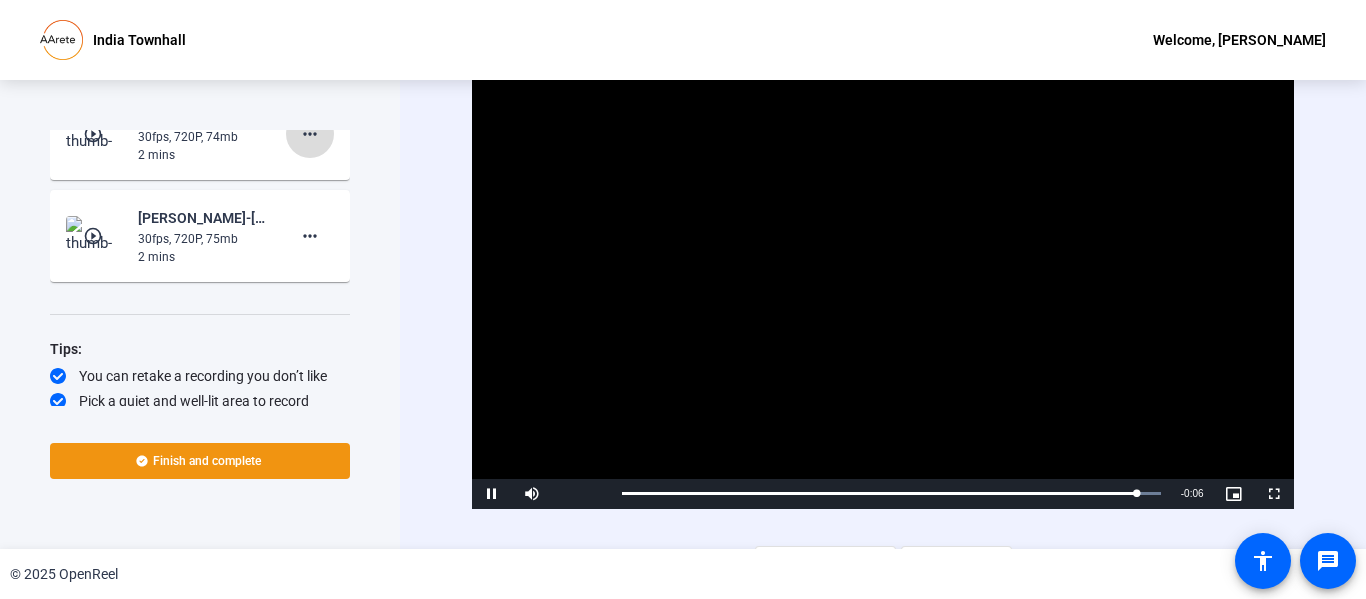 click on "more_horiz" 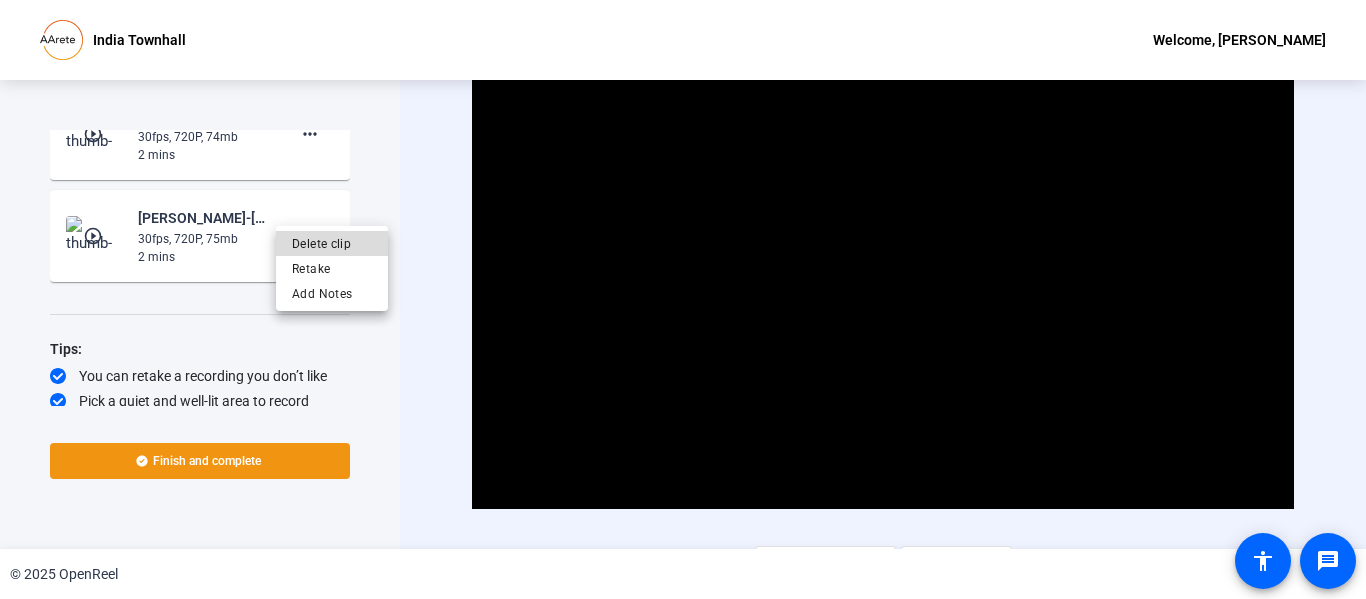 click on "Delete clip" at bounding box center [332, 243] 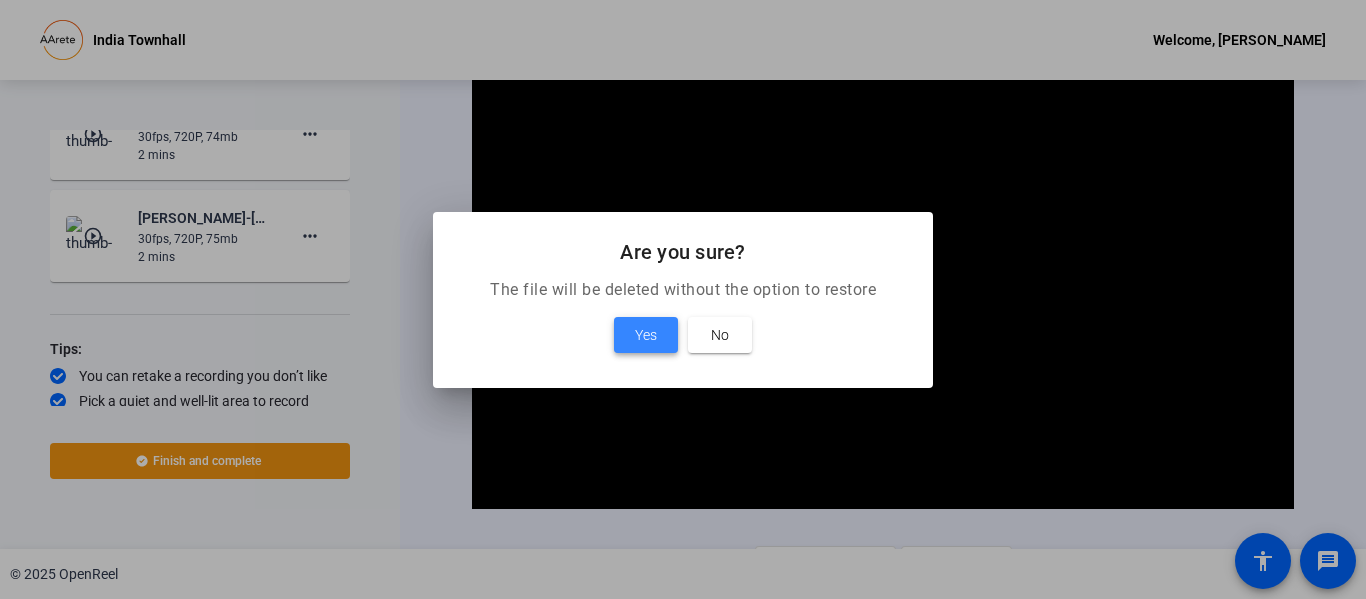 click on "Yes" at bounding box center (646, 335) 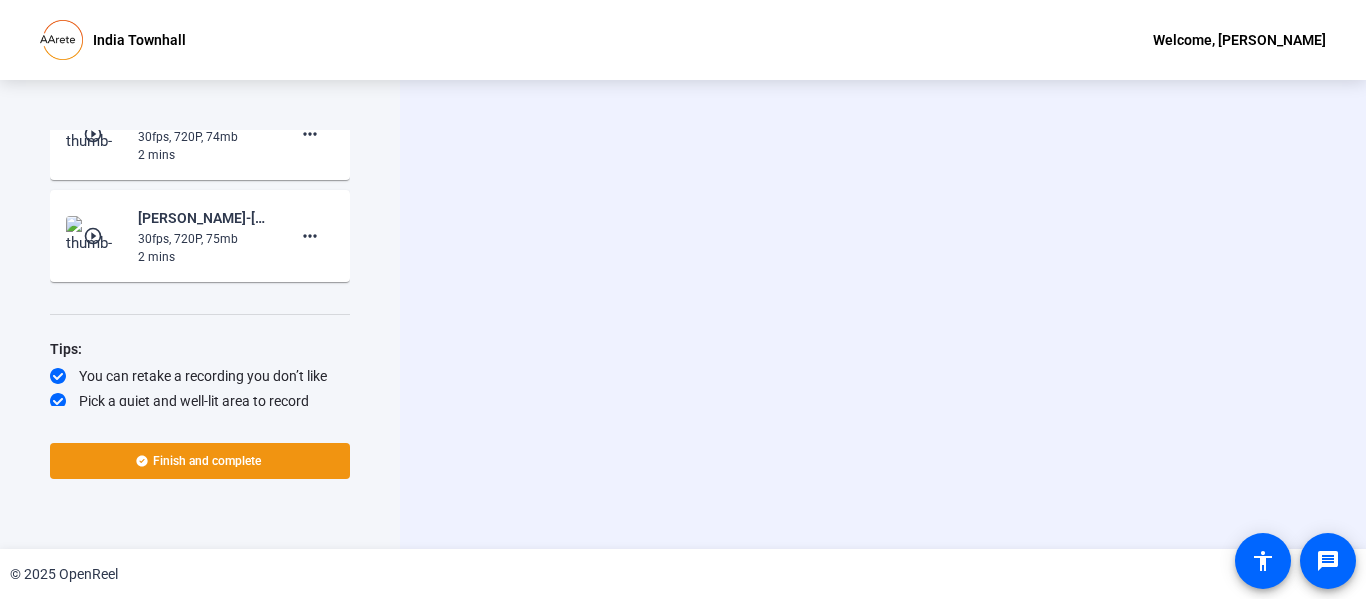 scroll, scrollTop: 1772, scrollLeft: 0, axis: vertical 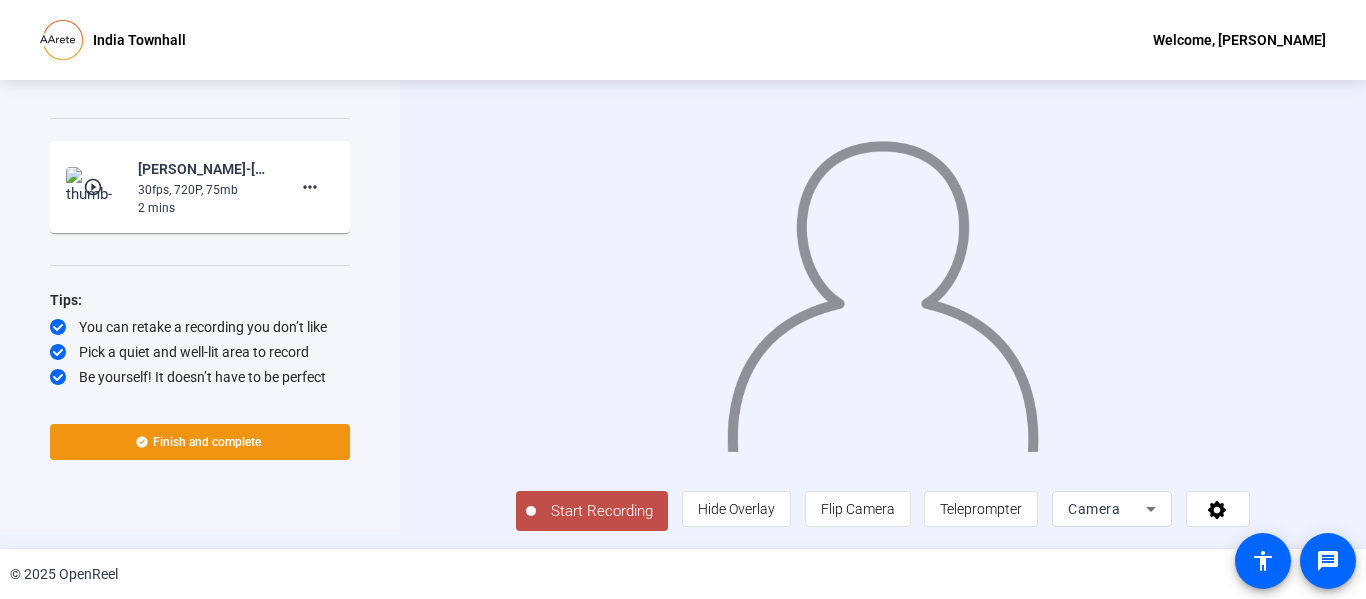 click on "Start Recording" 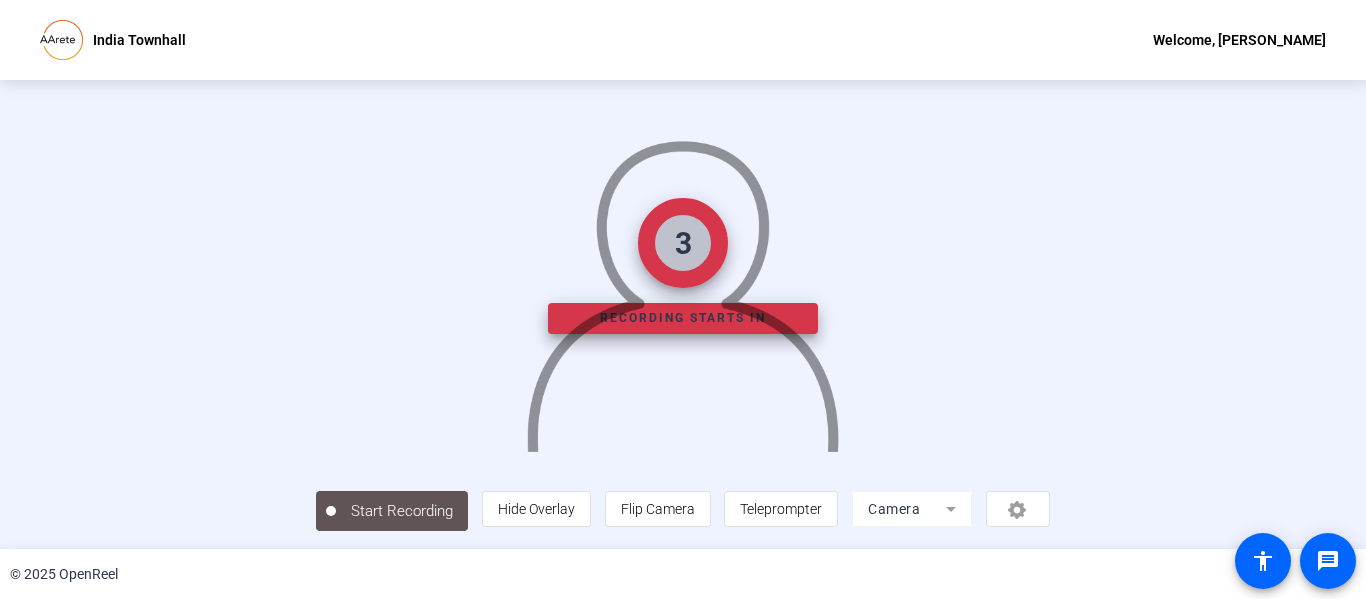 scroll, scrollTop: 0, scrollLeft: 0, axis: both 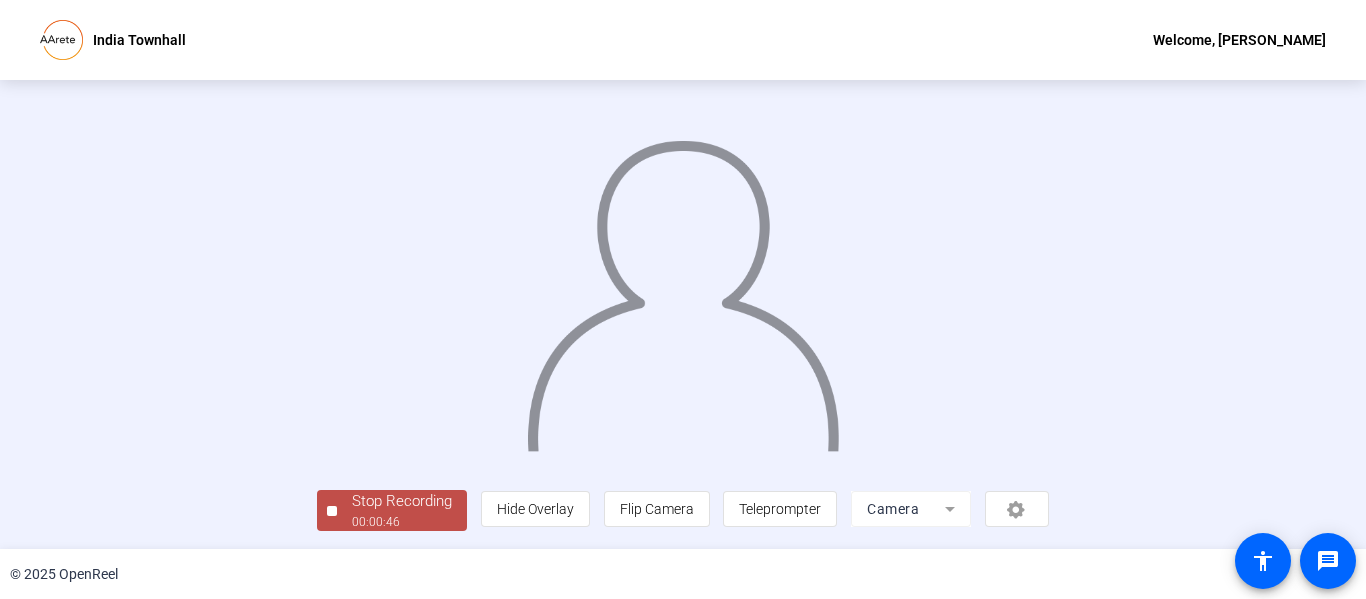click on "Stop Recording" 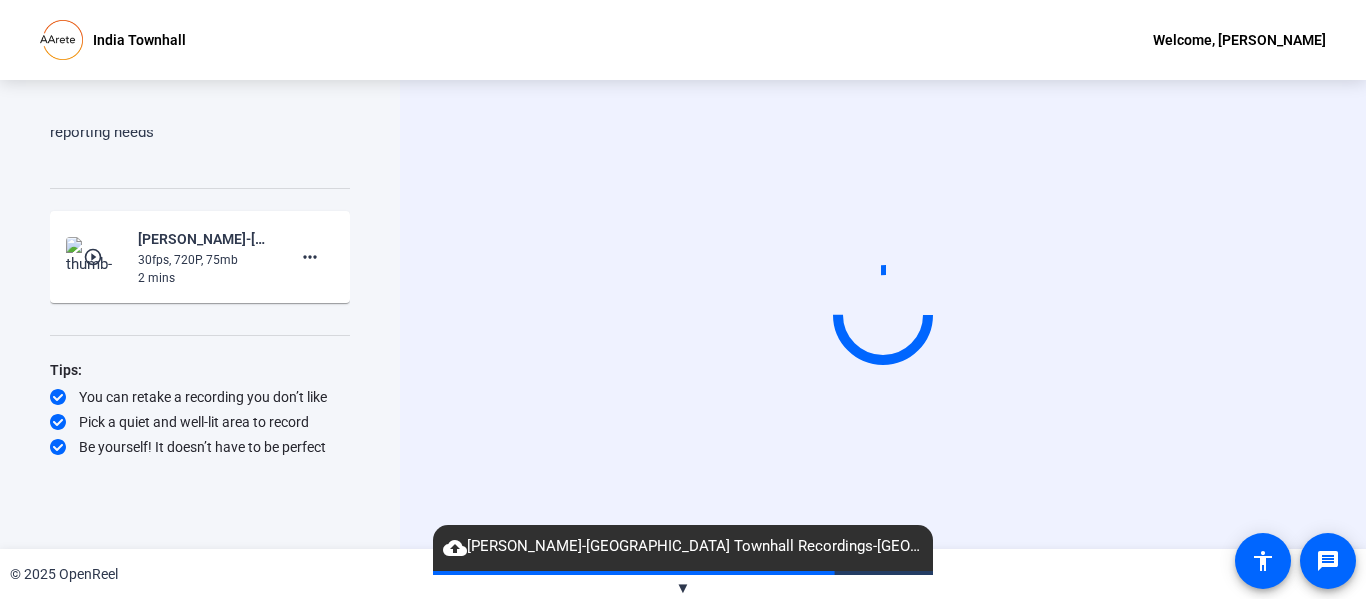 scroll, scrollTop: 1683, scrollLeft: 0, axis: vertical 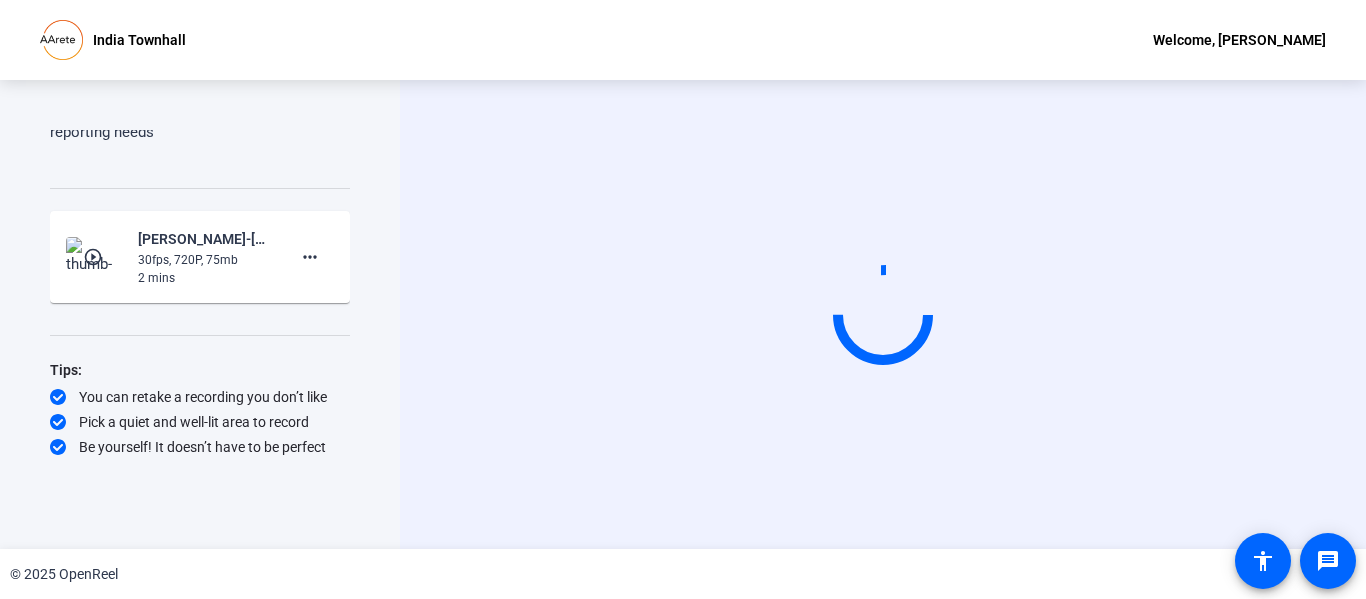 click on "Start Recording" 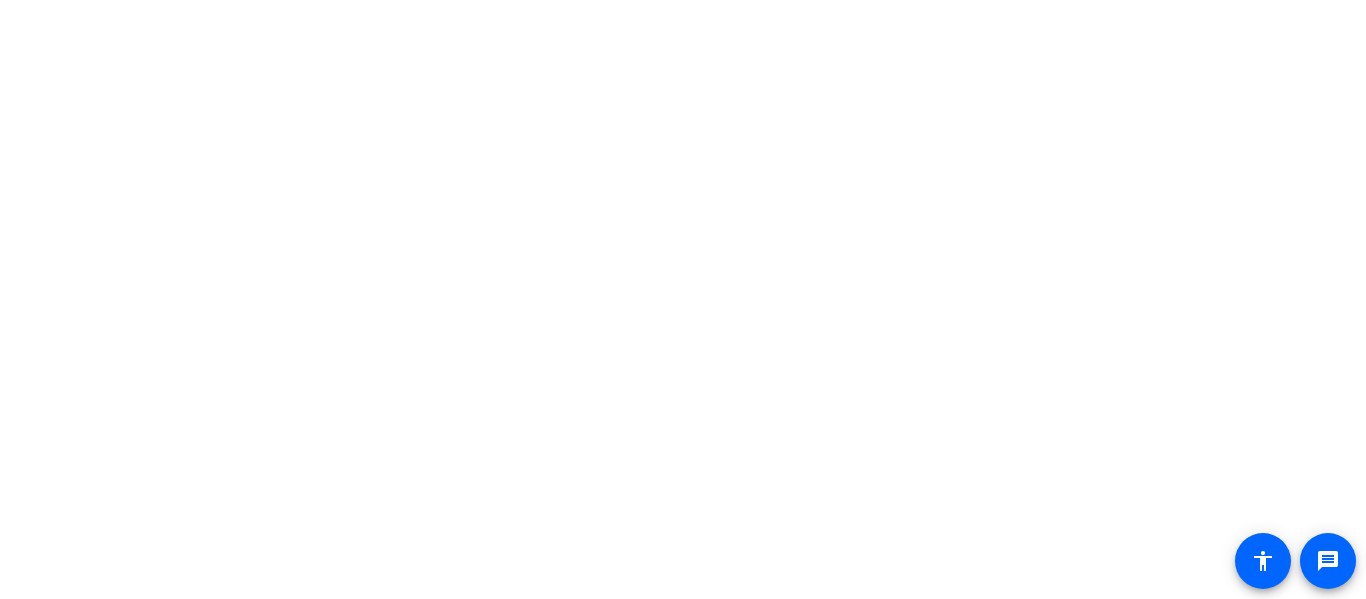 scroll, scrollTop: 0, scrollLeft: 0, axis: both 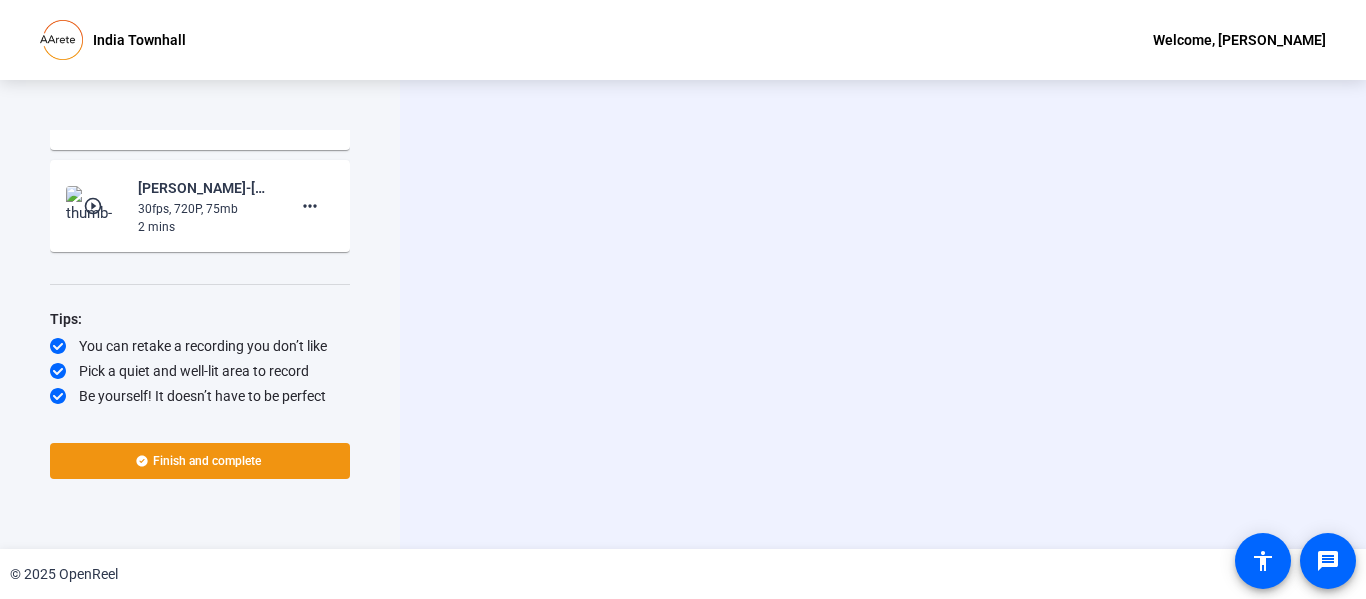 click on "more_horiz" 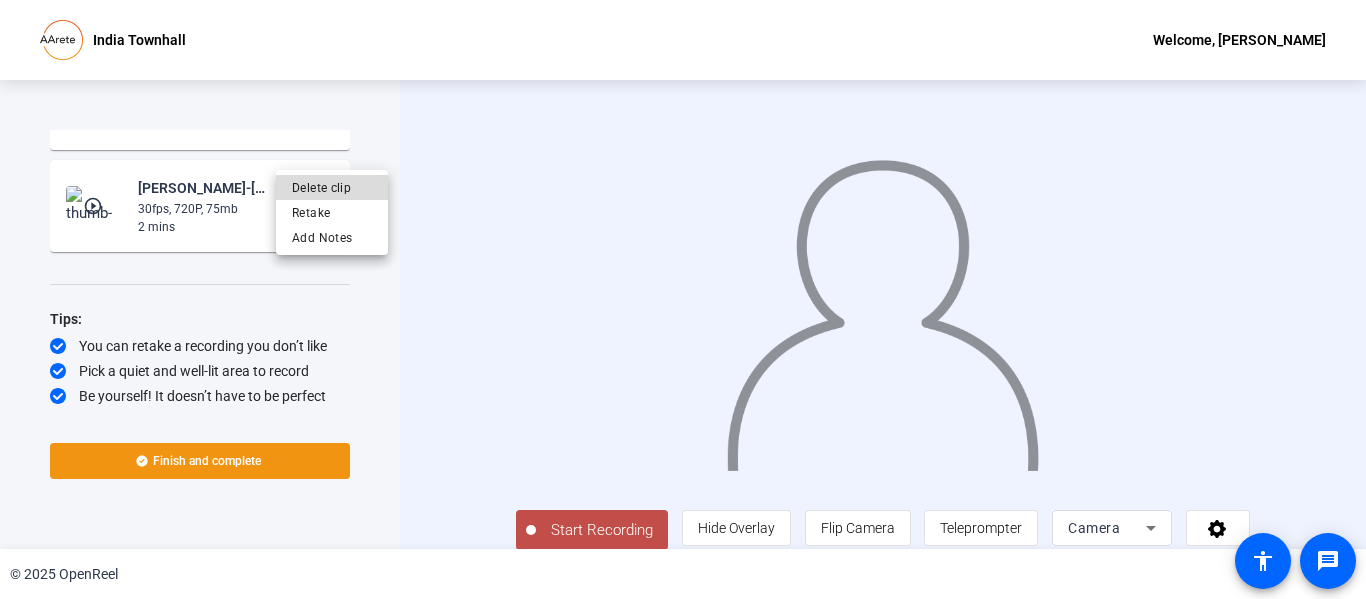 click on "Delete clip" at bounding box center [332, 187] 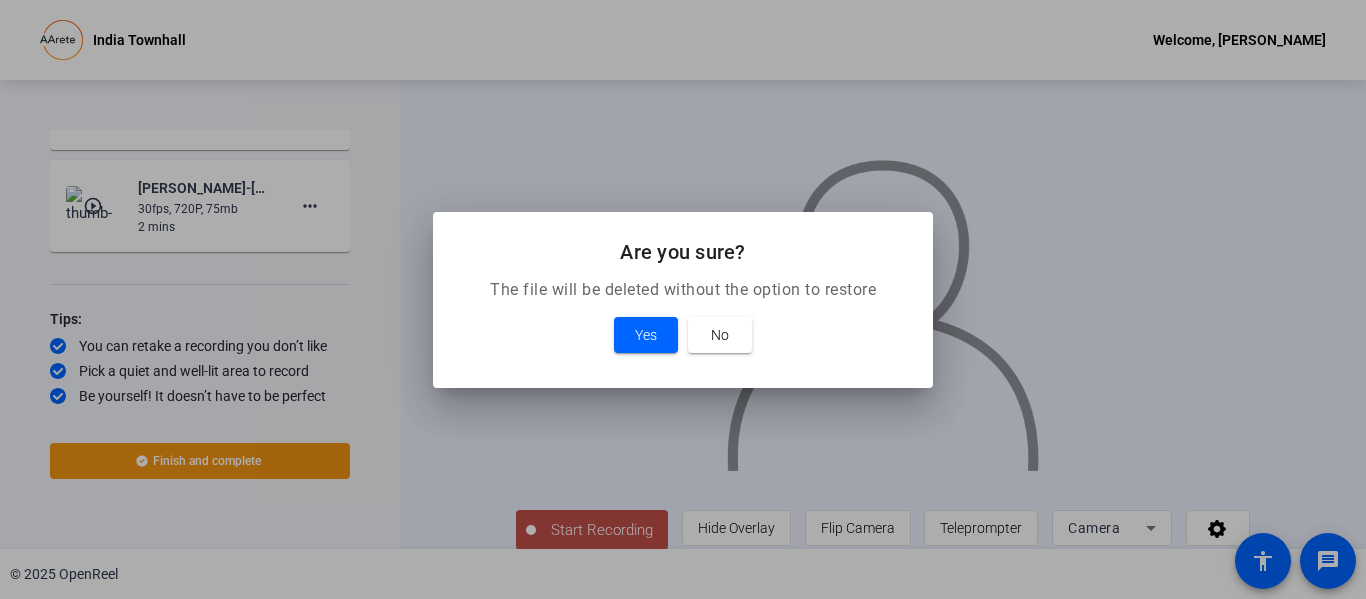 scroll, scrollTop: 1824, scrollLeft: 0, axis: vertical 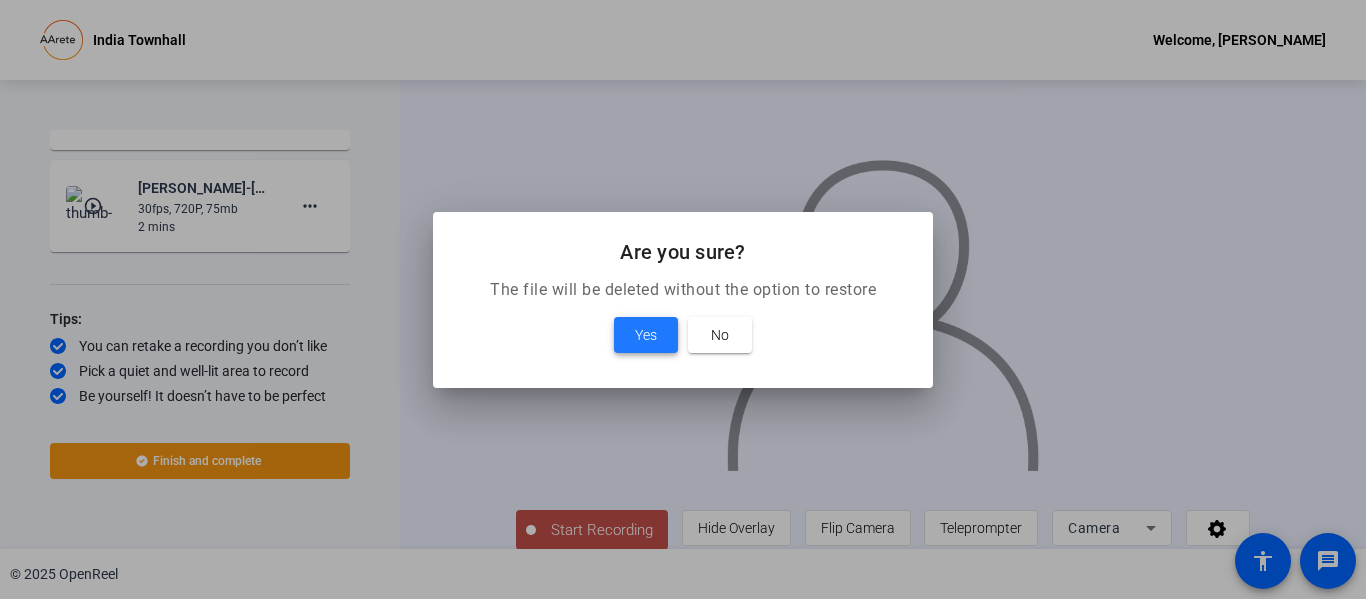 click on "Yes" at bounding box center [646, 335] 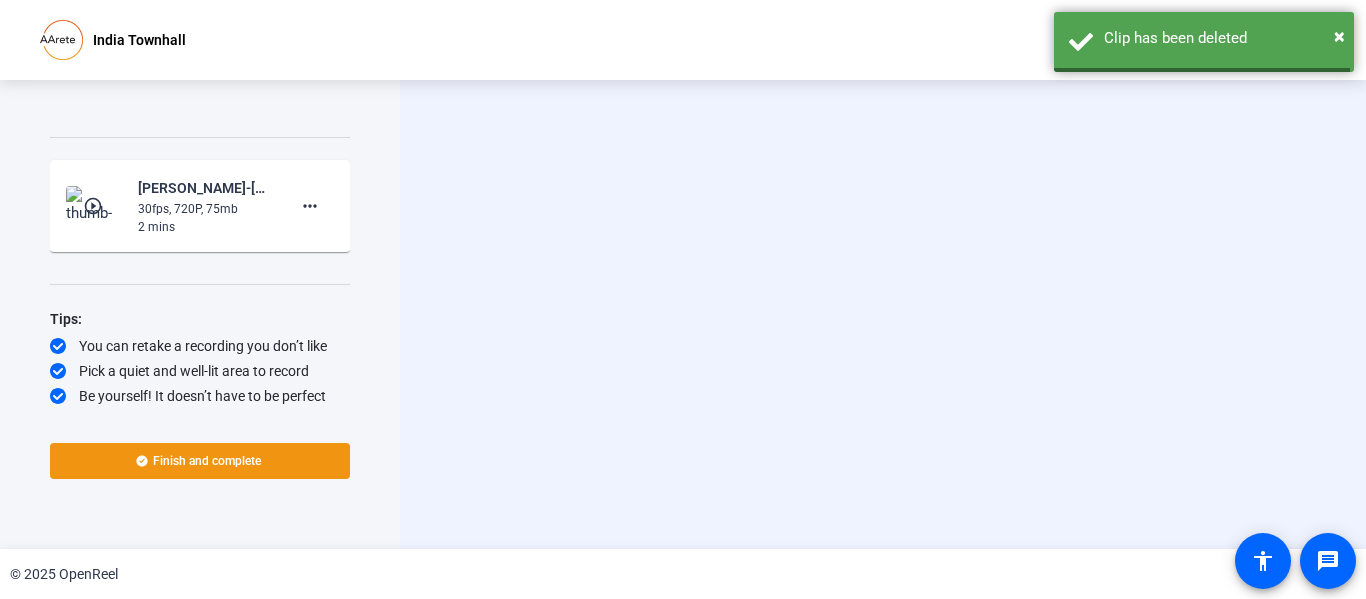 scroll, scrollTop: 1772, scrollLeft: 0, axis: vertical 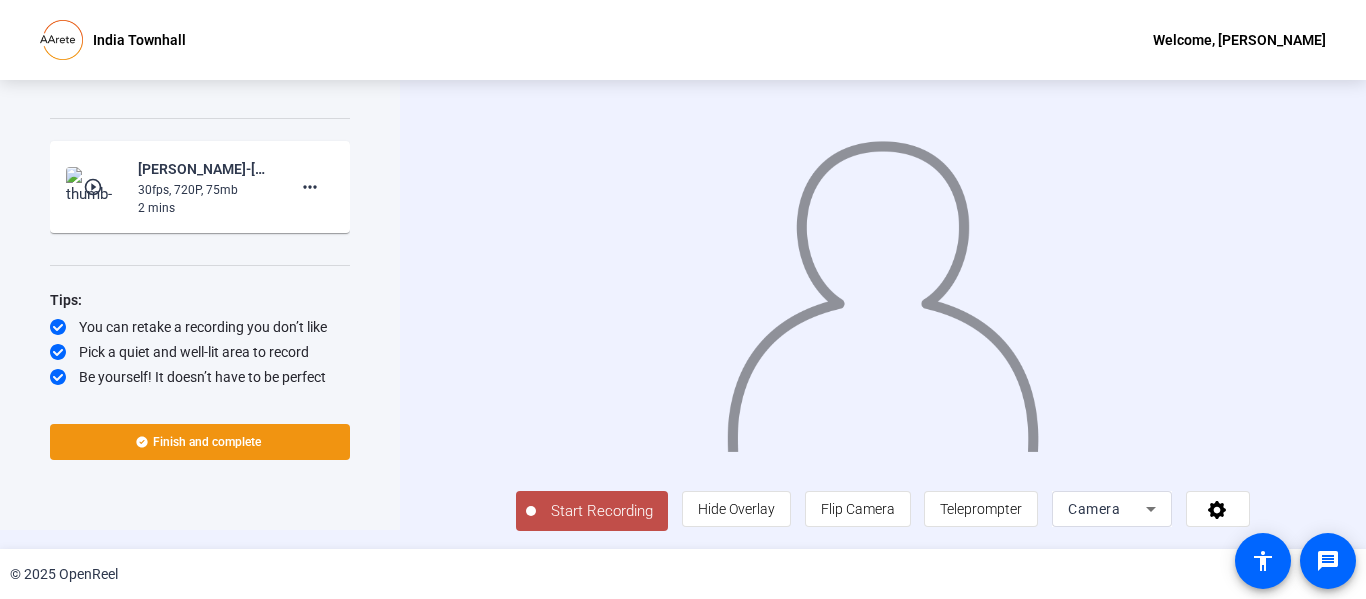 click on "Start Recording" 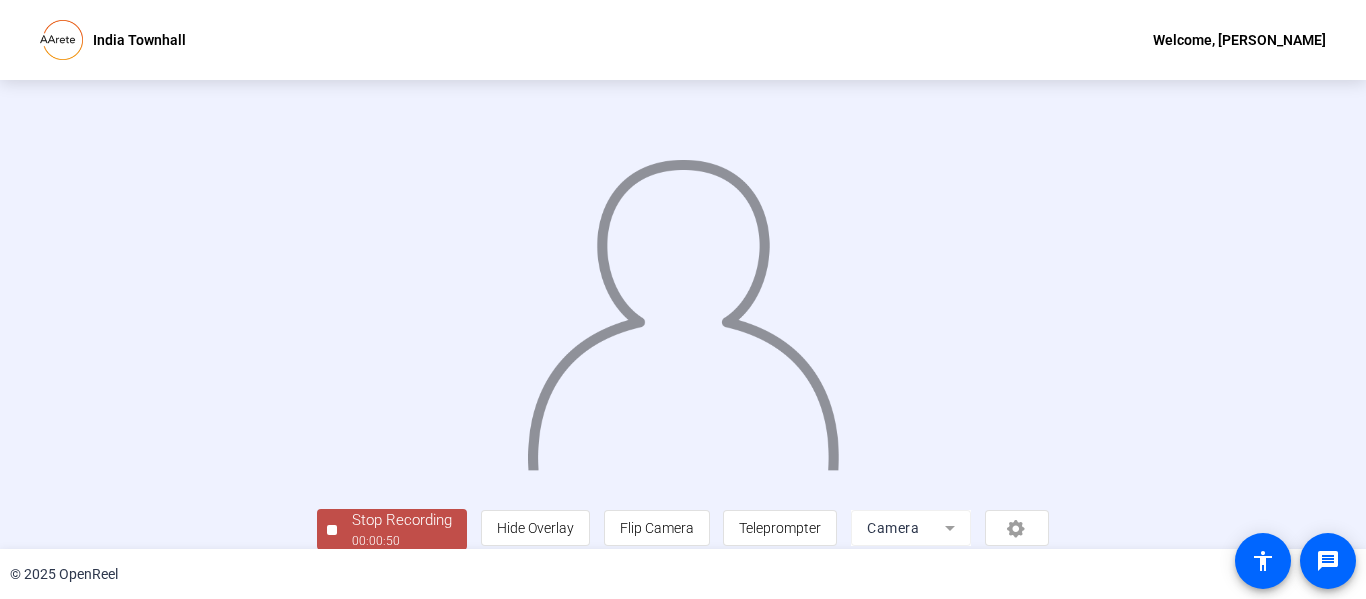 scroll, scrollTop: 126, scrollLeft: 0, axis: vertical 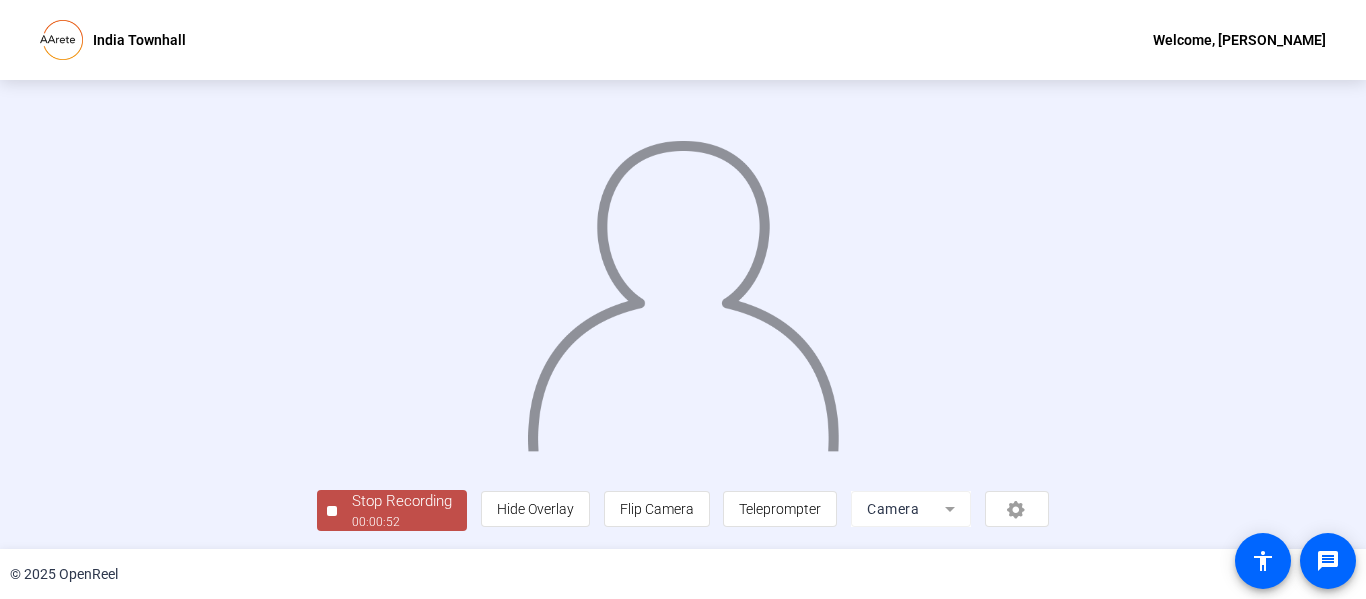 click on "00:00:52" 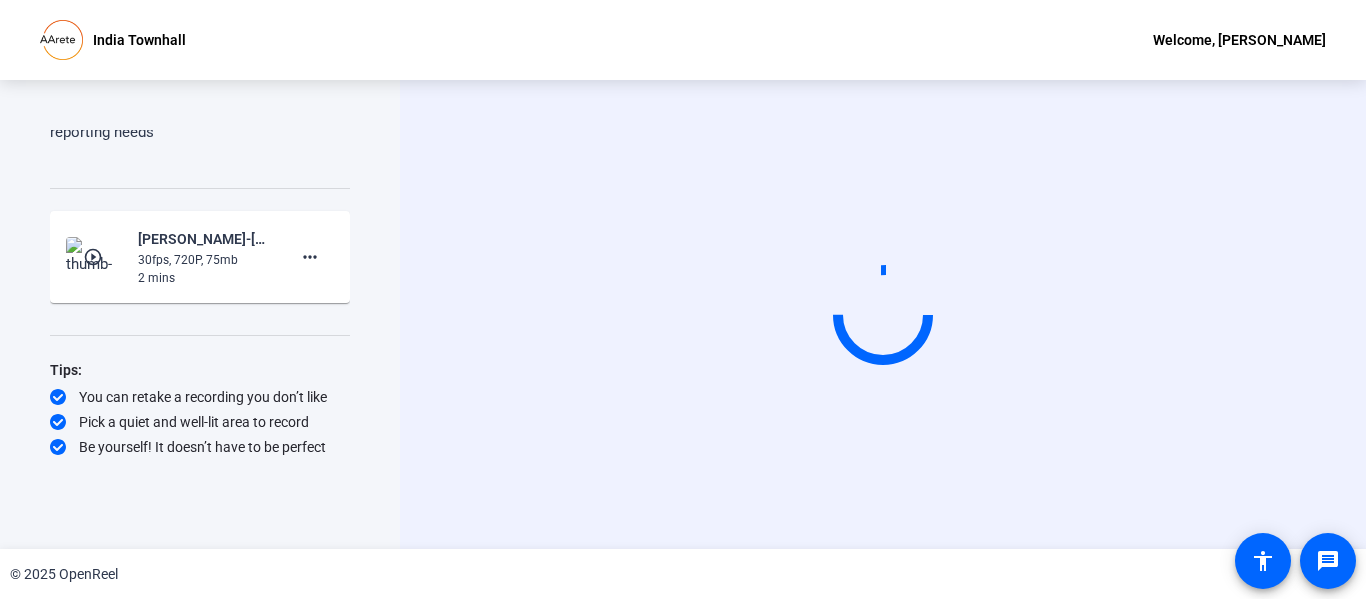 scroll, scrollTop: 1721, scrollLeft: 0, axis: vertical 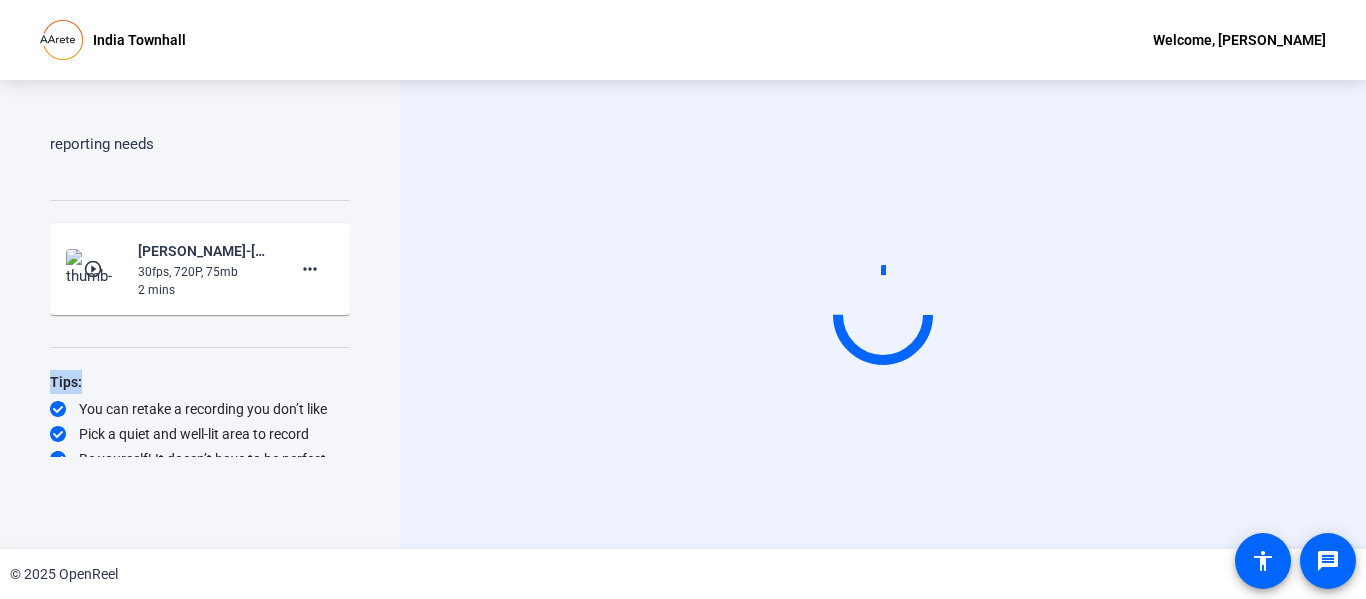 drag, startPoint x: 350, startPoint y: 397, endPoint x: 350, endPoint y: 449, distance: 52 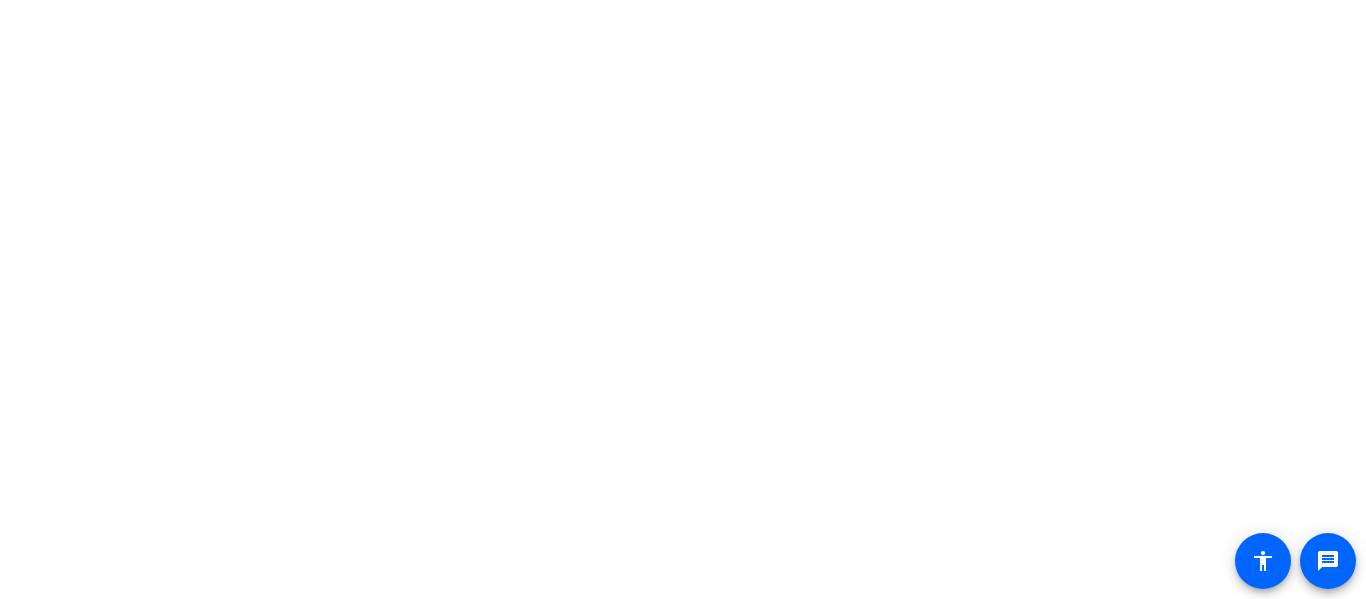 scroll, scrollTop: 0, scrollLeft: 0, axis: both 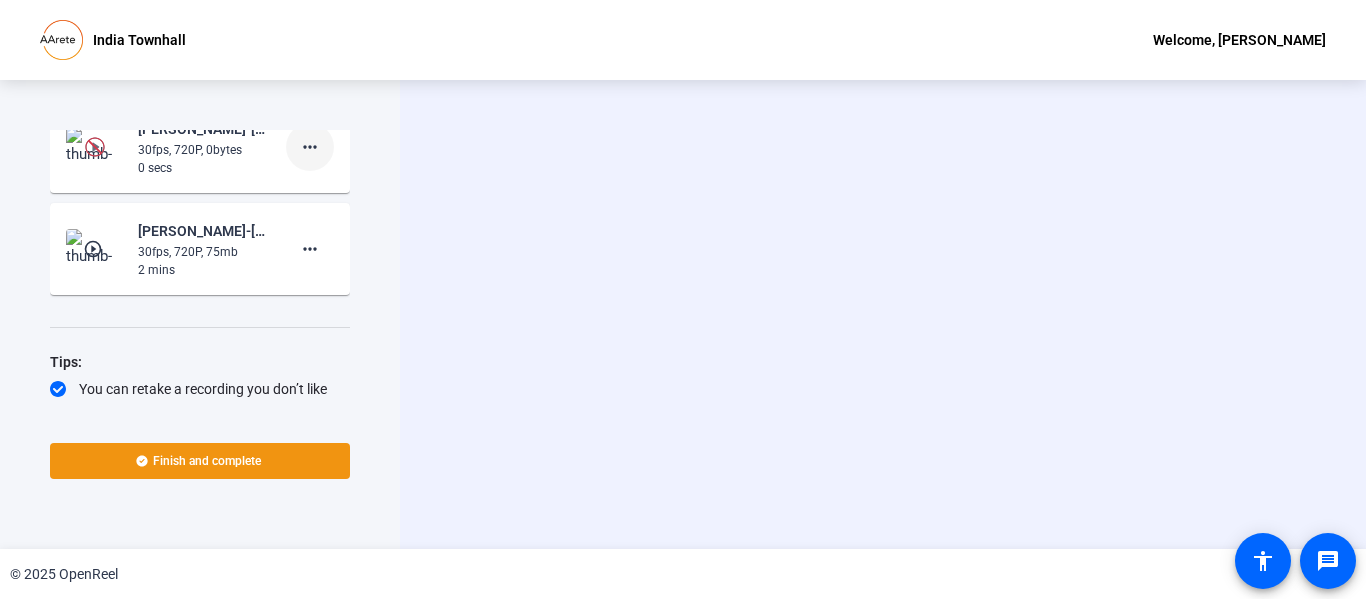 click on "more_horiz" 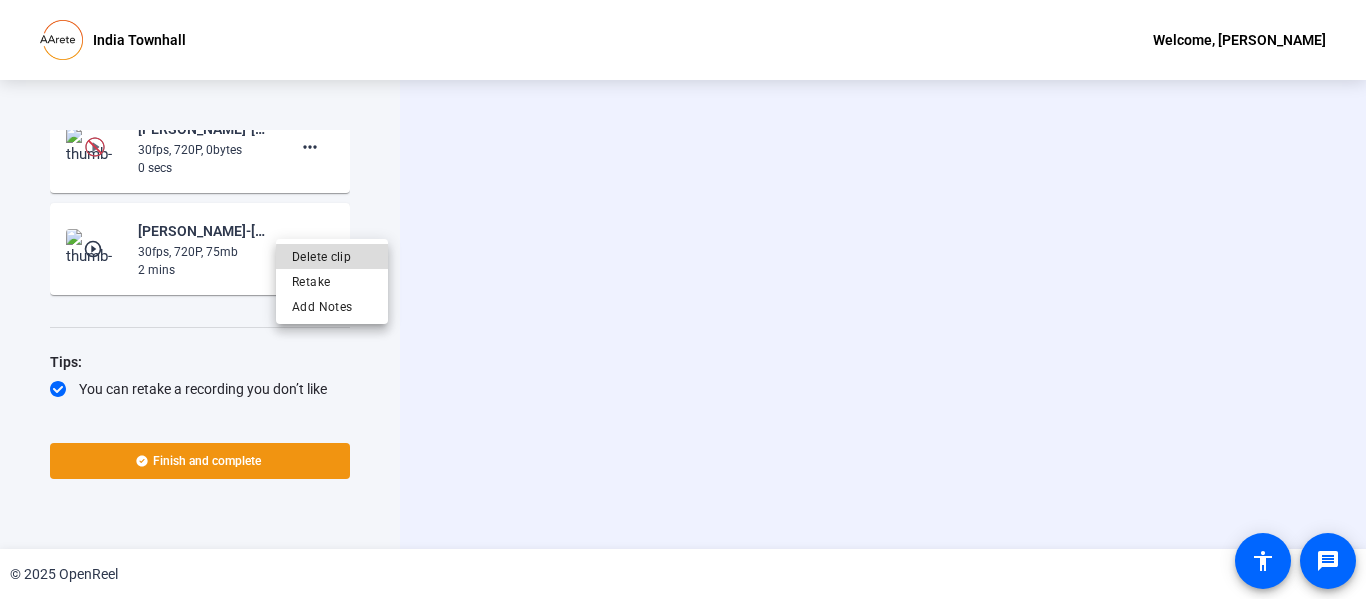 click on "Delete clip" at bounding box center [332, 256] 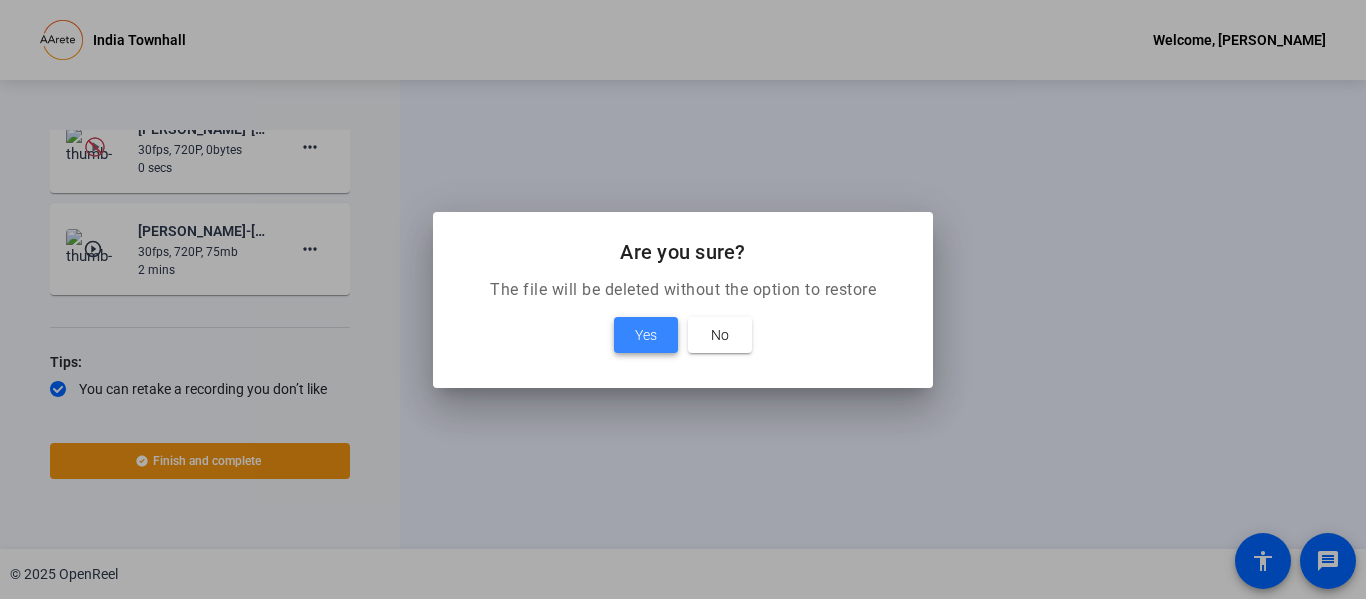 click on "Yes" at bounding box center (646, 335) 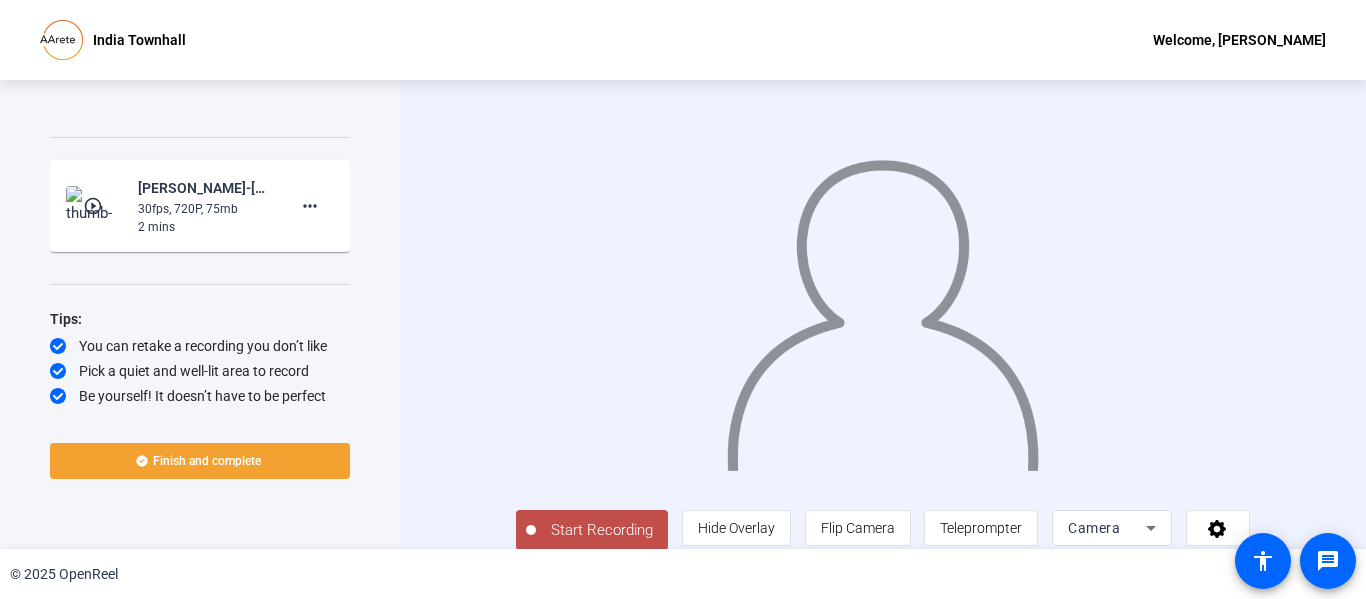 click 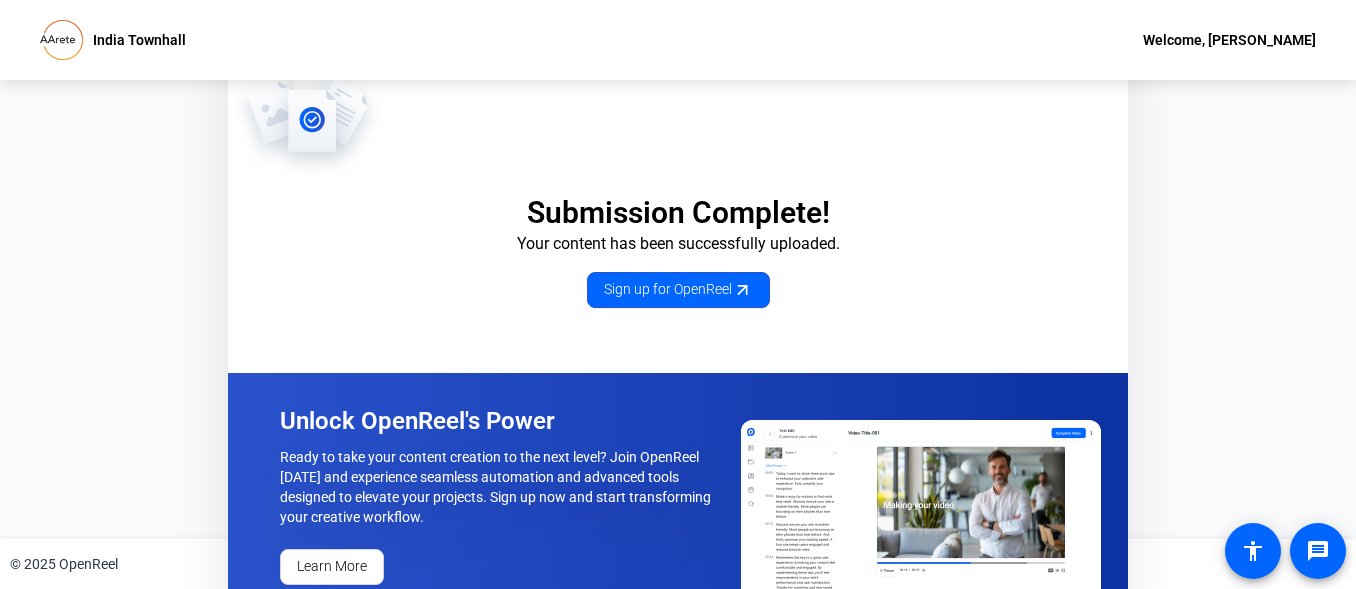 drag, startPoint x: 1352, startPoint y: 223, endPoint x: 1365, endPoint y: 337, distance: 114.73883 